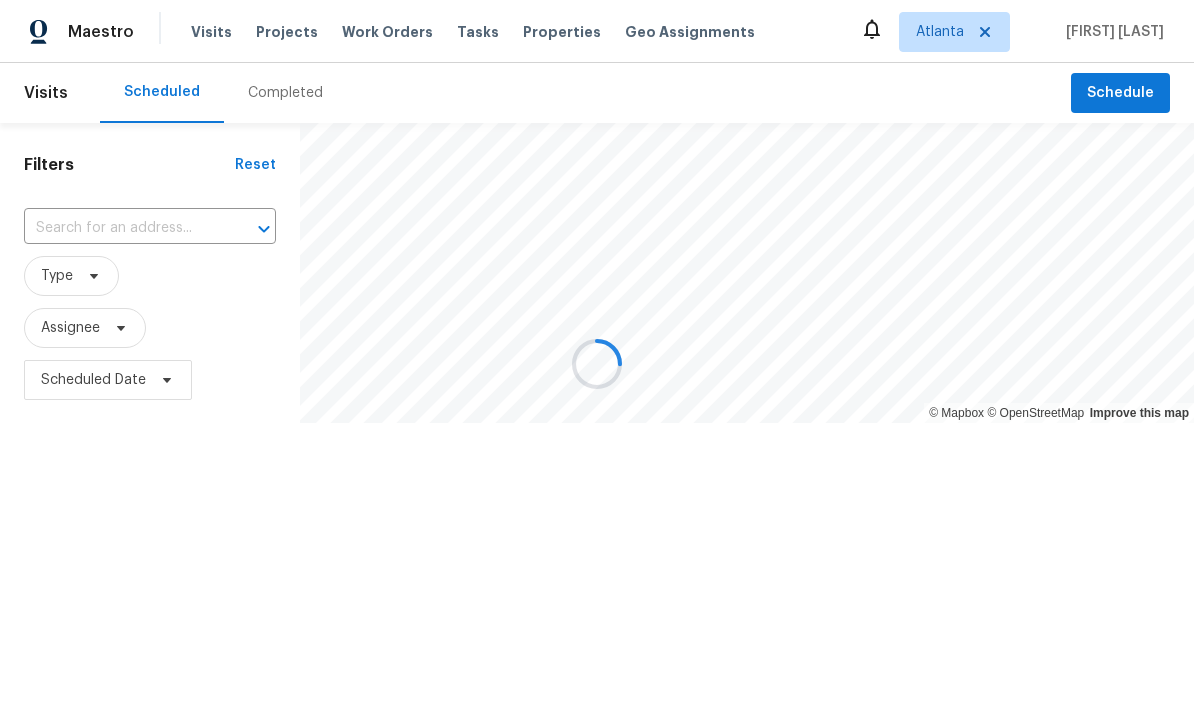 scroll, scrollTop: 0, scrollLeft: 0, axis: both 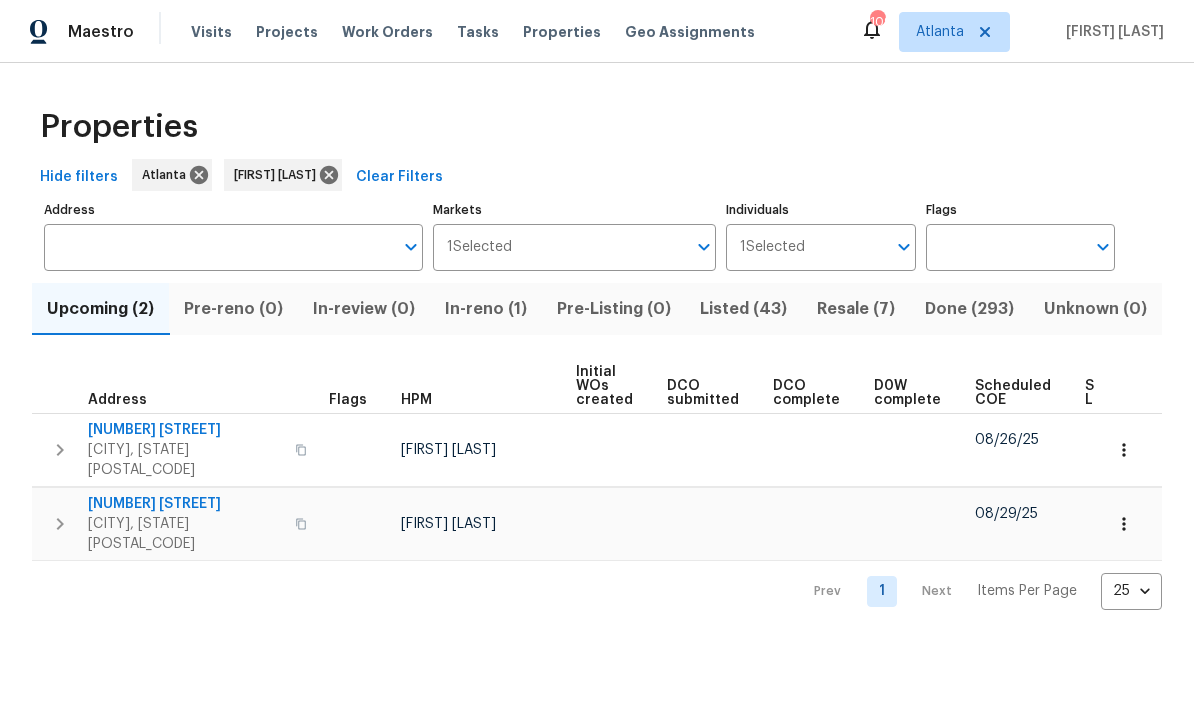 click on "Pre-Listing (0)" at bounding box center (614, 309) 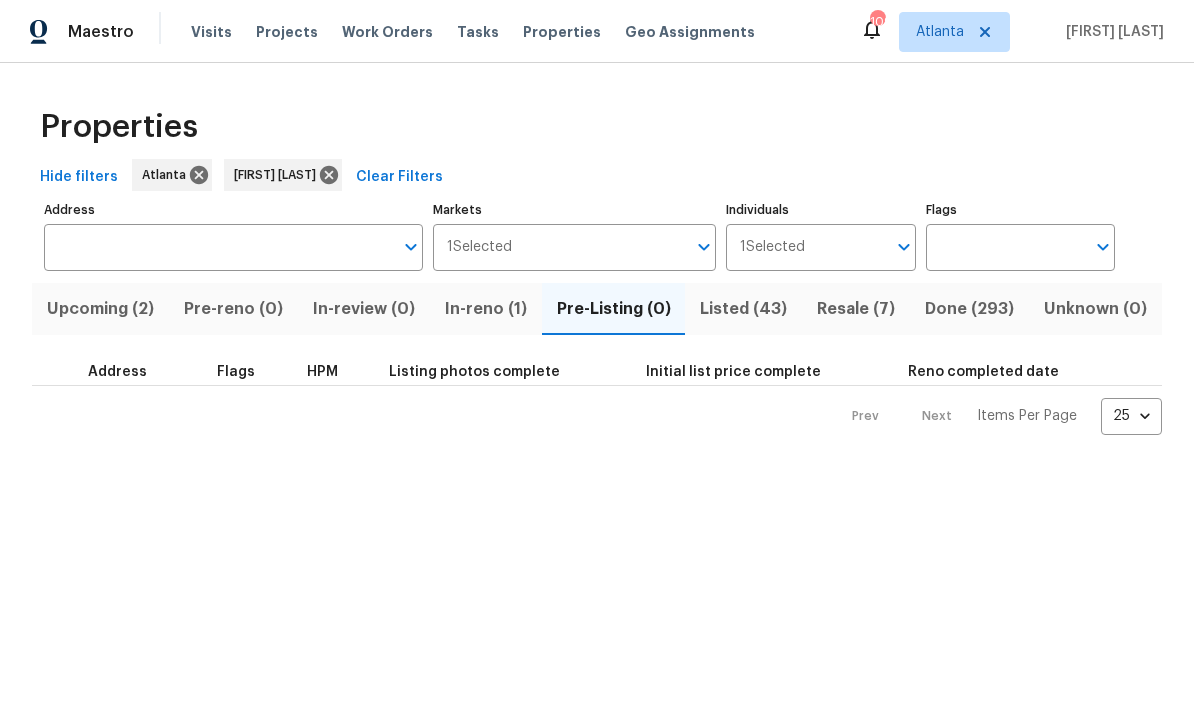 click on "Listed (43)" at bounding box center [743, 309] 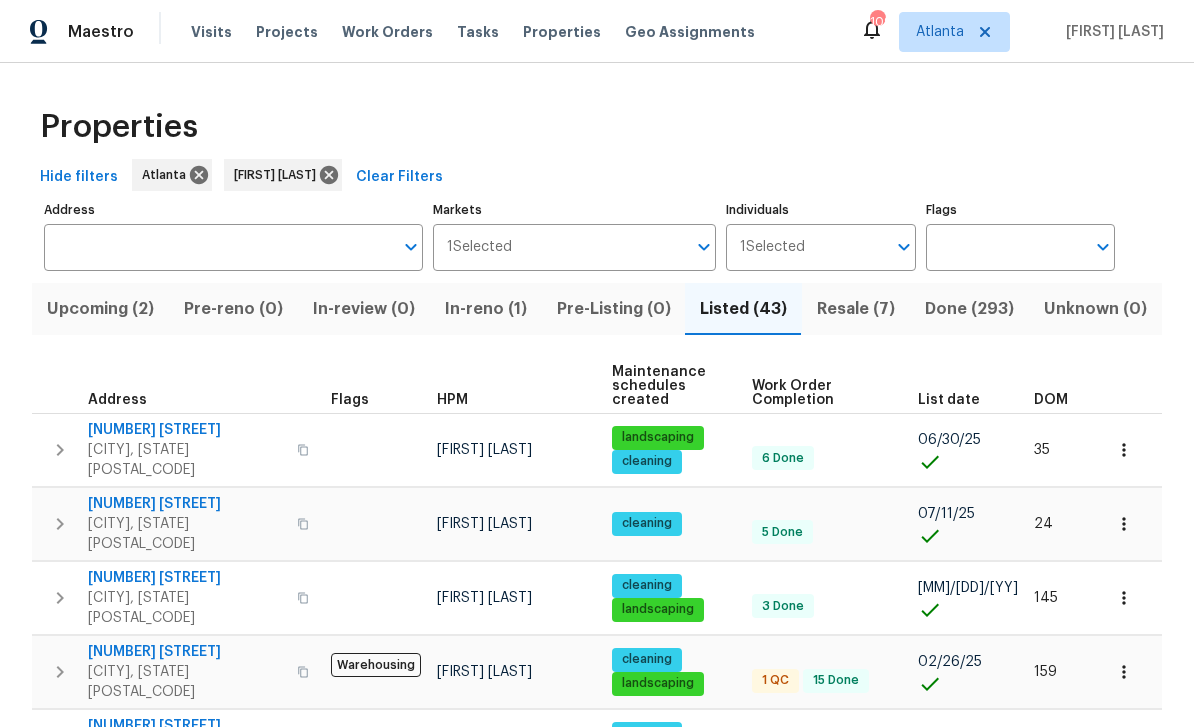 scroll, scrollTop: 16, scrollLeft: 0, axis: vertical 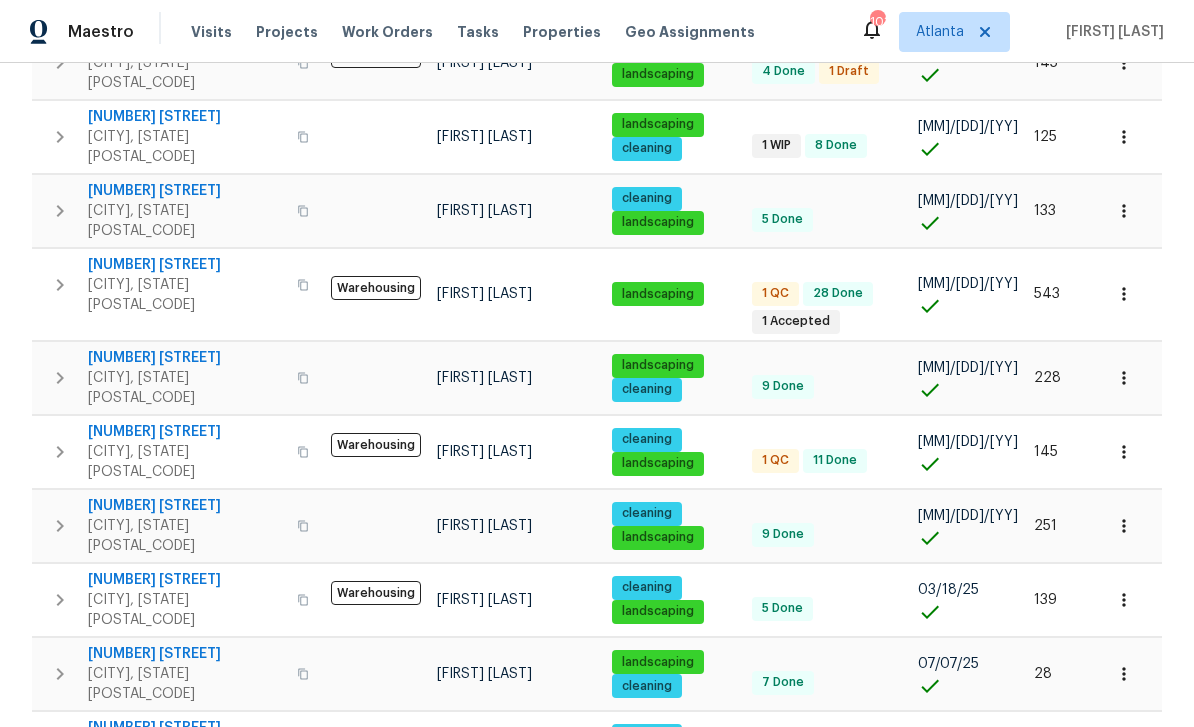 click on "[NUMBER] [STREET]" at bounding box center (186, 1044) 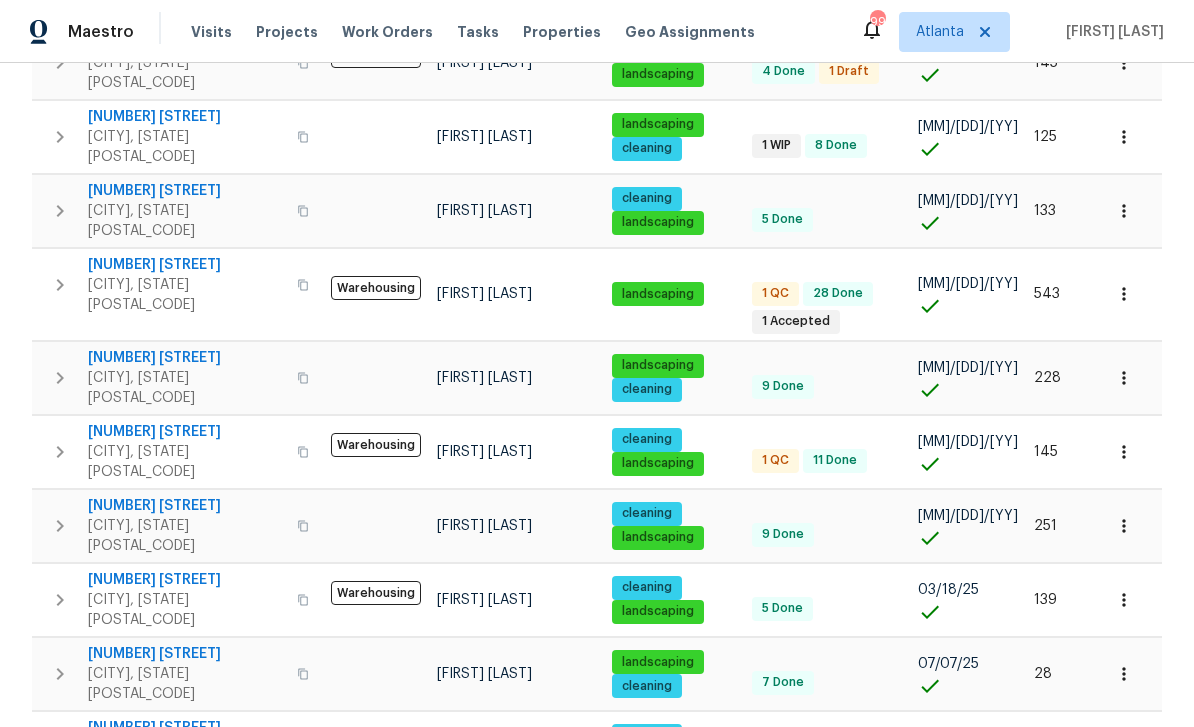 click on "2985 Whittier Way" at bounding box center [186, 432] 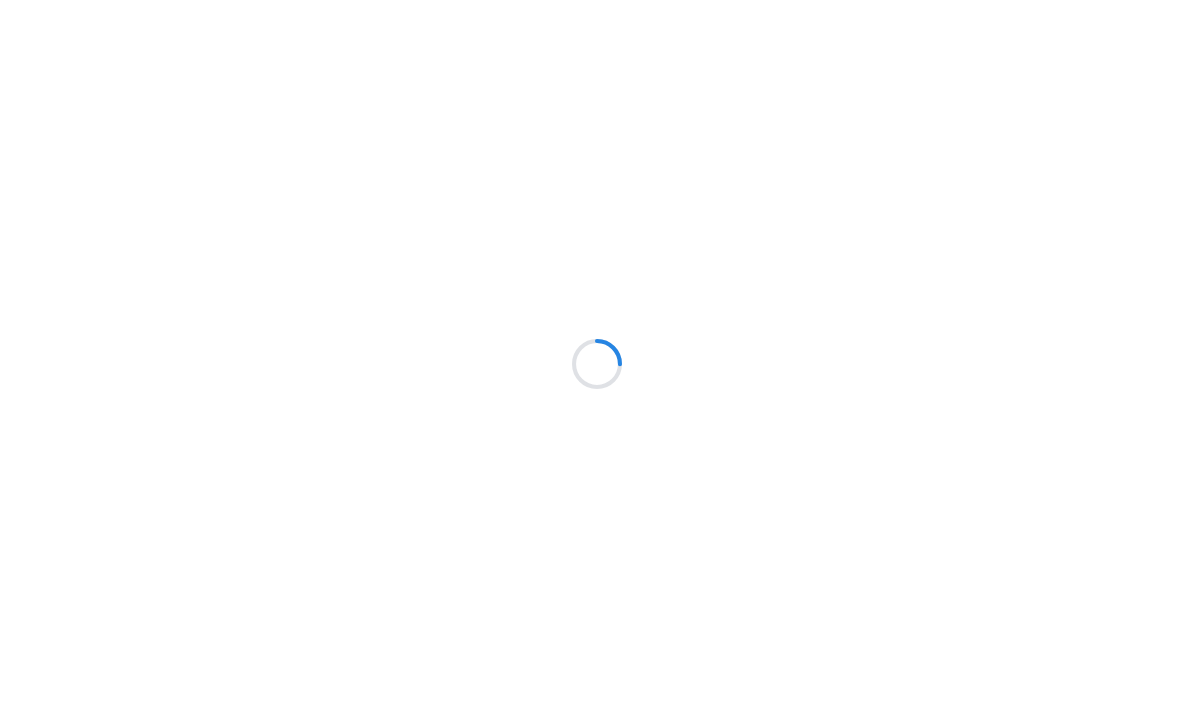 scroll, scrollTop: 0, scrollLeft: 0, axis: both 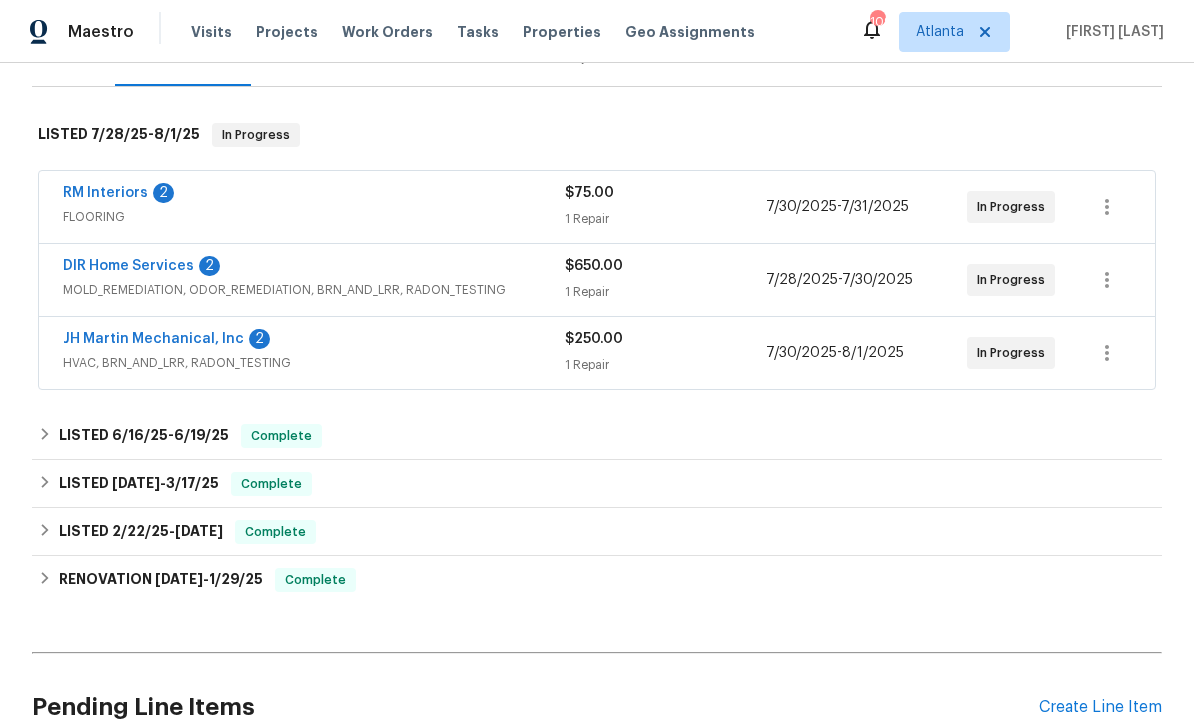 click on "DIR Home Services" at bounding box center (128, 266) 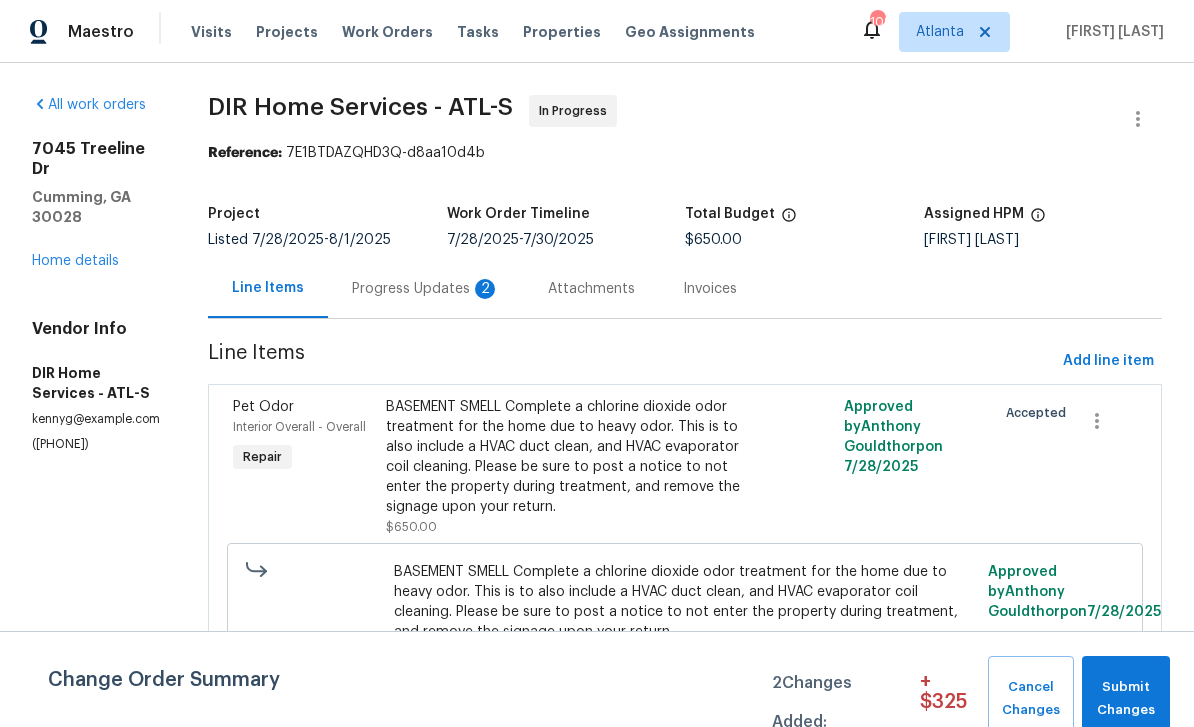 click on "Progress Updates 2" at bounding box center (426, 289) 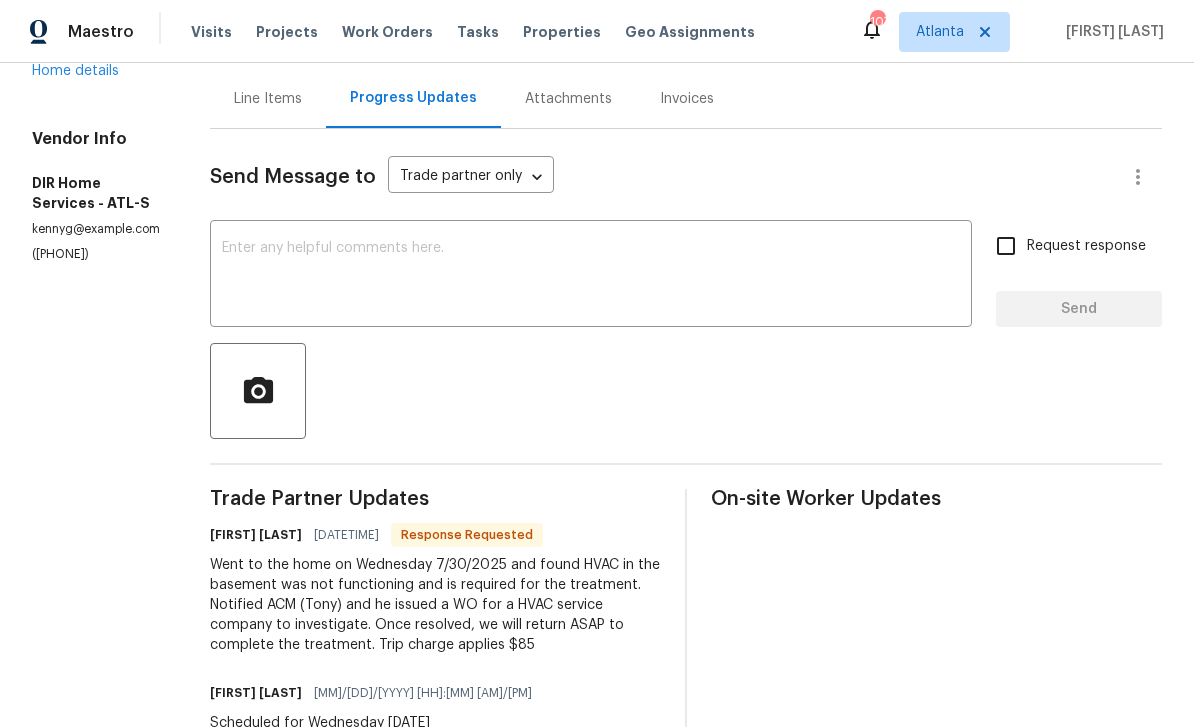 scroll, scrollTop: 189, scrollLeft: 0, axis: vertical 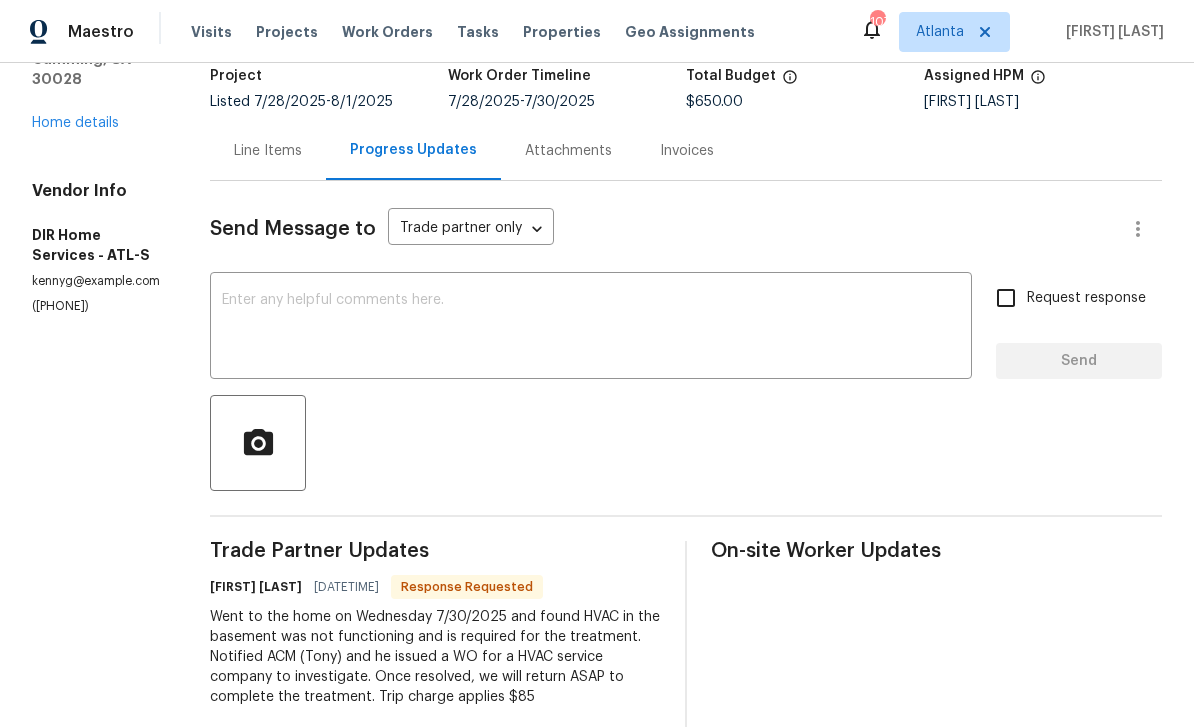 click at bounding box center (591, 328) 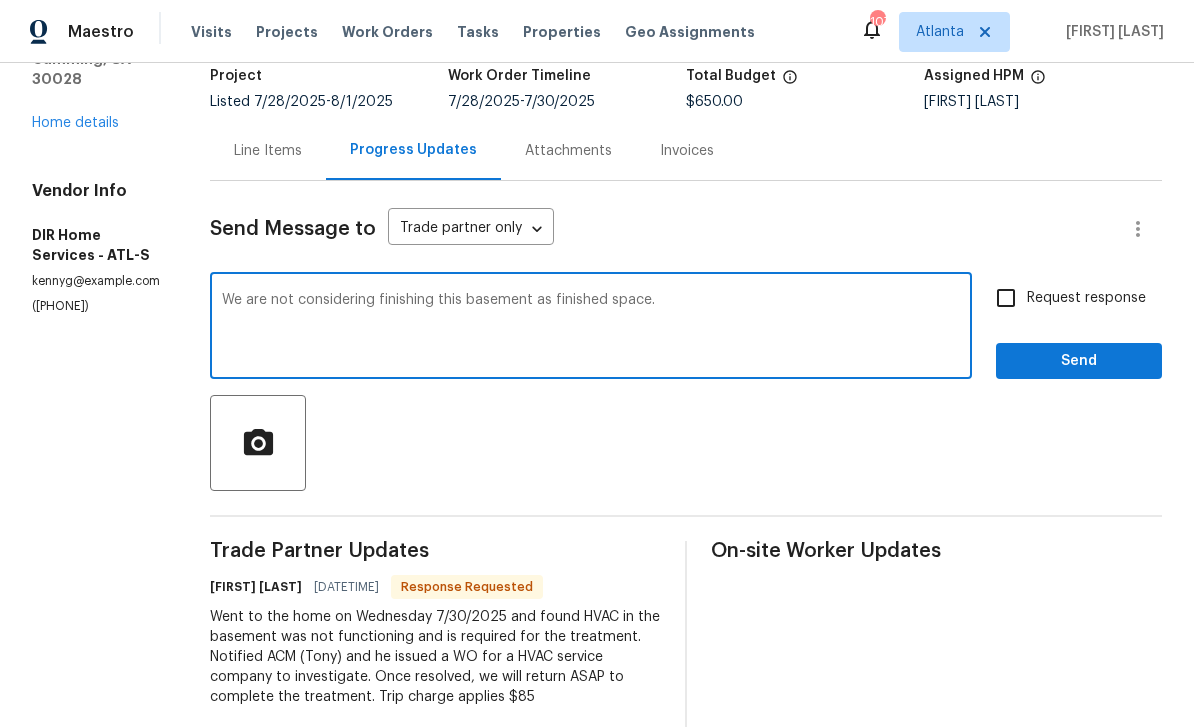 type on "We are not considering finishing this basement as finished space." 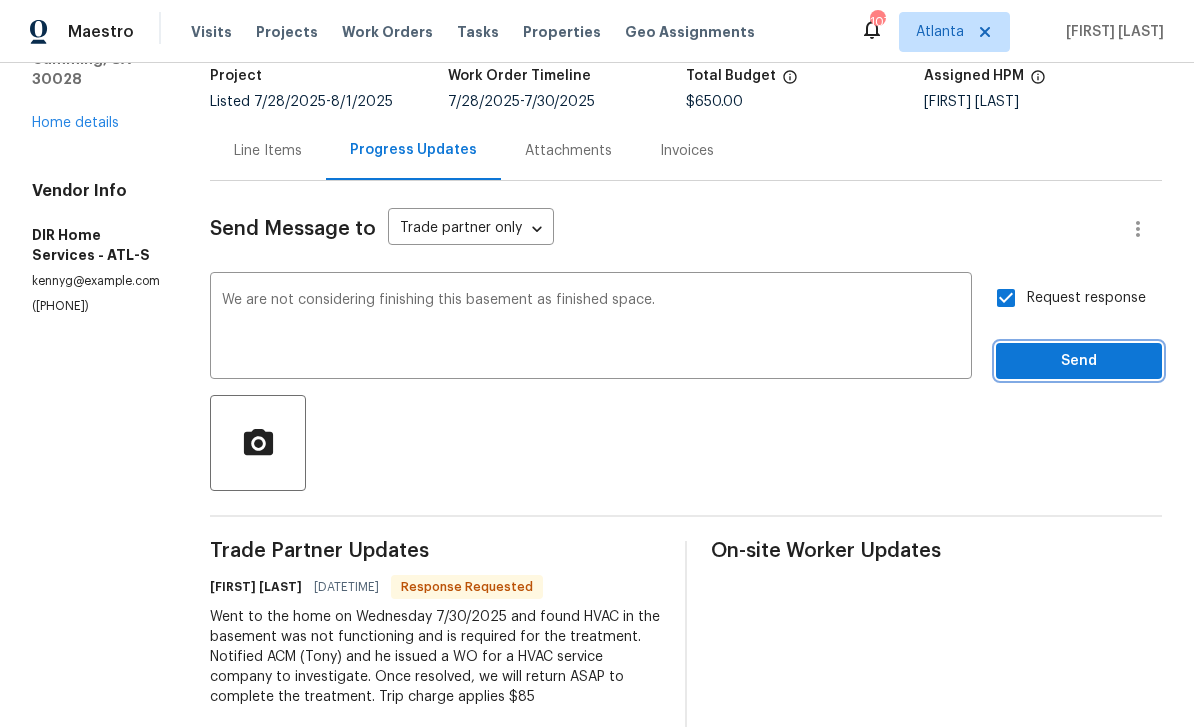 click on "Send" at bounding box center [1079, 361] 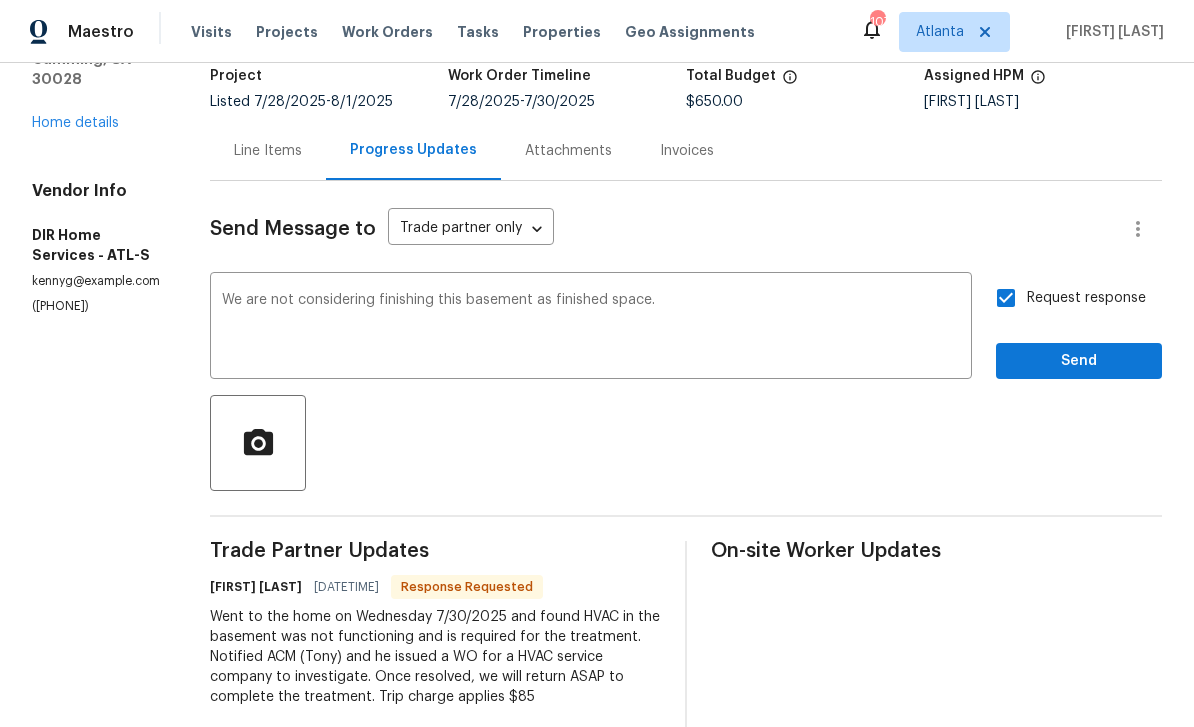 scroll, scrollTop: 21, scrollLeft: 0, axis: vertical 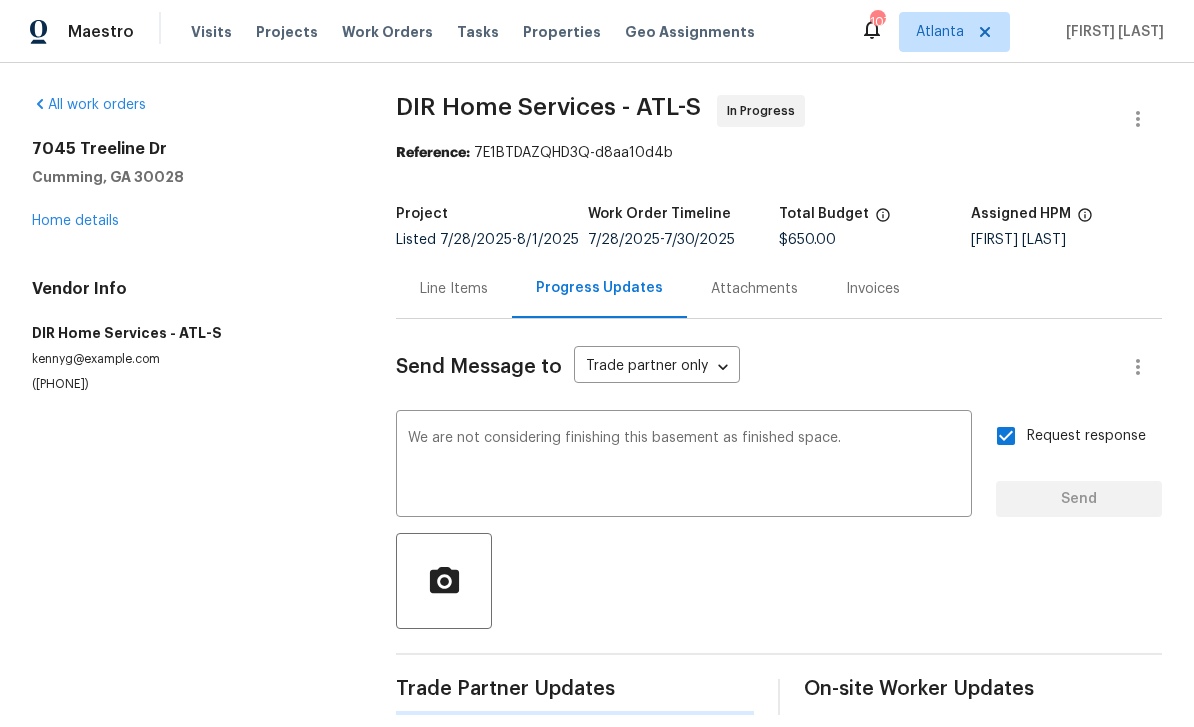 type 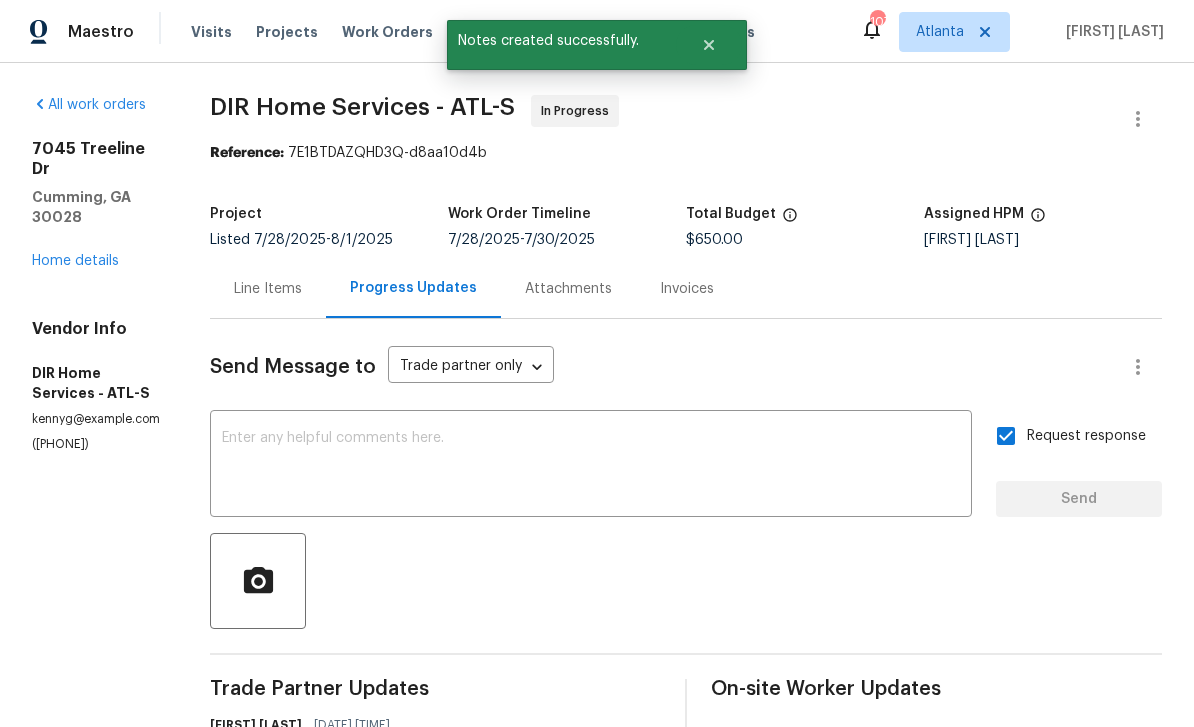 click on "Home details" at bounding box center (75, 261) 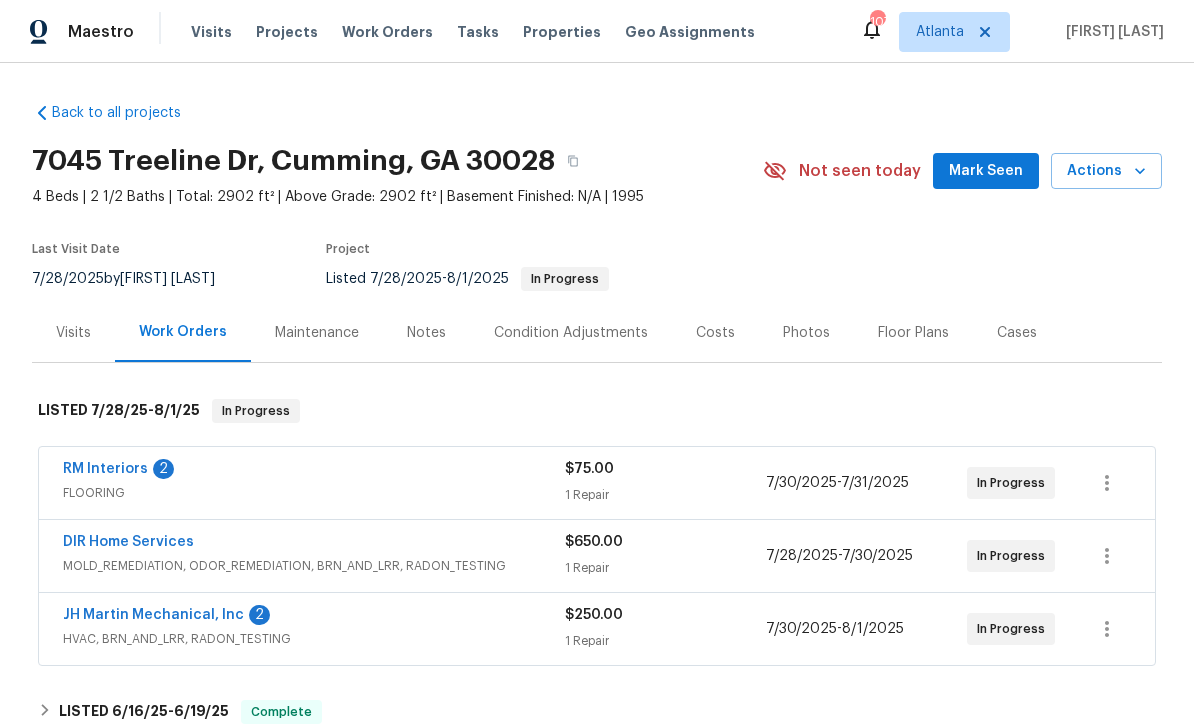 click on "RM Interiors" at bounding box center [105, 469] 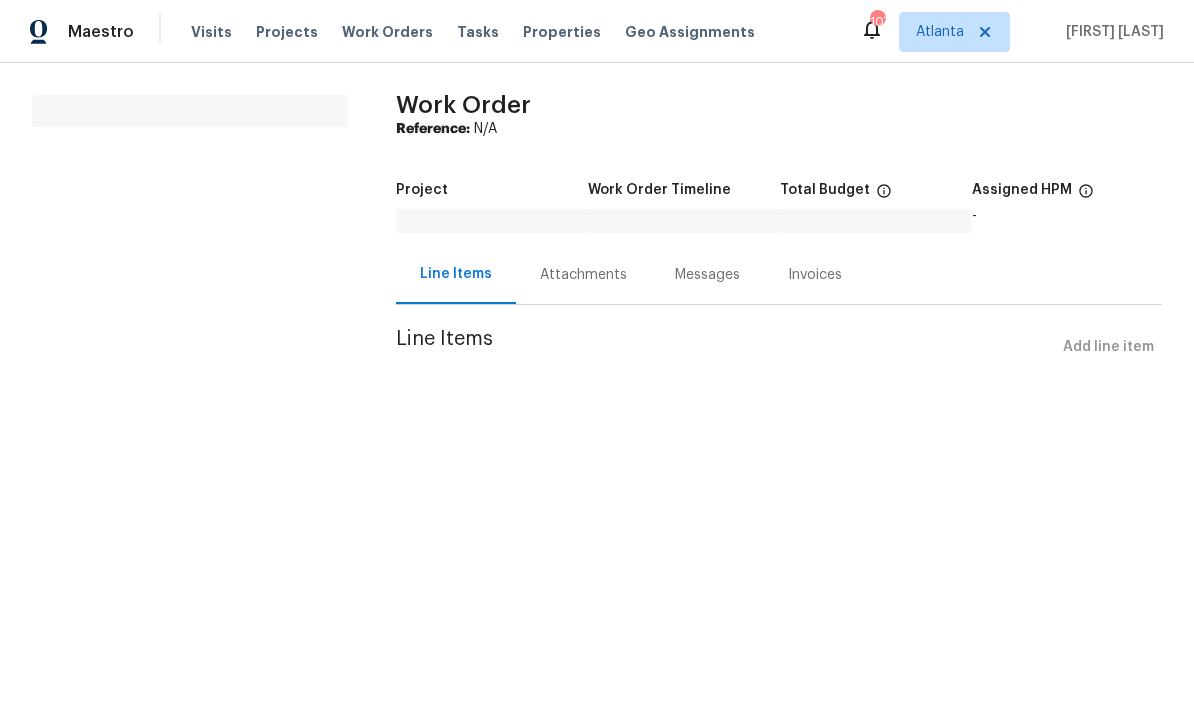 scroll, scrollTop: 0, scrollLeft: 0, axis: both 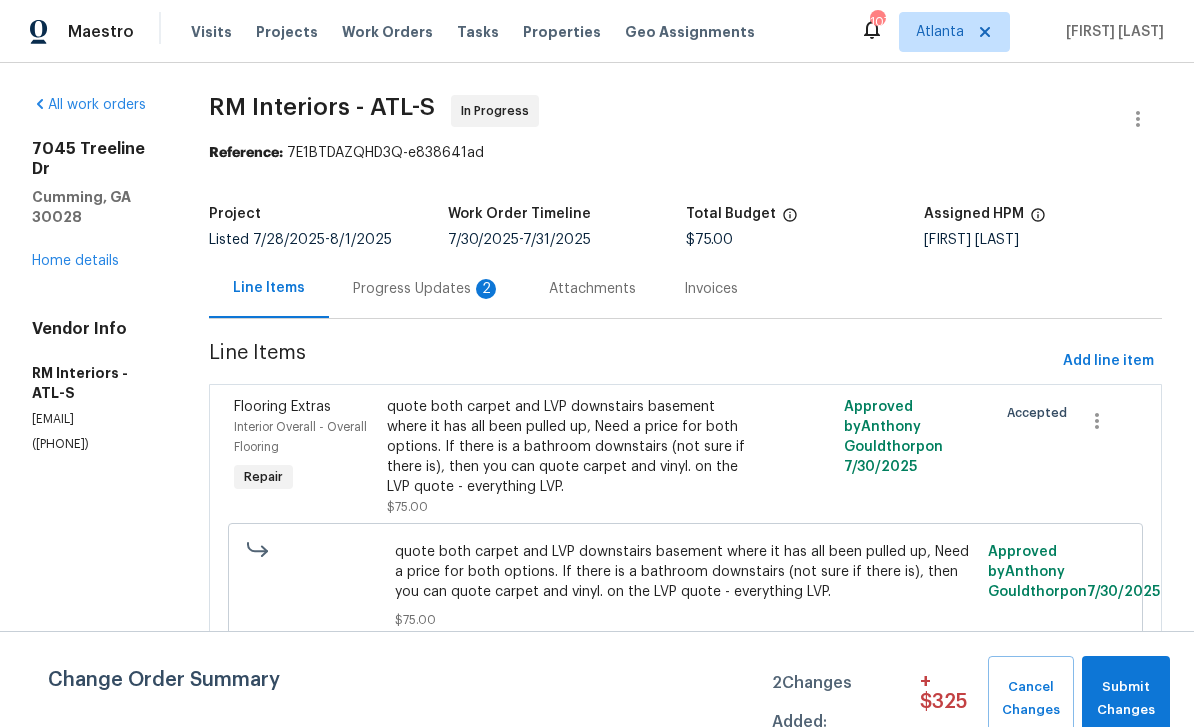 click on "Progress Updates 2" at bounding box center [427, 289] 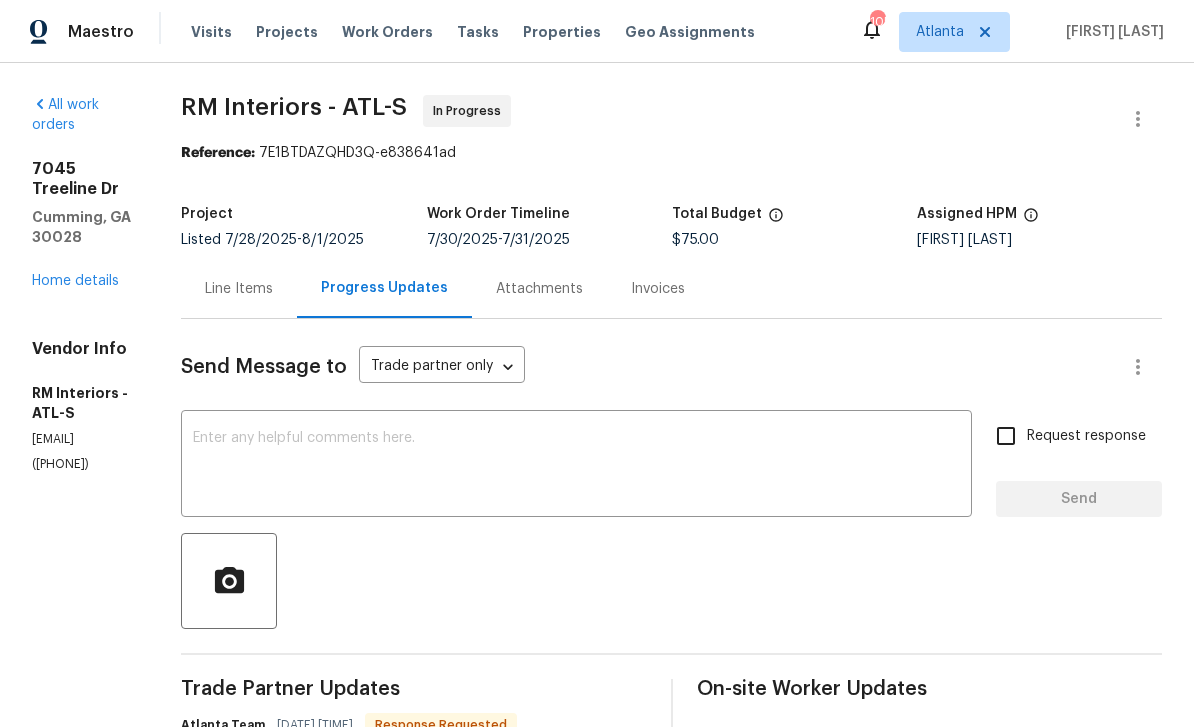 scroll, scrollTop: 0, scrollLeft: 0, axis: both 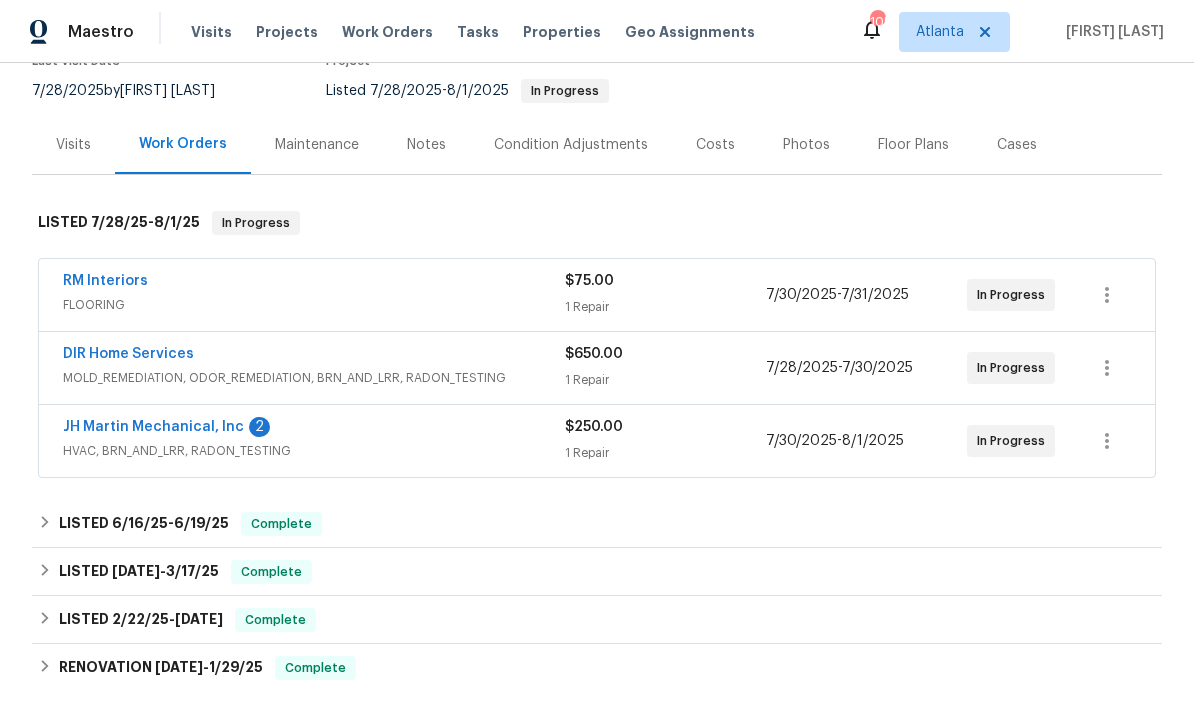 click on "JH Martin Mechanical, Inc" at bounding box center [153, 427] 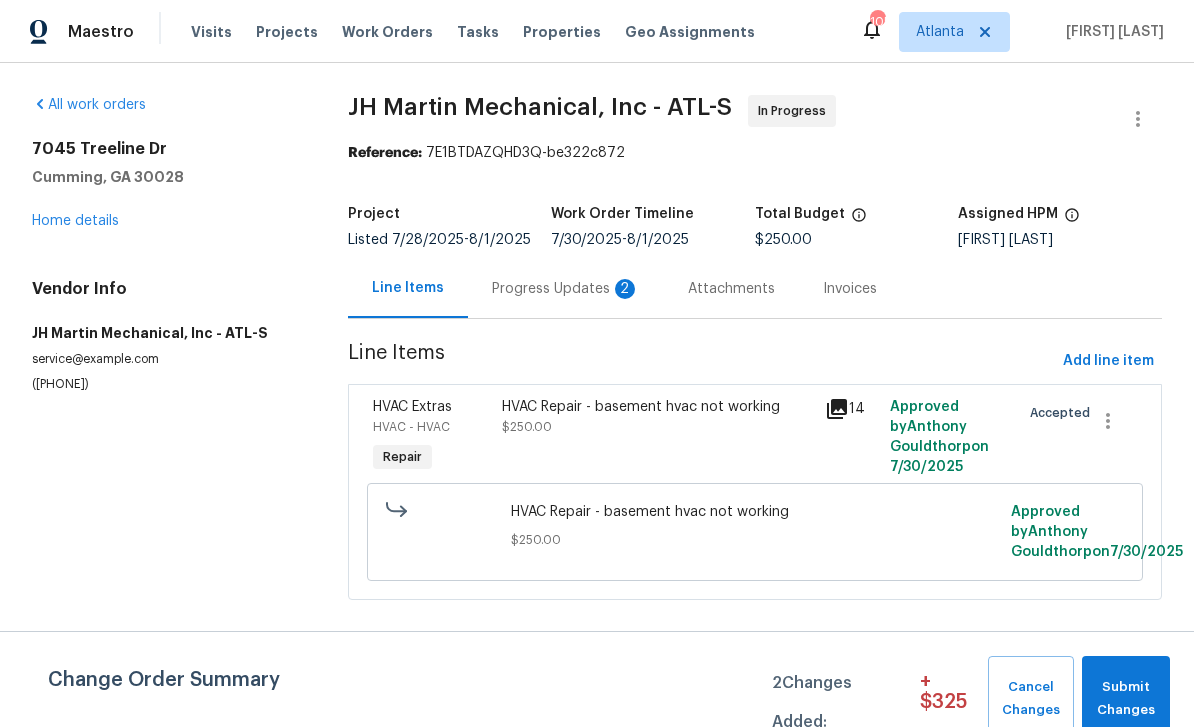 click on "Progress Updates 2" at bounding box center [566, 289] 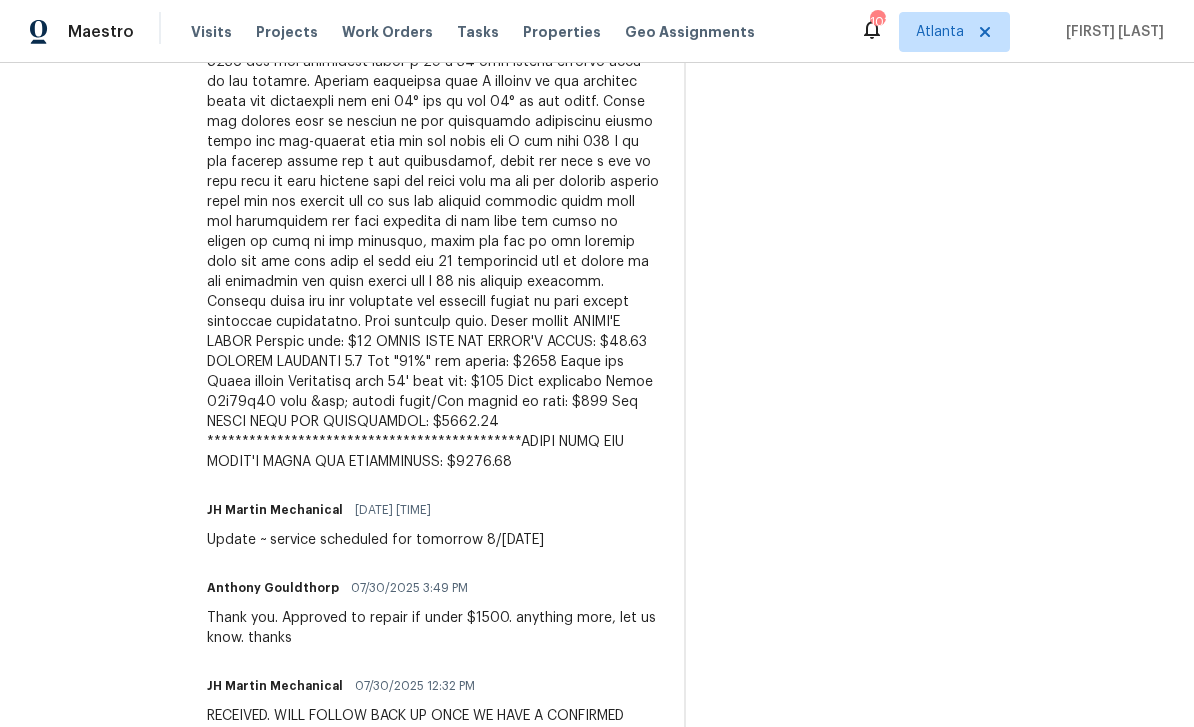 scroll, scrollTop: 795, scrollLeft: 0, axis: vertical 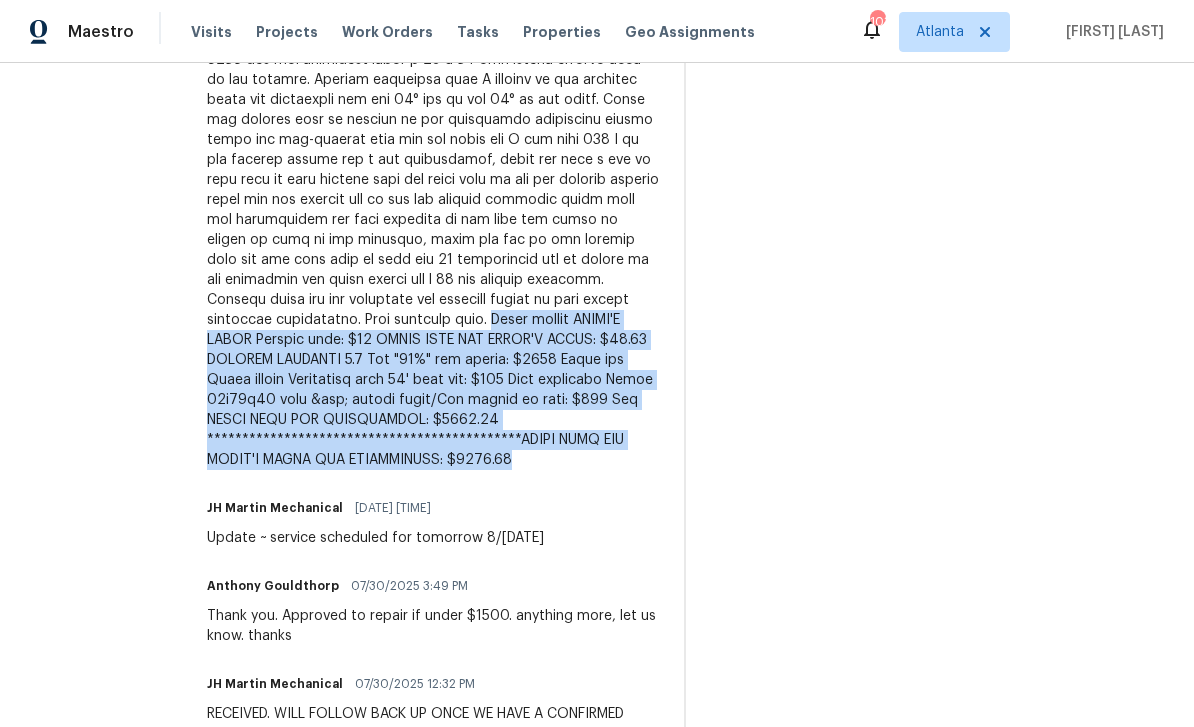 copy on "**********" 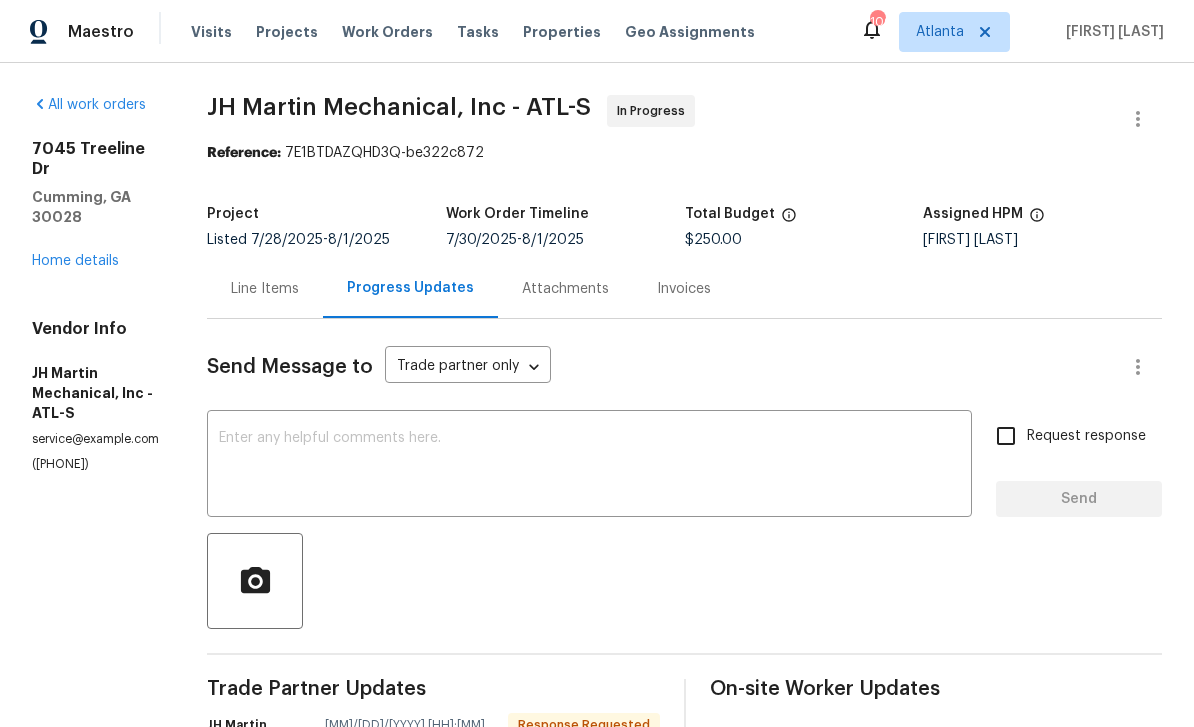 scroll, scrollTop: 0, scrollLeft: 0, axis: both 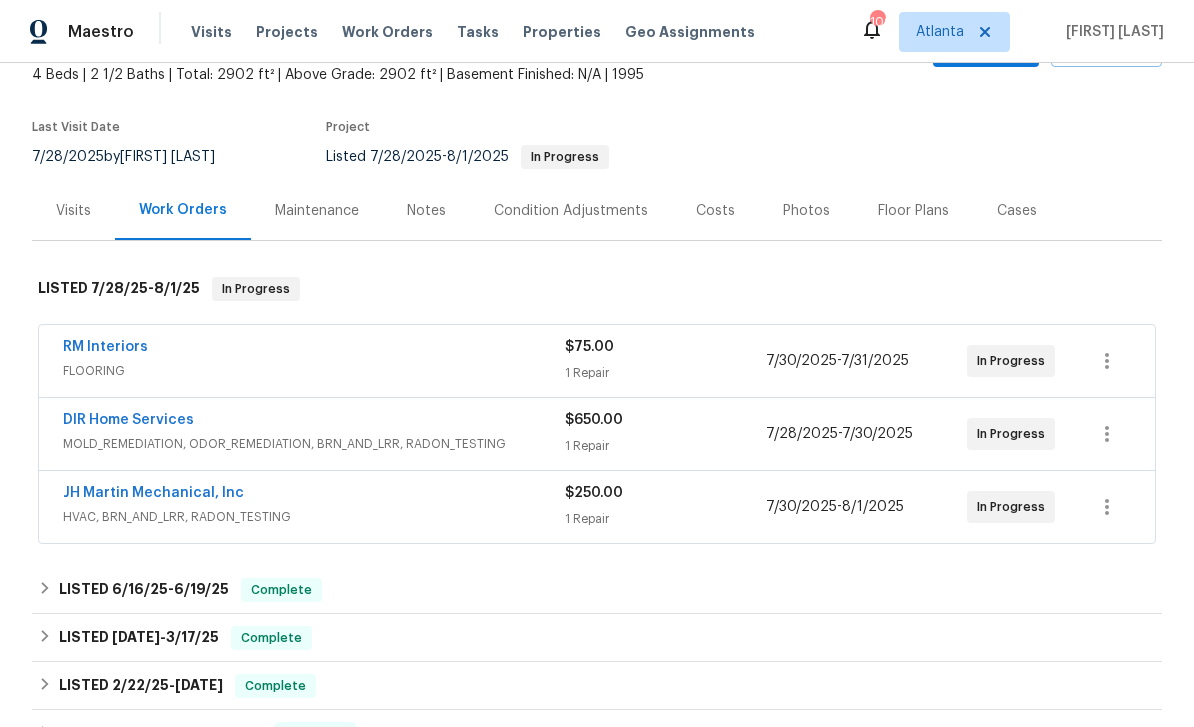 click on "RM Interiors" at bounding box center [105, 347] 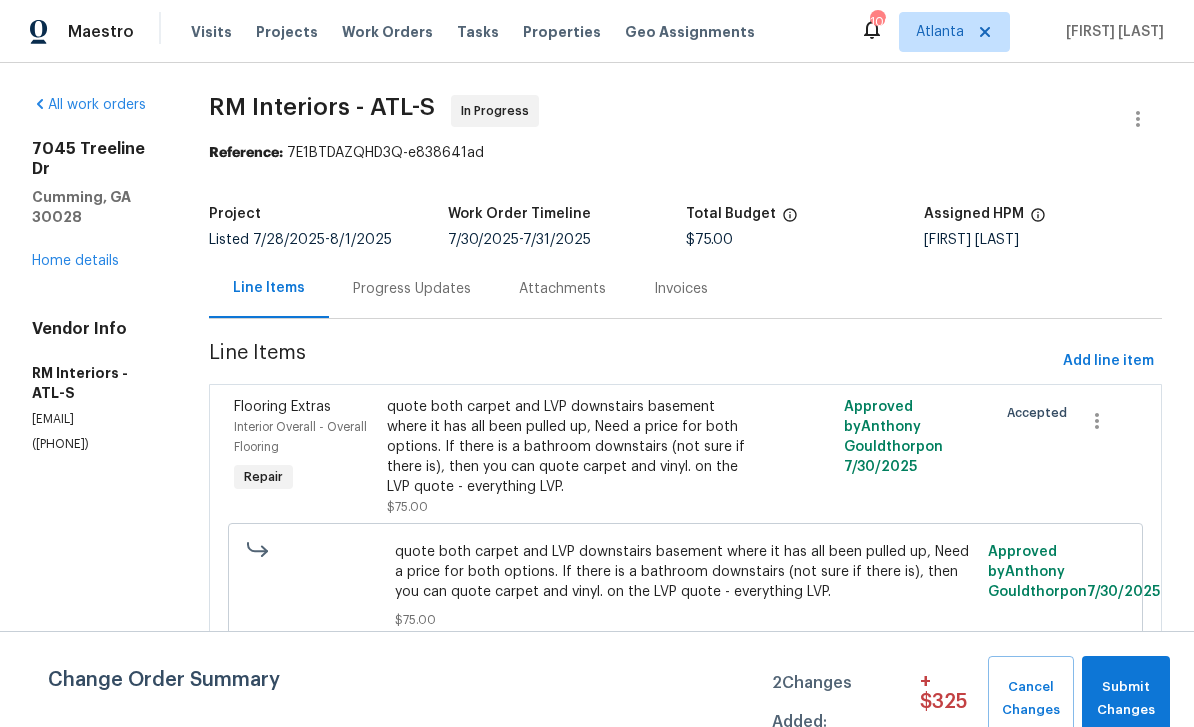 click on "Progress Updates" at bounding box center (412, 289) 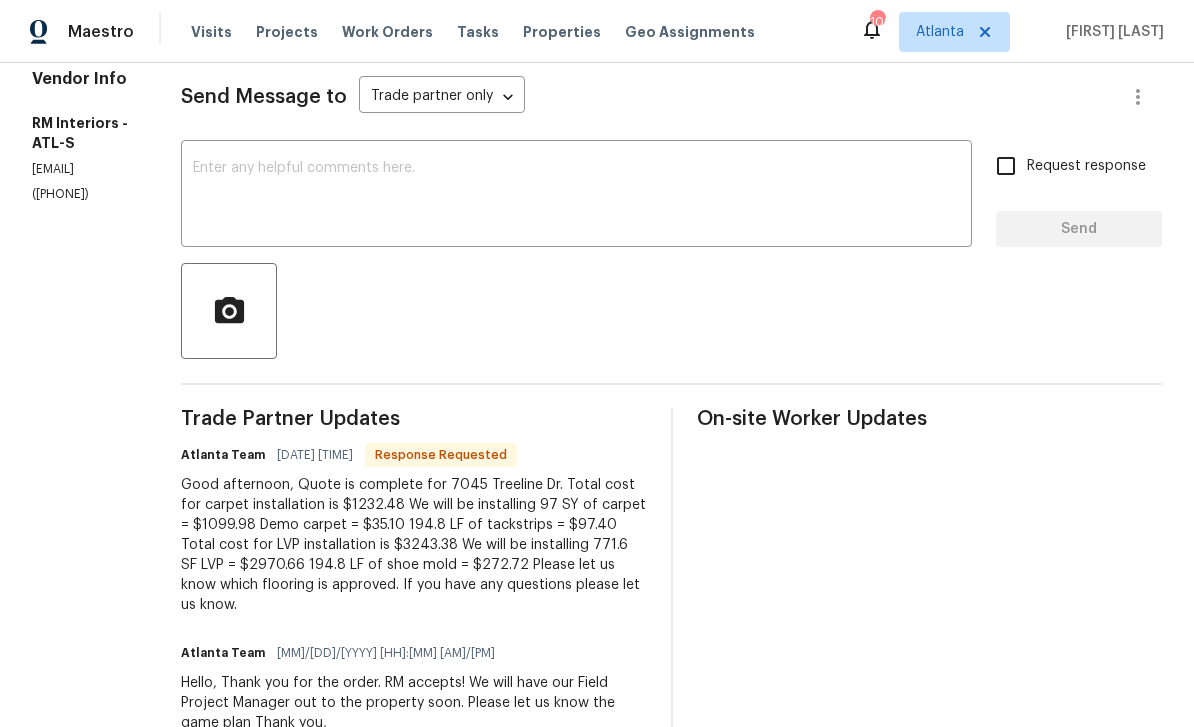 scroll, scrollTop: 269, scrollLeft: 0, axis: vertical 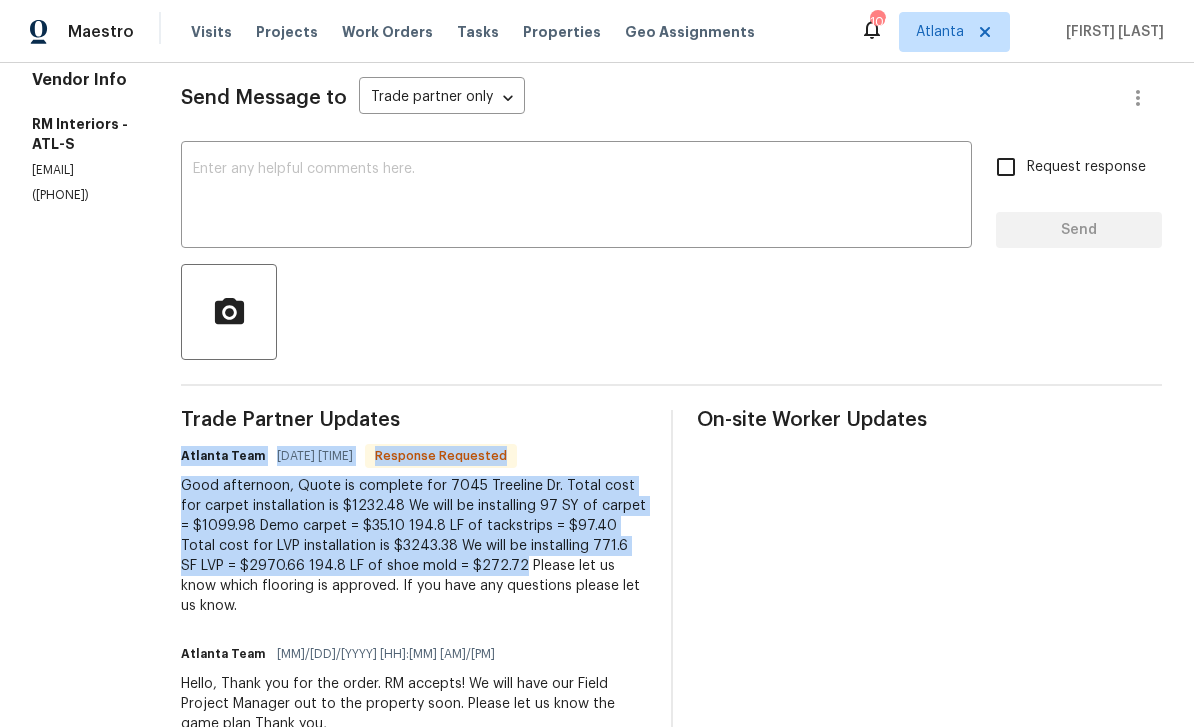 copy on "[CITY] Team 07/31/2025 6:02 PM Response Requested Good afternoon,
Quote is complete for 7045 Treeline Dr.
Total cost for carpet installation is $1232.48
We will be installing 97 SY of carpet = $1099.98
Demo carpet = $35.10
194.8 LF of tackstrips = $97.40
Total cost for LVP installation is $3243.38
We will be installing 771.6 SF LVP = $2970.66
194.8 LF of shoe mold = $272.72" 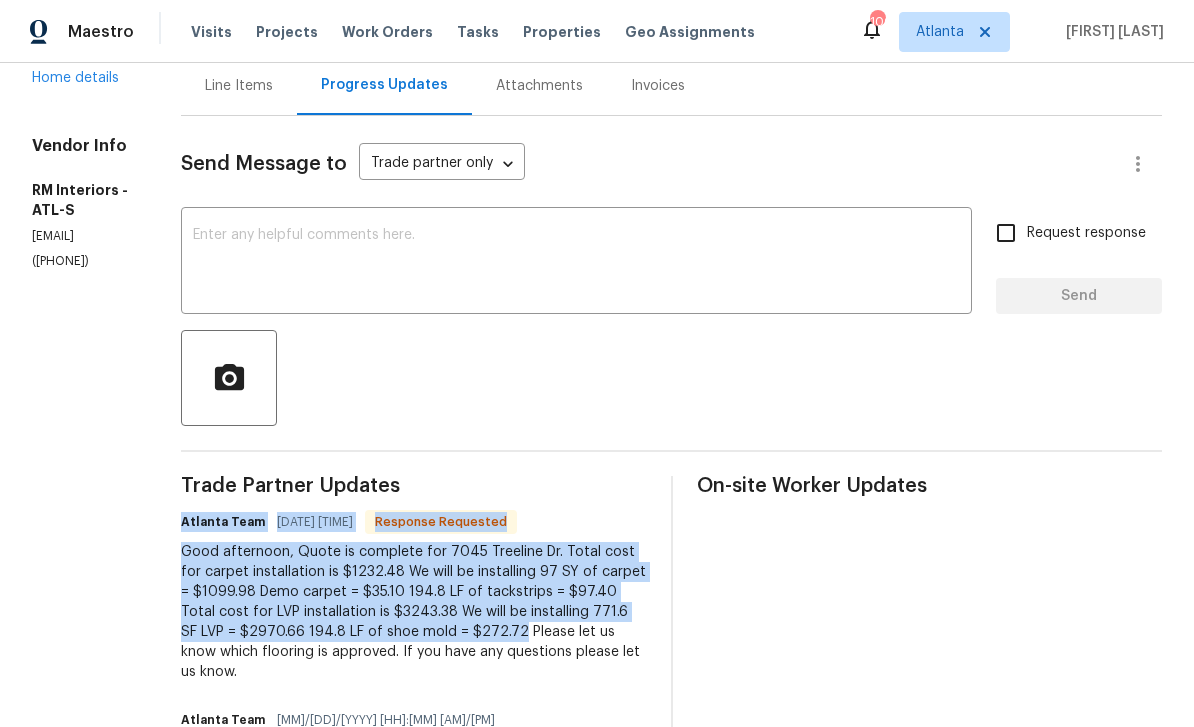 scroll, scrollTop: 179, scrollLeft: 0, axis: vertical 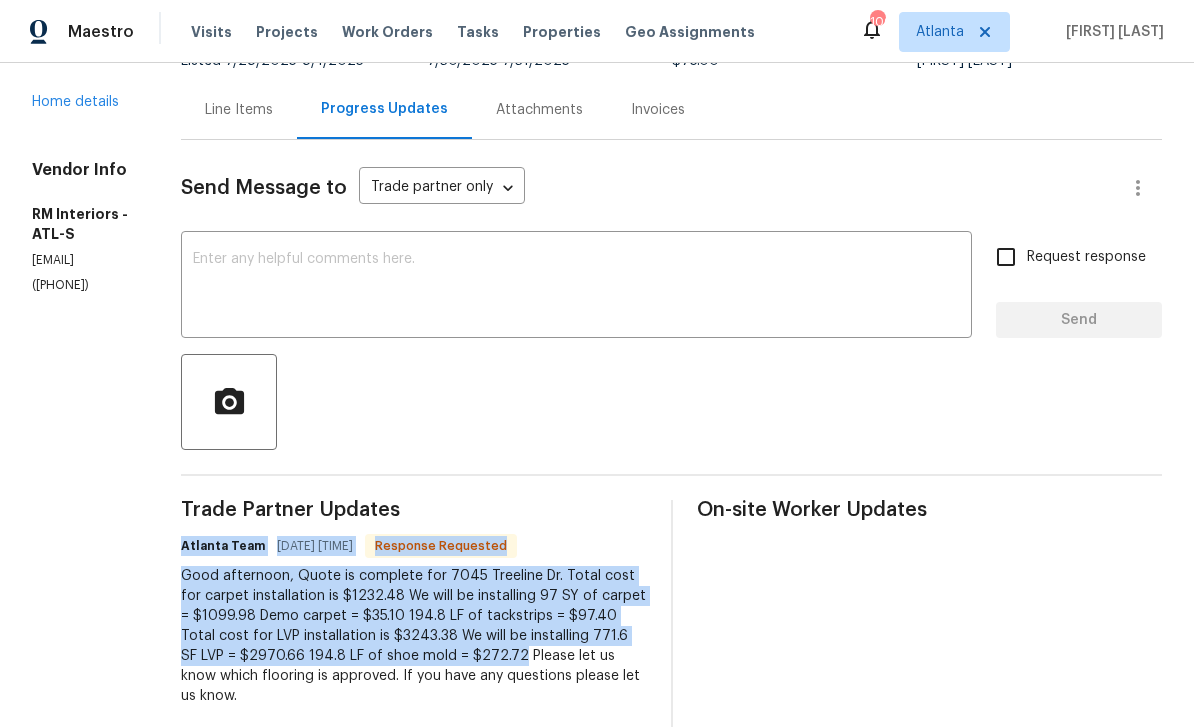 click on "All work orders 7045 Treeline Dr Cumming, GA 30028 Home details Vendor Info RM Interiors - ATL-S atlanta@rmiflooring.com (404) 771-0472" at bounding box center (82, 382) 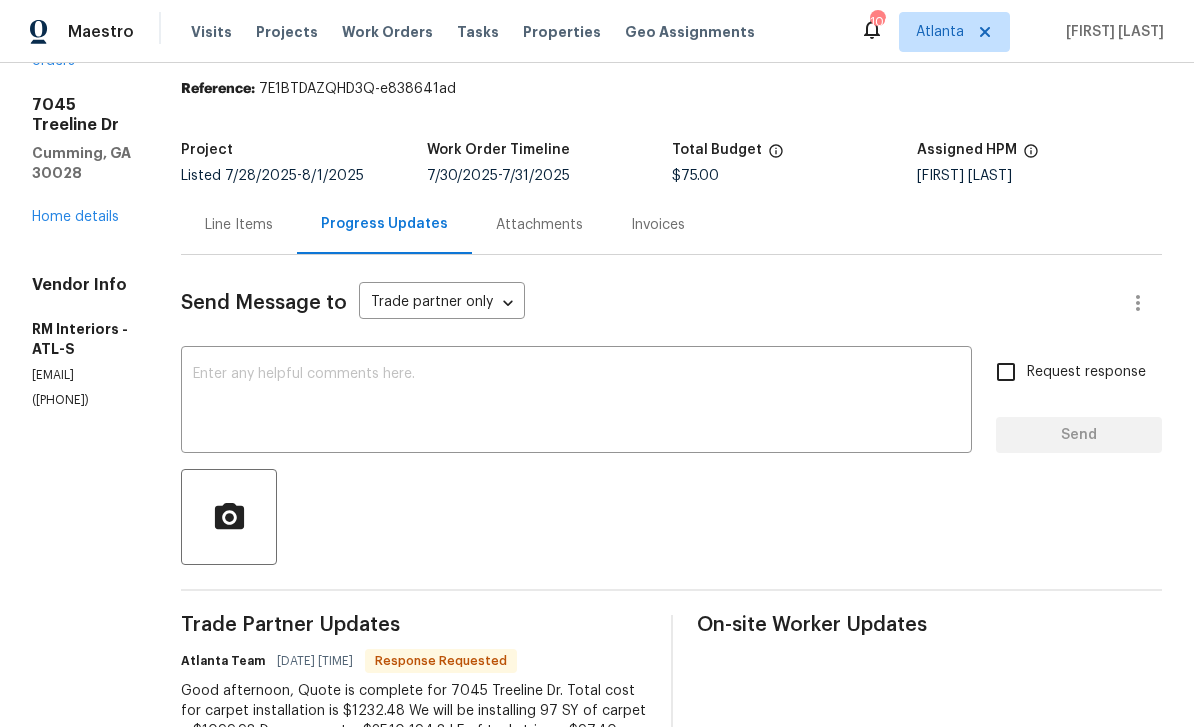 scroll, scrollTop: 10, scrollLeft: 0, axis: vertical 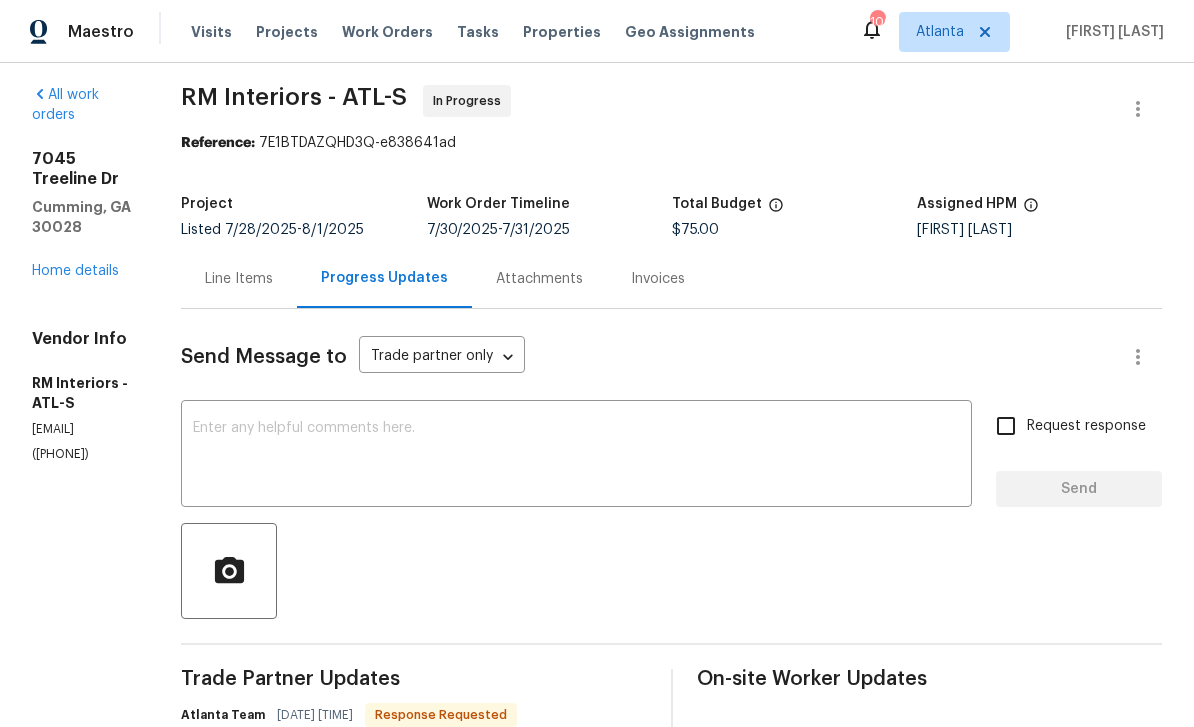 click on "Home details" at bounding box center [75, 271] 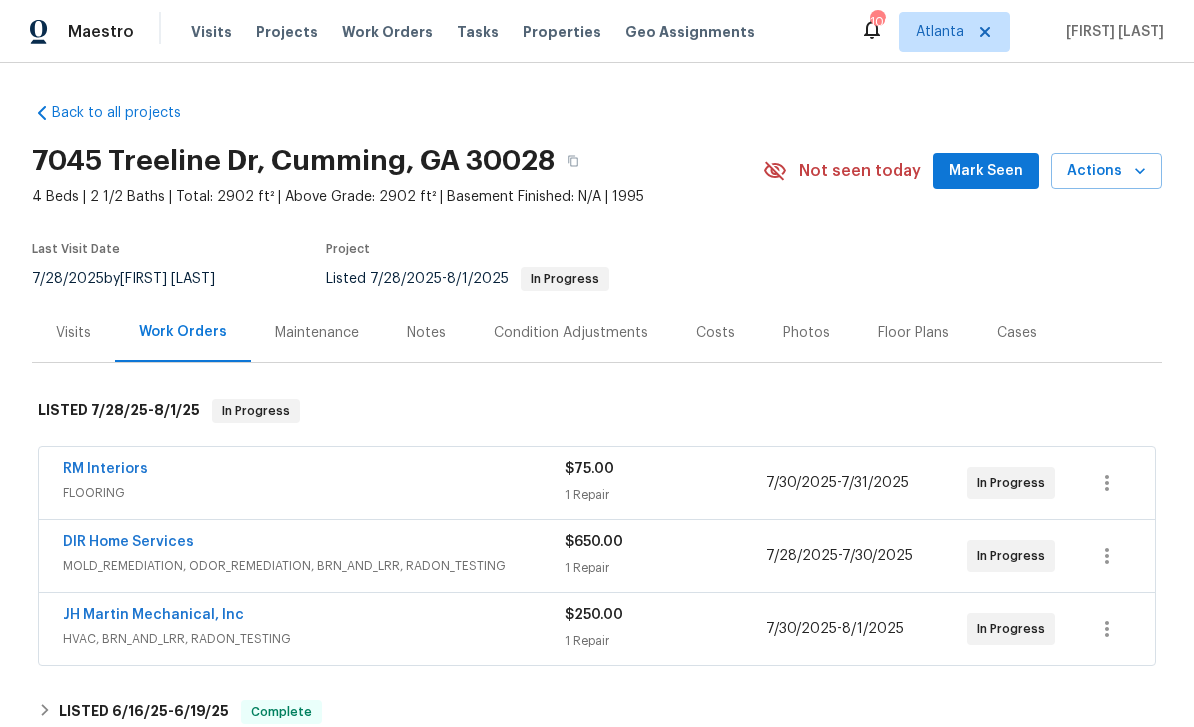click on "Mark Seen" at bounding box center [986, 171] 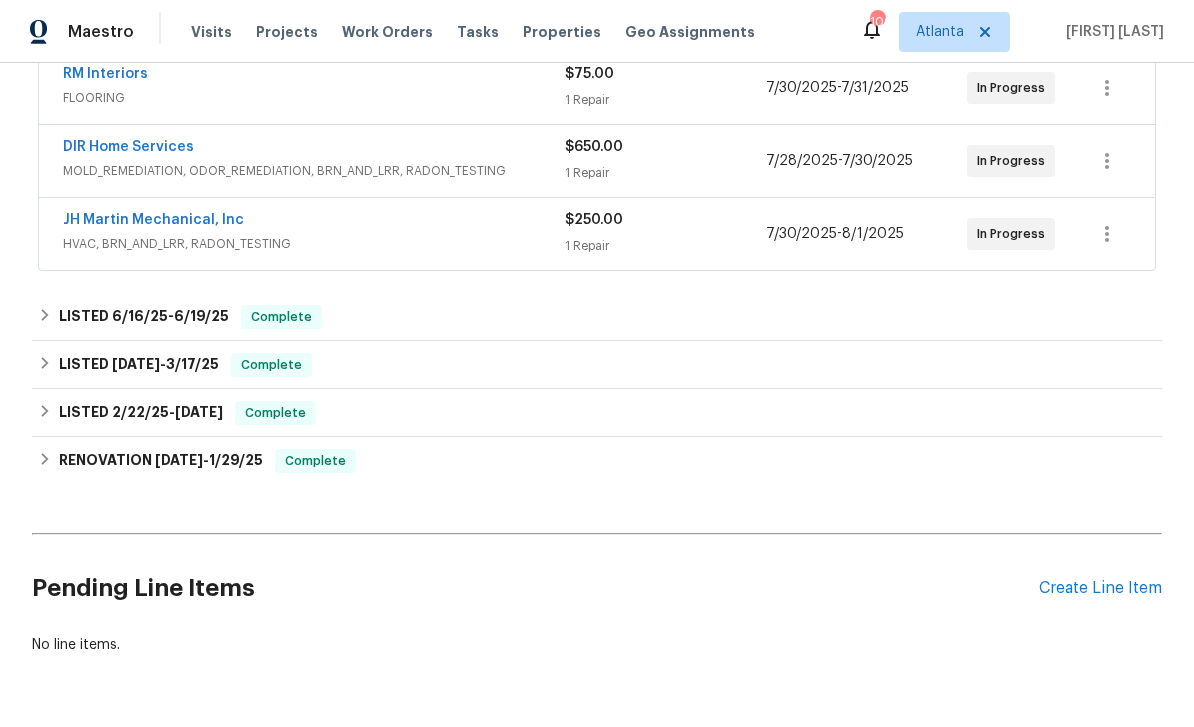scroll, scrollTop: 394, scrollLeft: 0, axis: vertical 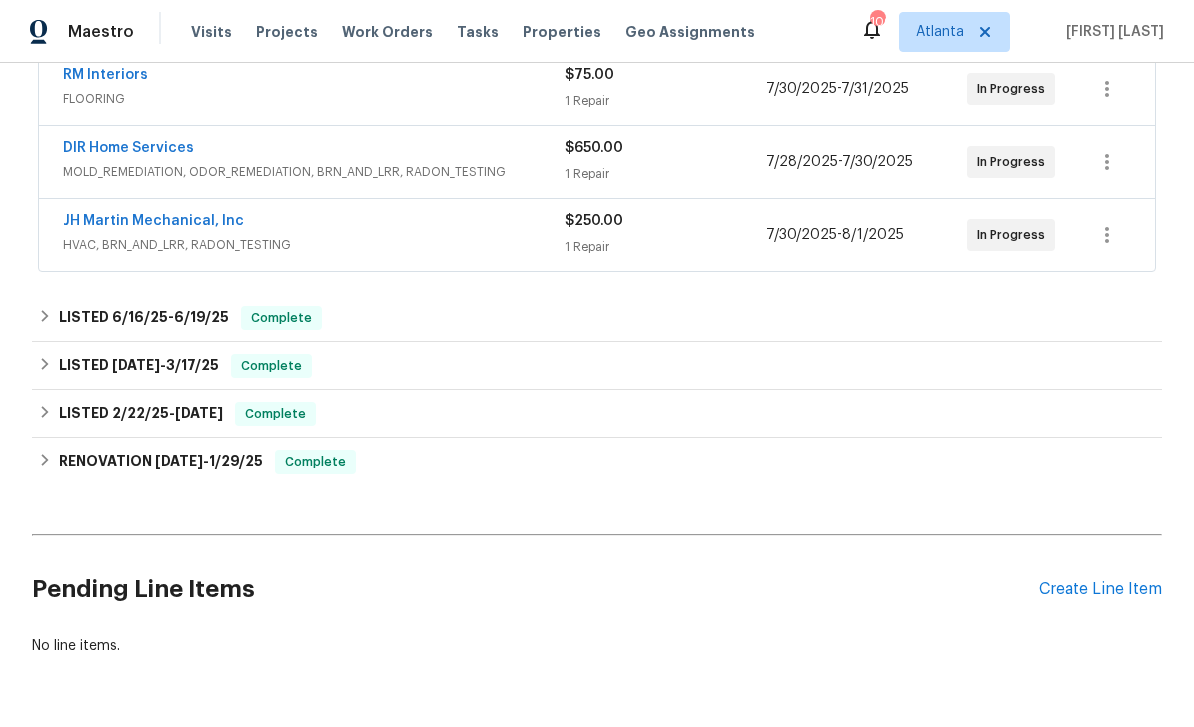 click on "Create Line Item" at bounding box center (1100, 589) 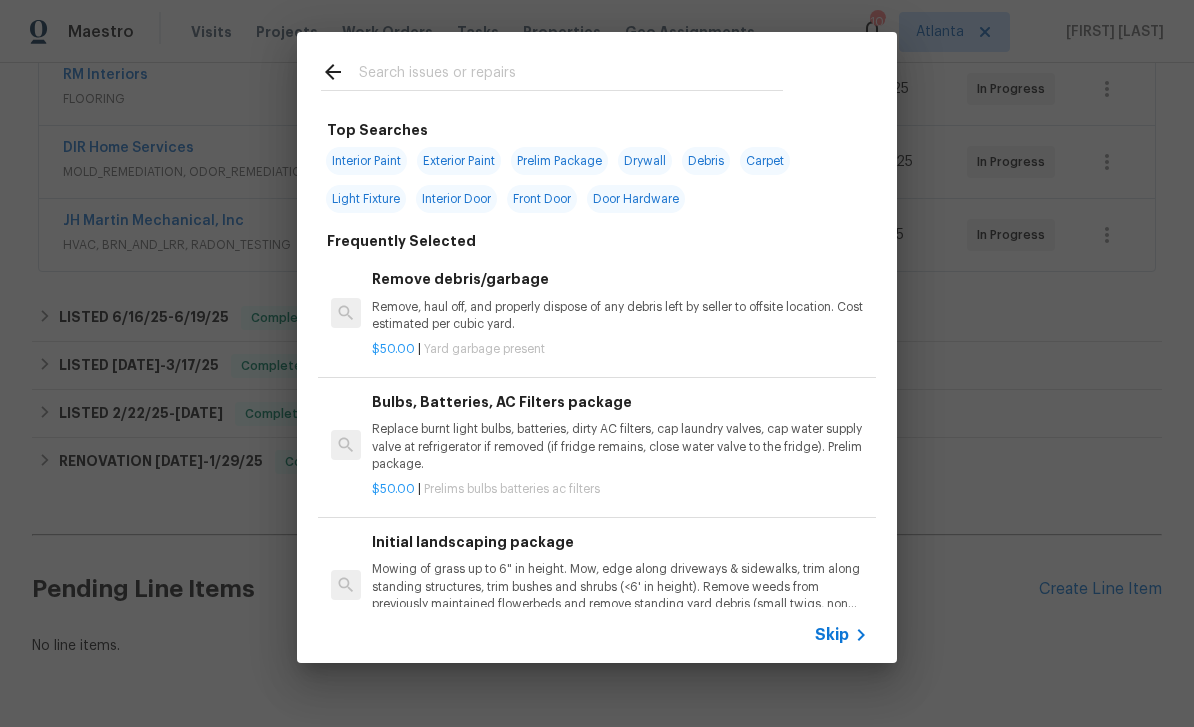 click at bounding box center [571, 75] 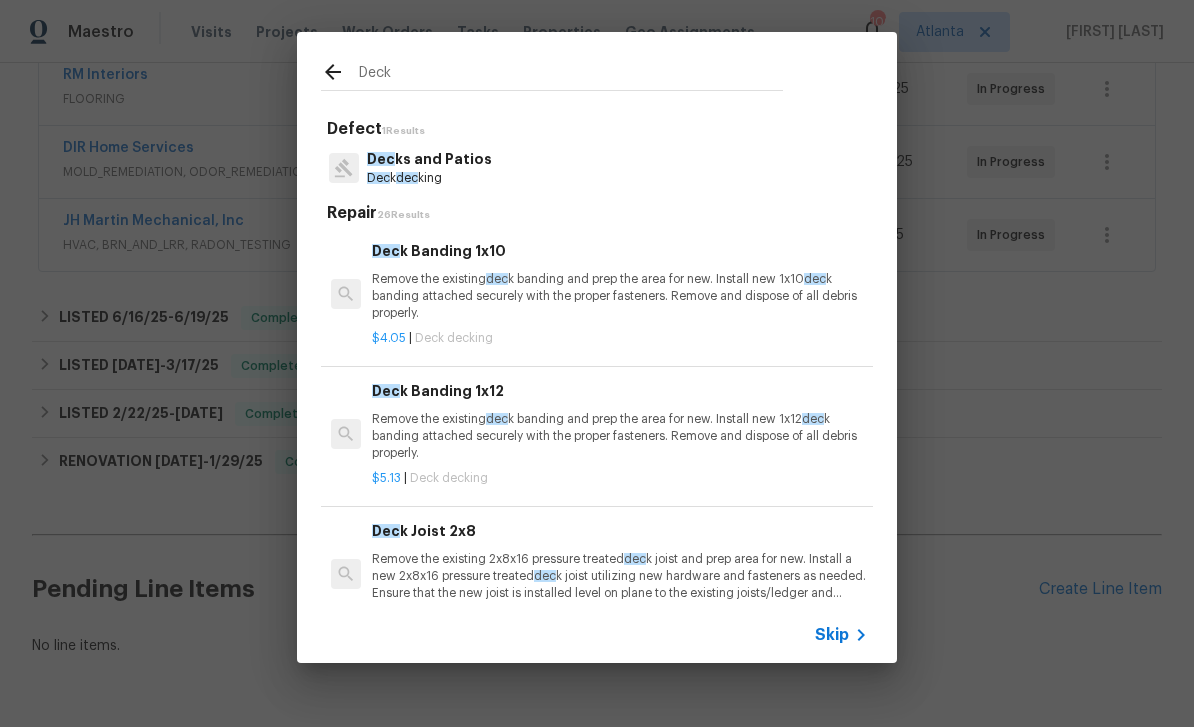 type on "Deck" 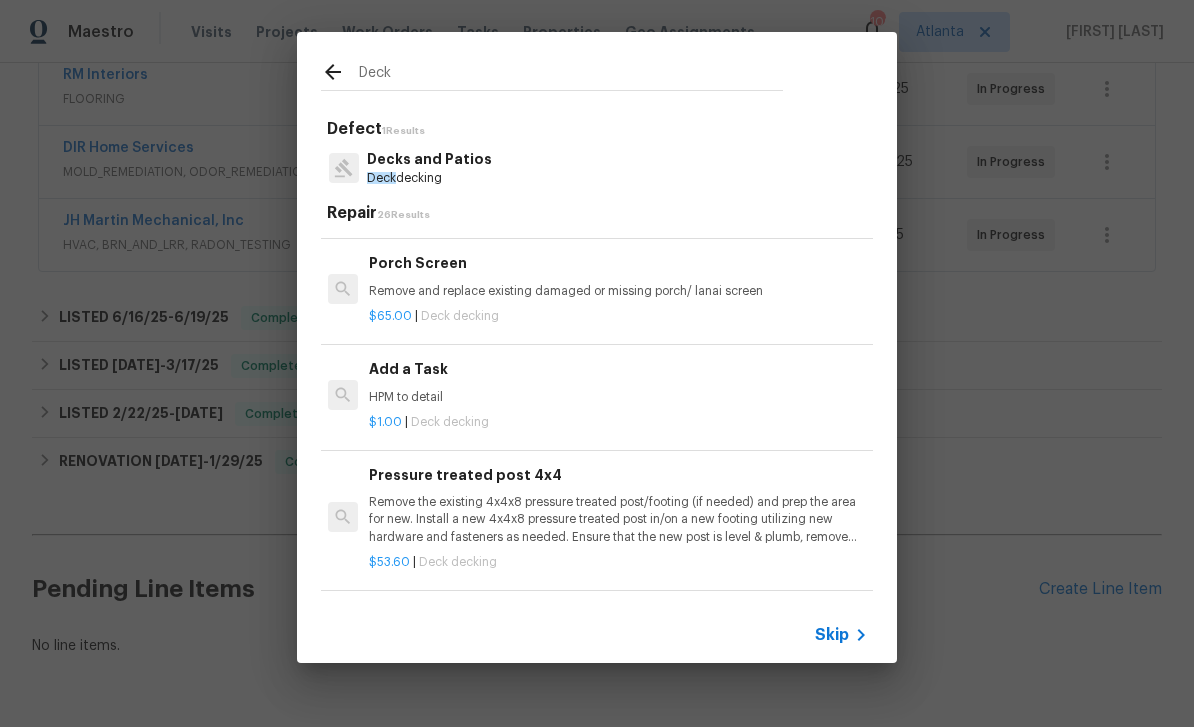 scroll, scrollTop: 1950, scrollLeft: 3, axis: both 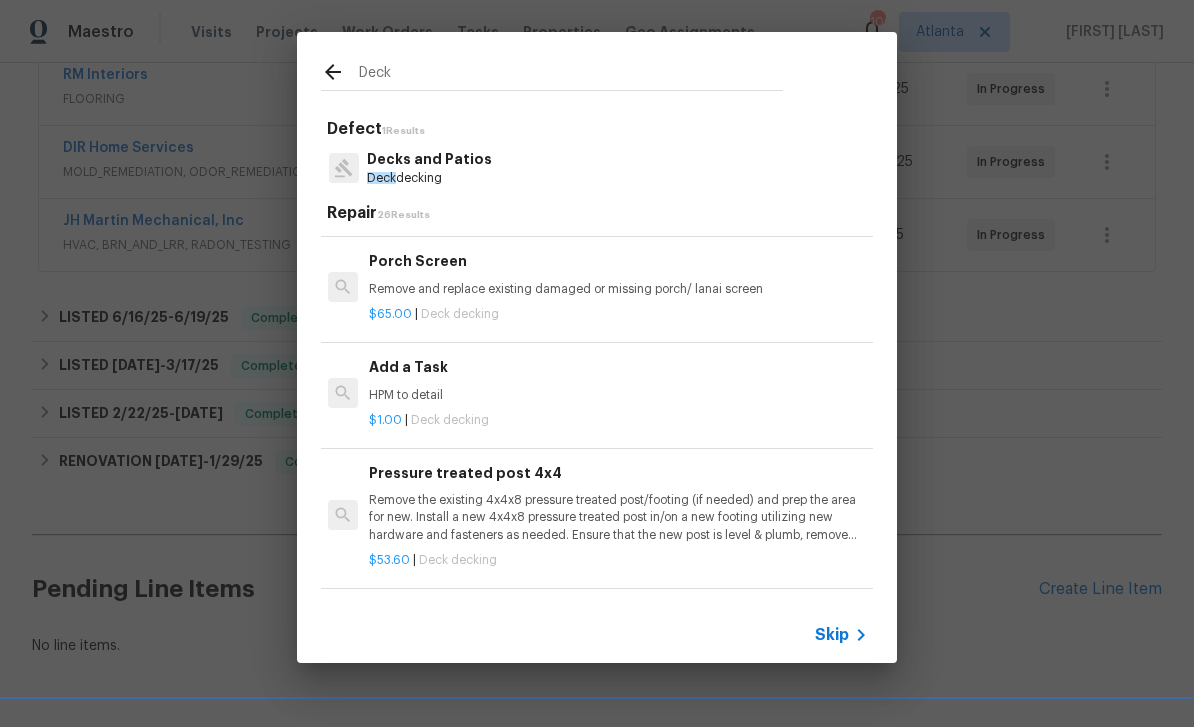 click on "Add a Task" at bounding box center [617, 367] 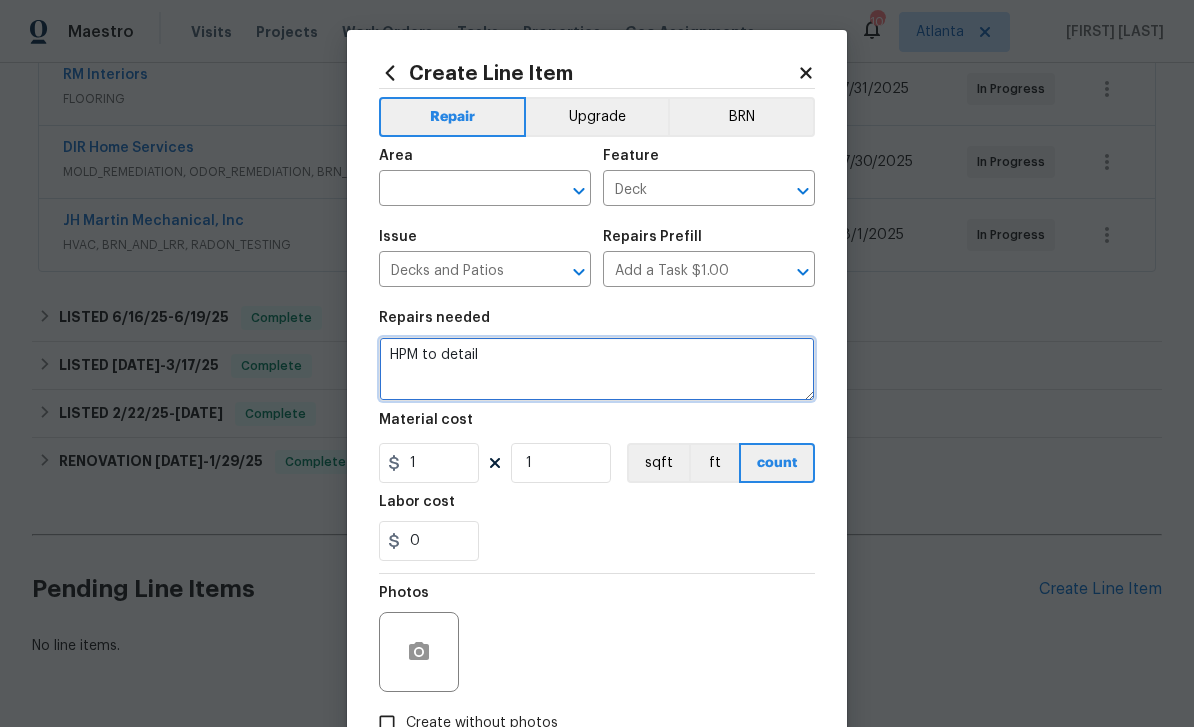click on "HPM to detail" at bounding box center (597, 369) 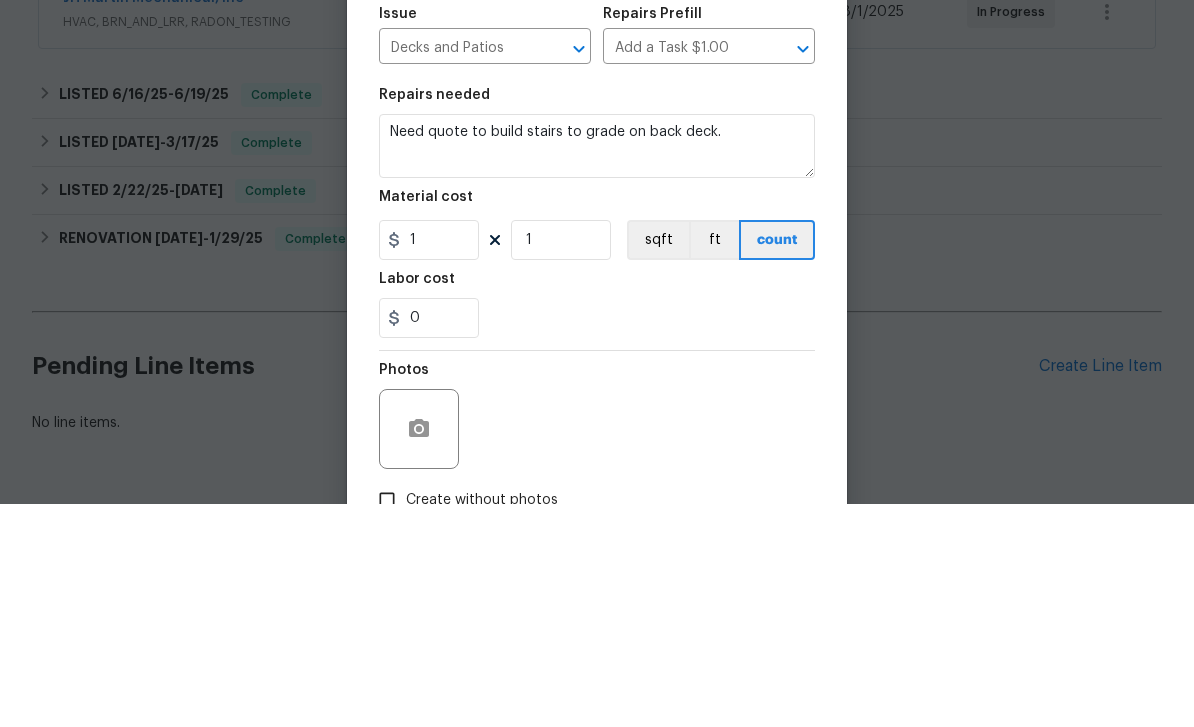 scroll, scrollTop: 64, scrollLeft: 0, axis: vertical 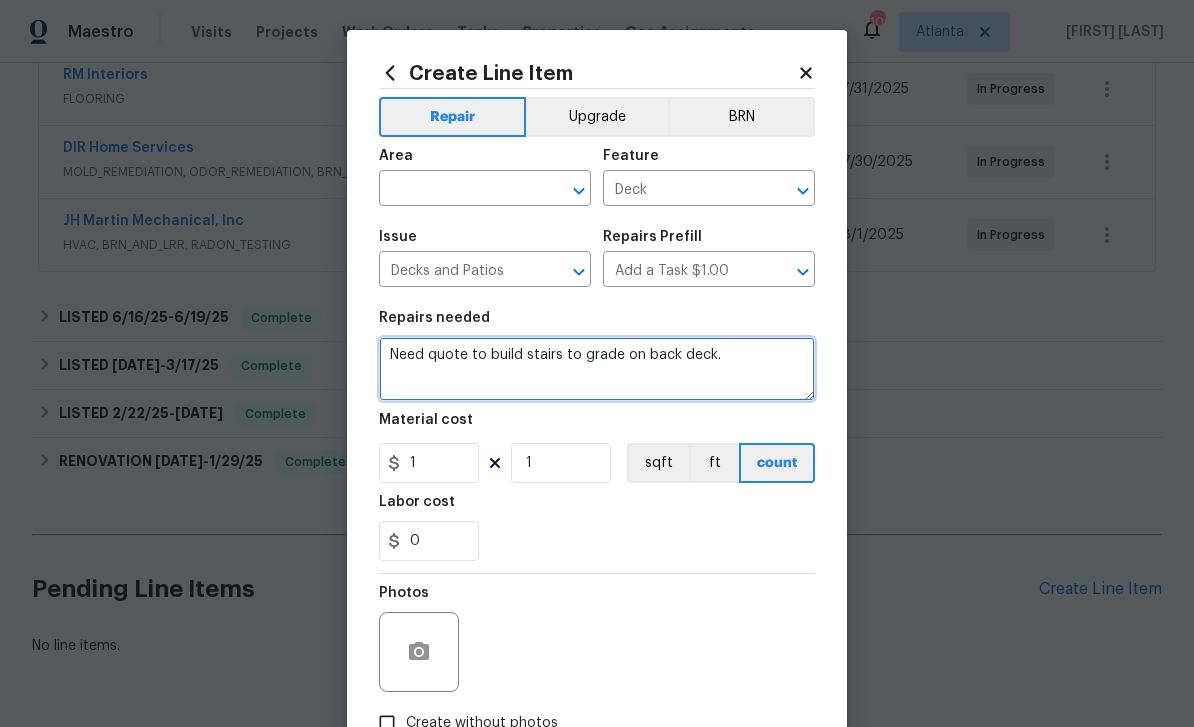 type on "Need quote to build stairs to grade on back deck." 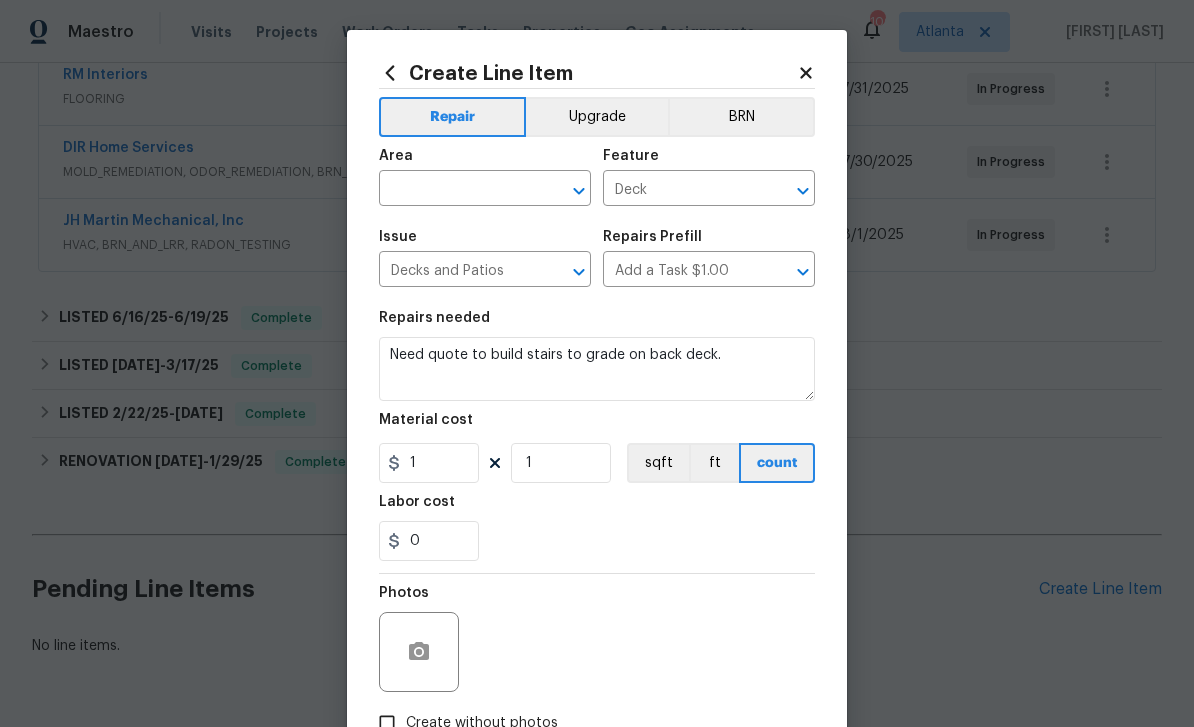 click at bounding box center [457, 190] 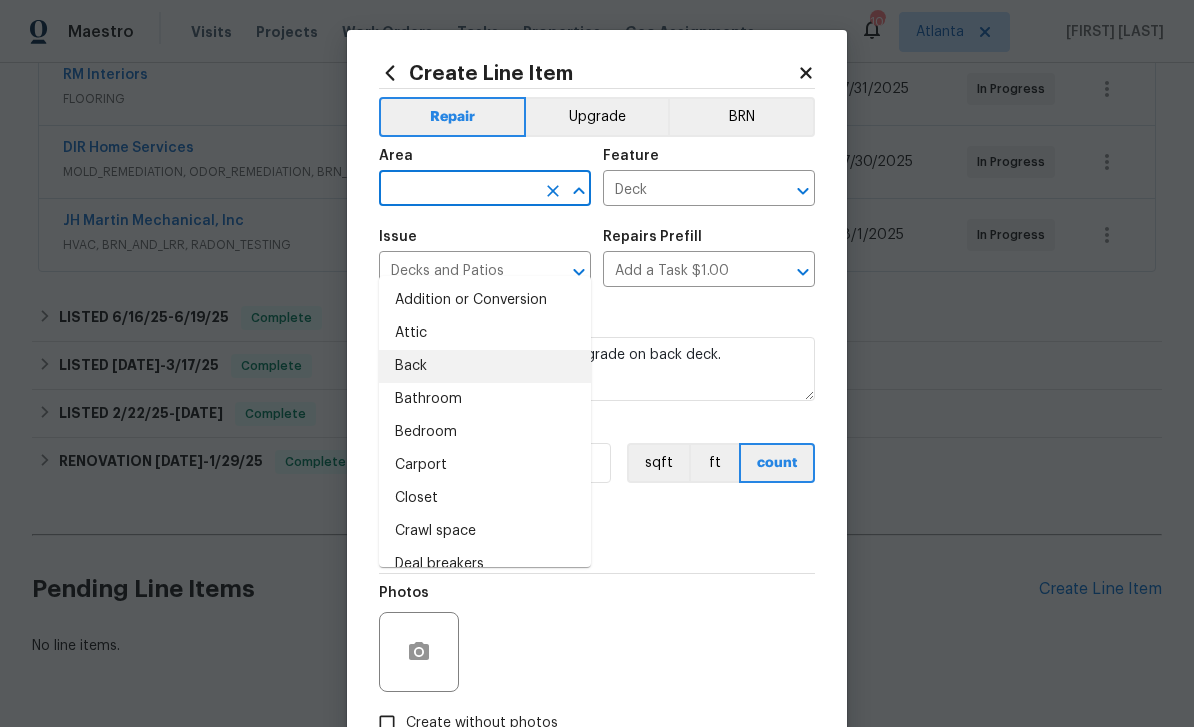 click on "Back" at bounding box center [485, 366] 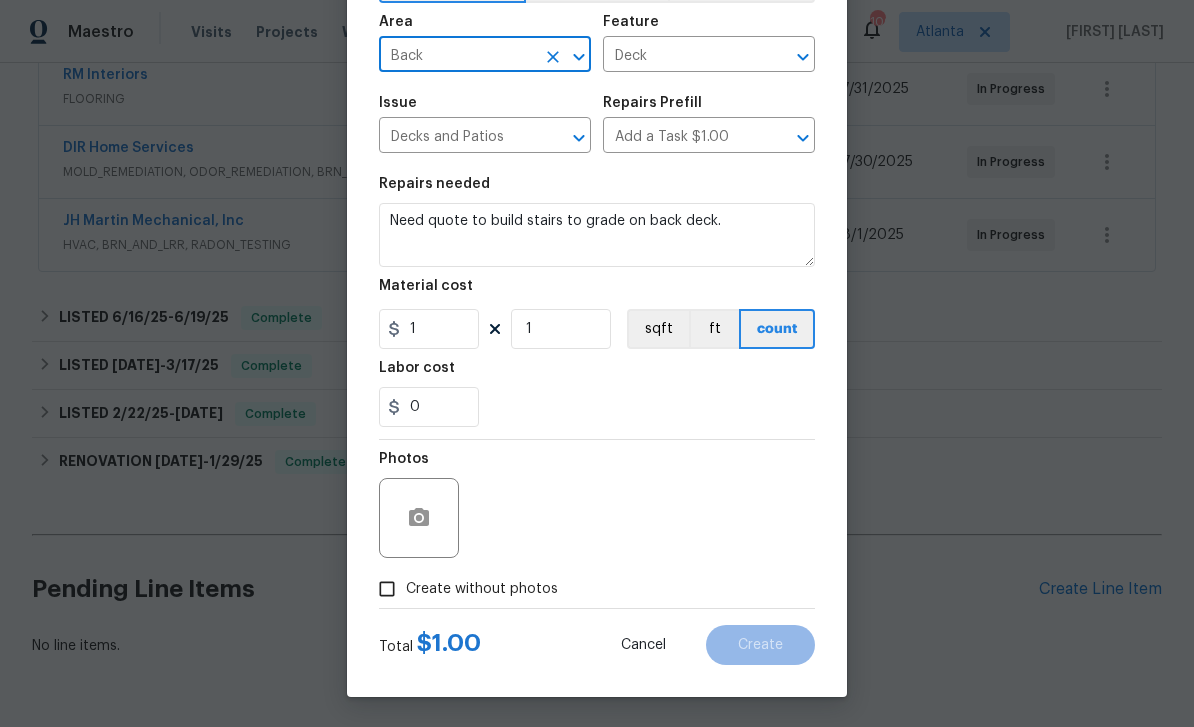 scroll, scrollTop: 138, scrollLeft: 0, axis: vertical 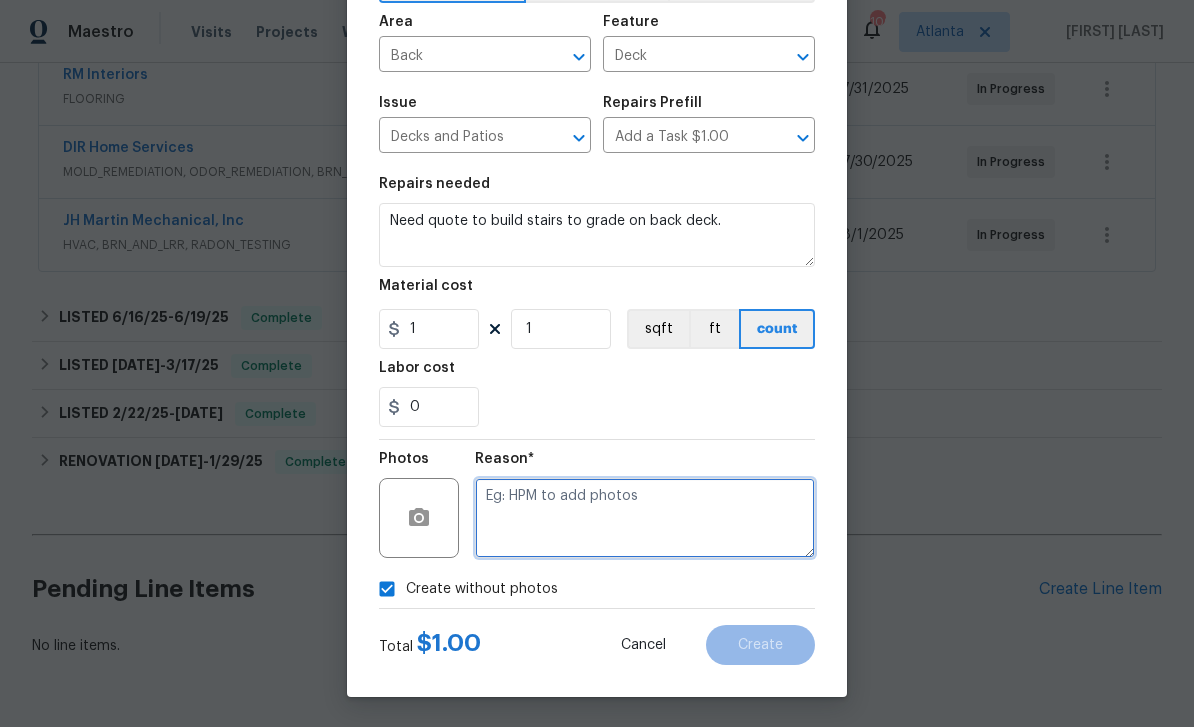 click at bounding box center [645, 518] 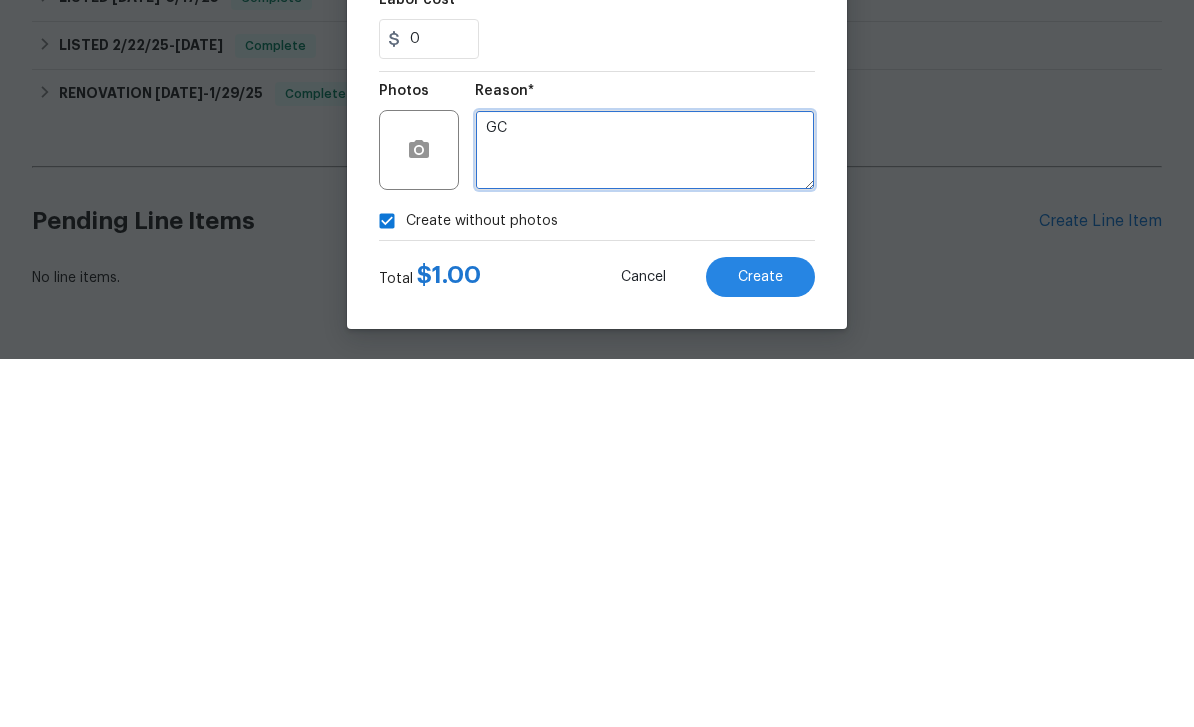 type on "GC" 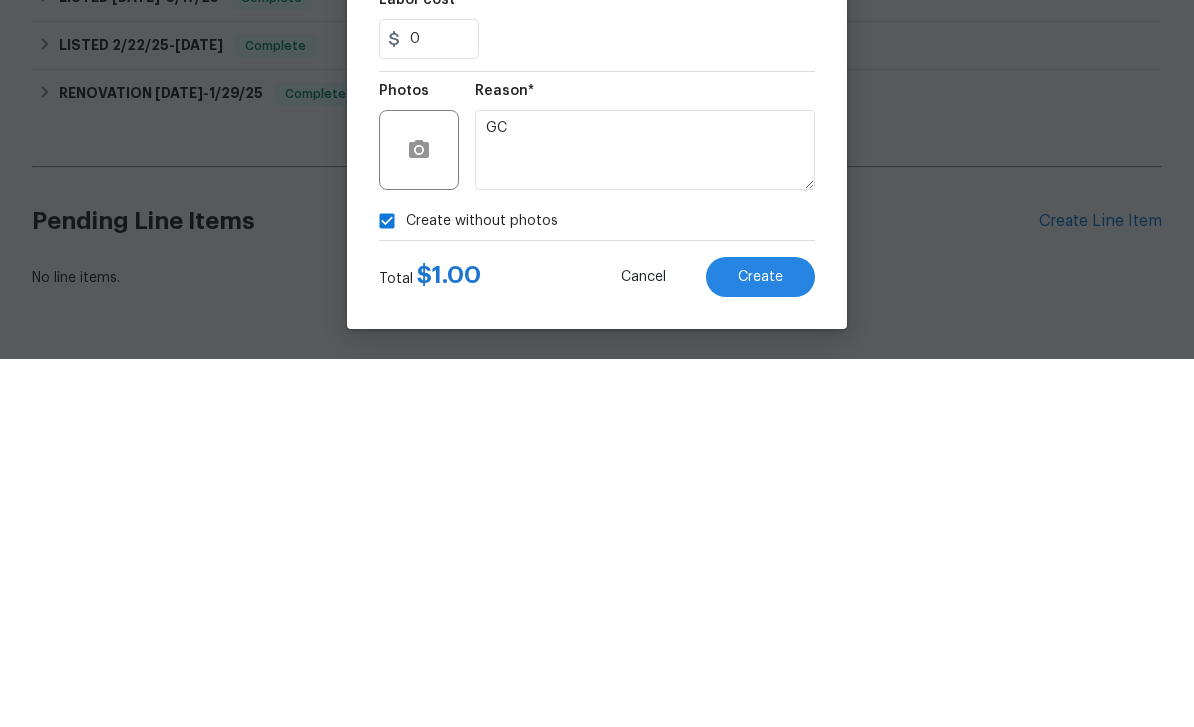 click on "Create" at bounding box center (760, 645) 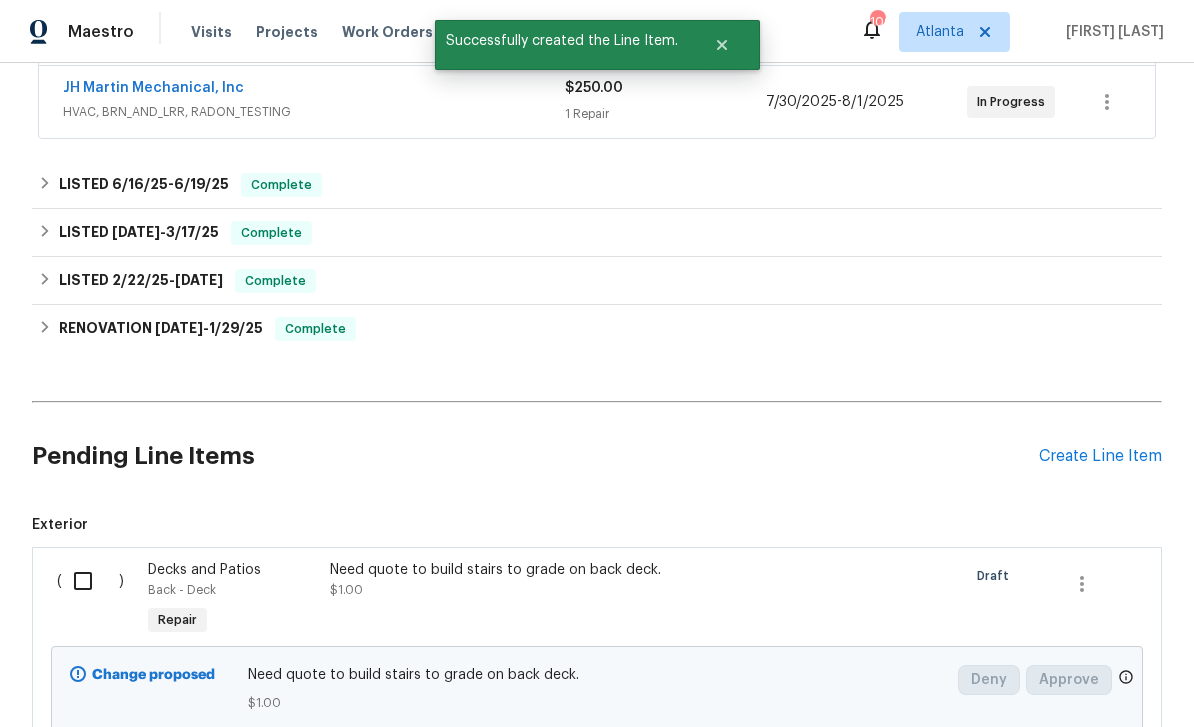 scroll, scrollTop: 536, scrollLeft: 0, axis: vertical 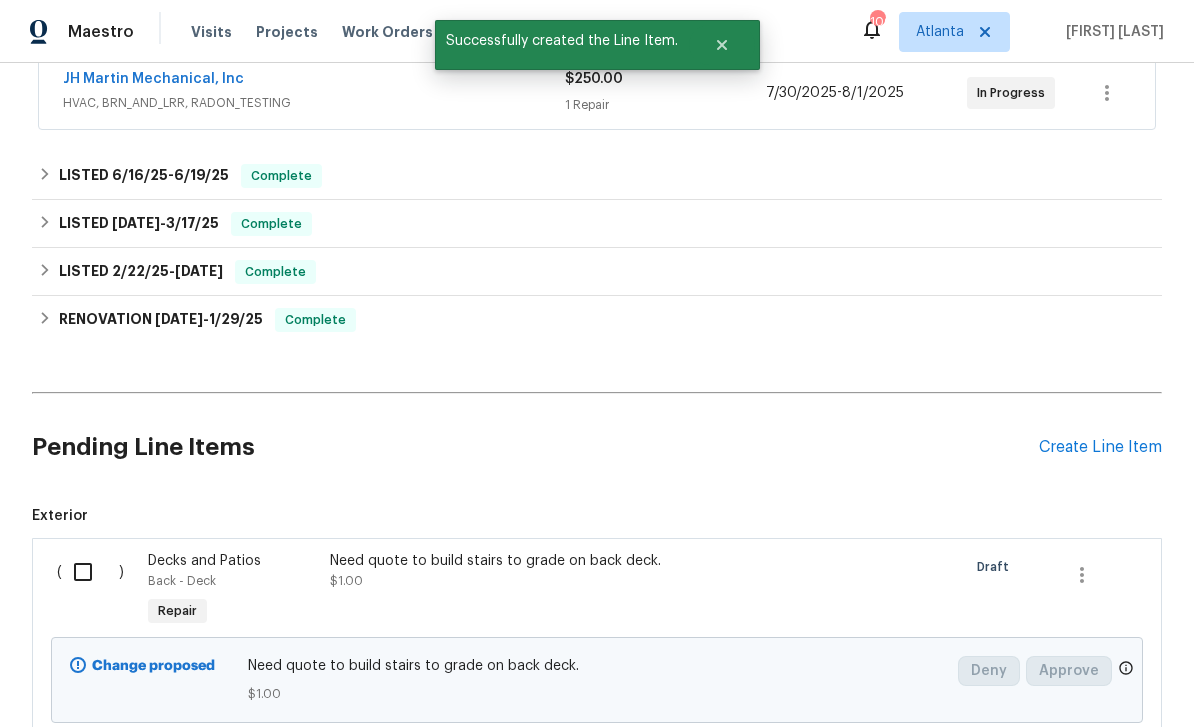 click on "Create Line Item" at bounding box center [1100, 447] 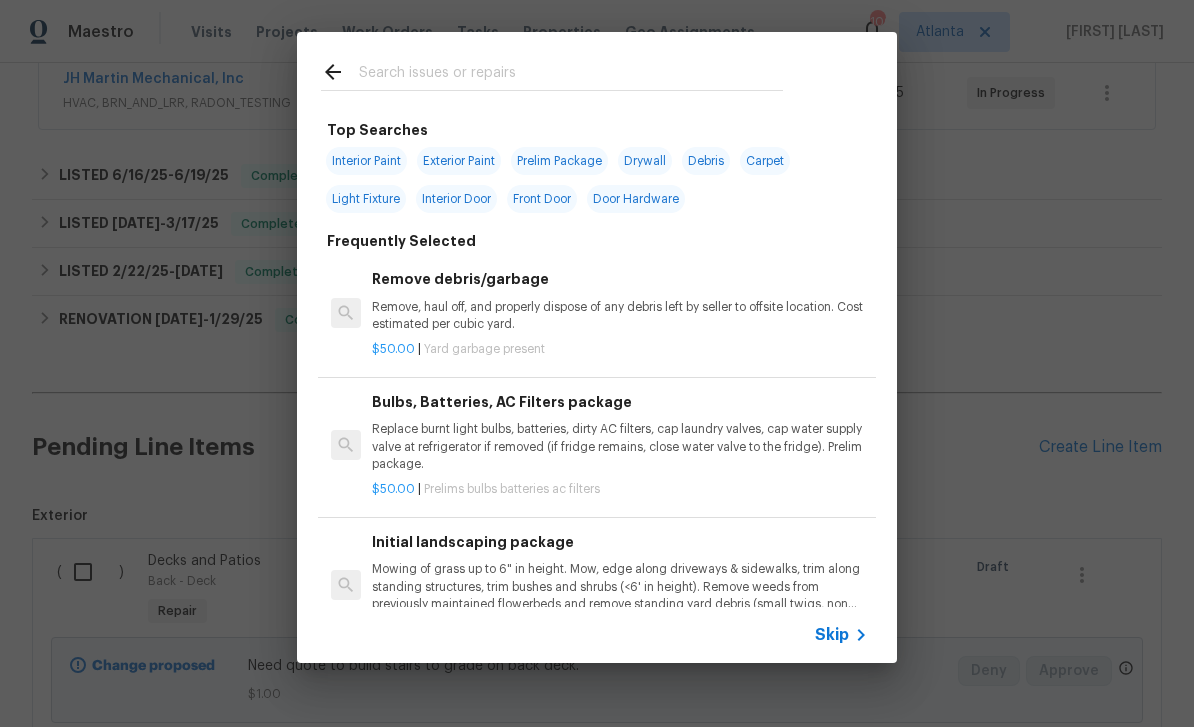 click at bounding box center [571, 75] 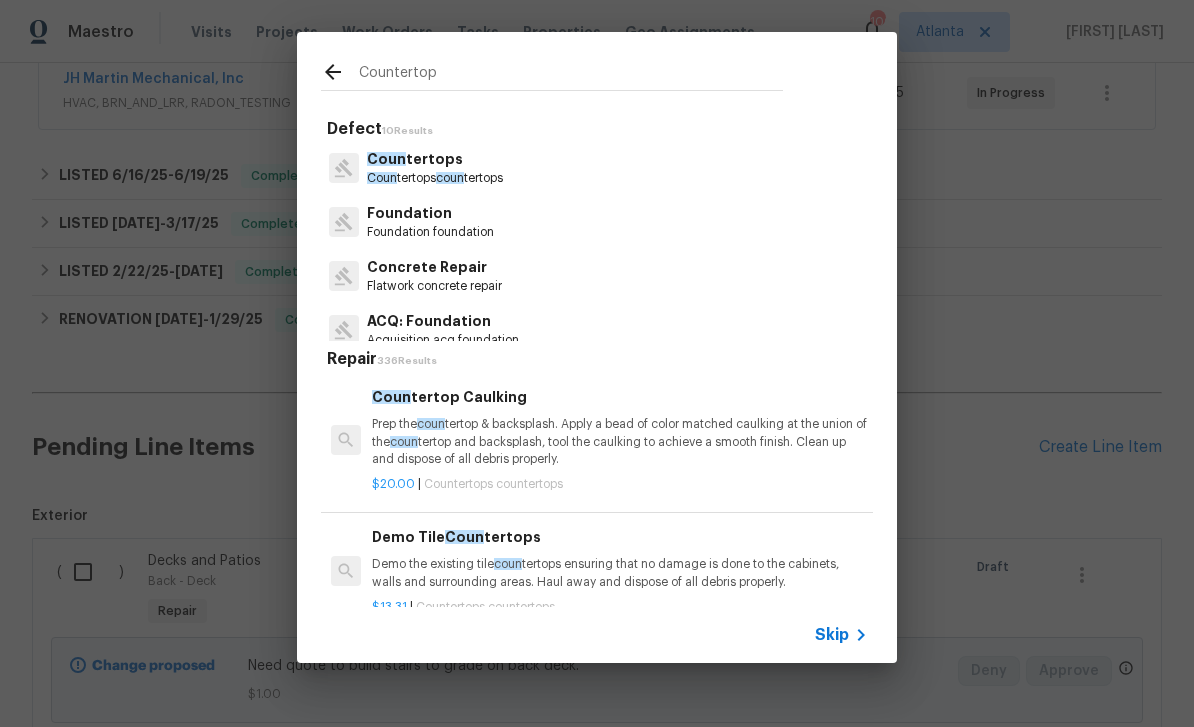 type on "Countertop" 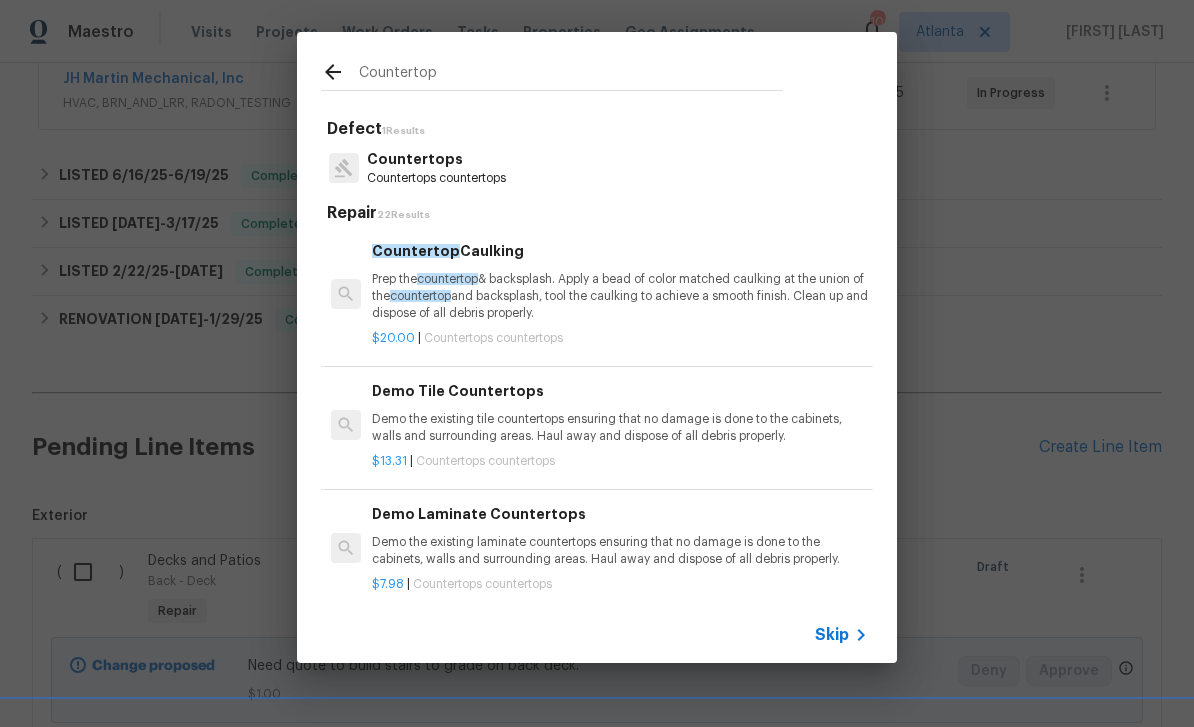 click on "Countertops countertops" at bounding box center [436, 178] 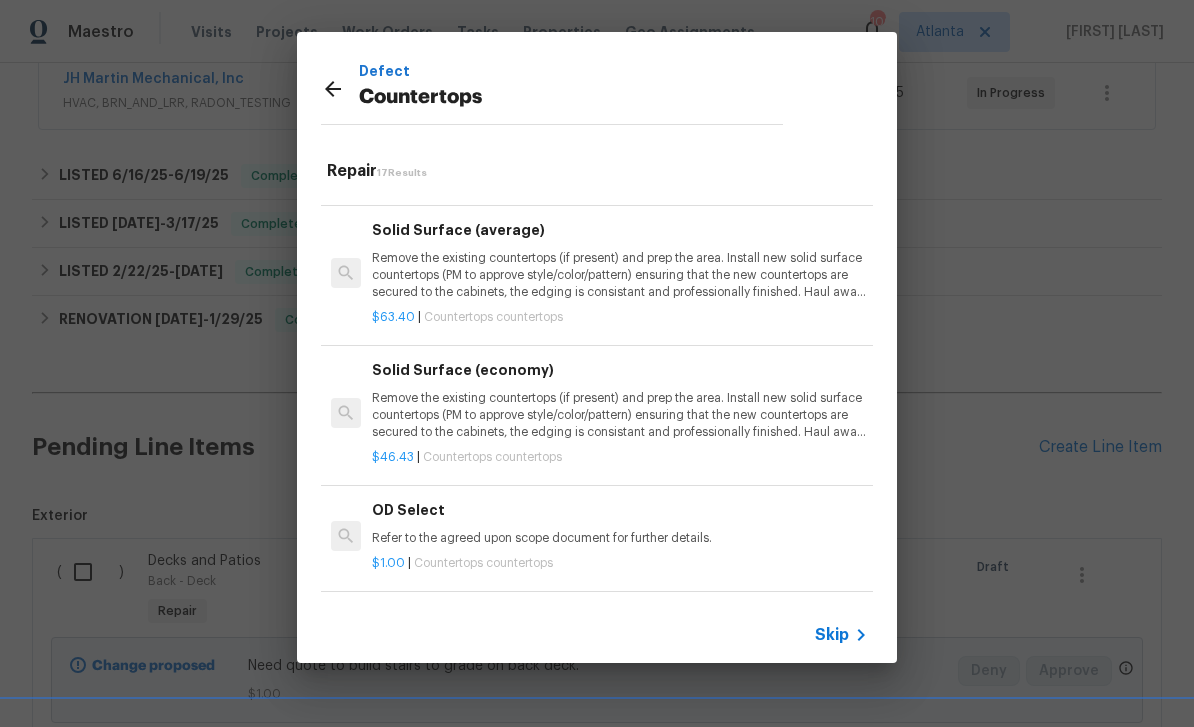 scroll, scrollTop: 1730, scrollLeft: 0, axis: vertical 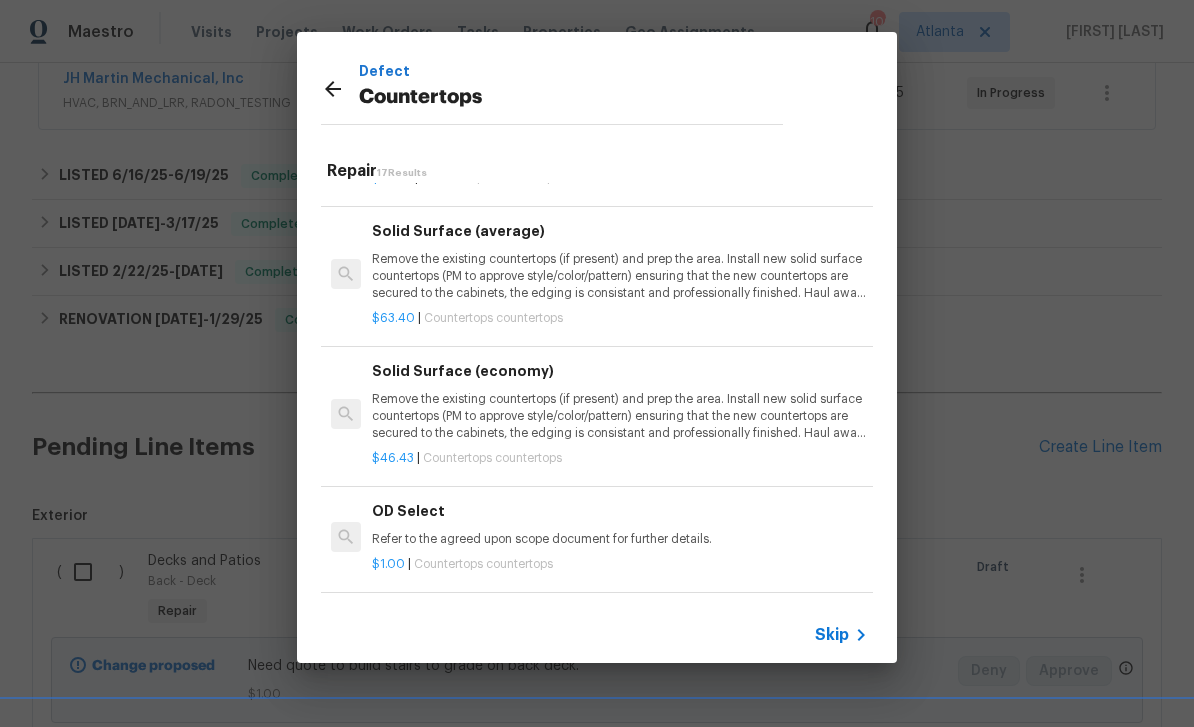 click on "Remove the existing countertops (if present) and prep the area. Install new solid surface countertops (PM to approve style/color/pattern) ensuring that the new countertops are secured to the cabinets, the edging is consistant and professionally finished. Haul away and dispose of all debris properly. (AVERAGE)" at bounding box center [620, 276] 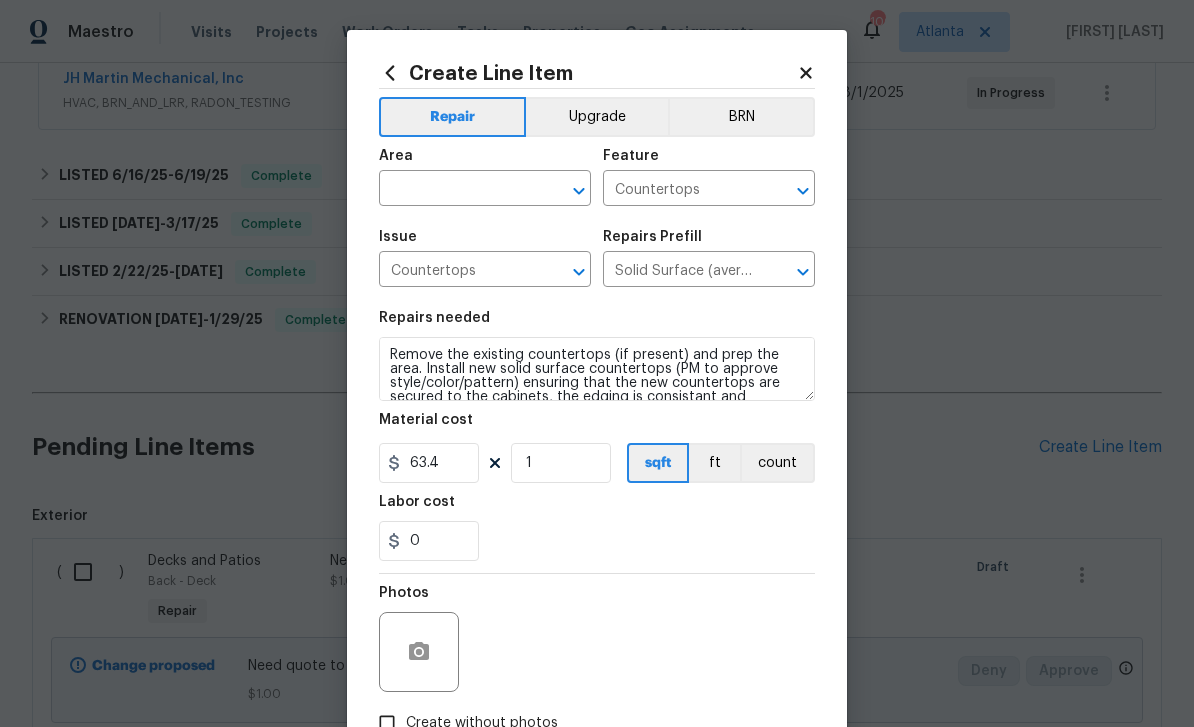 click at bounding box center [457, 190] 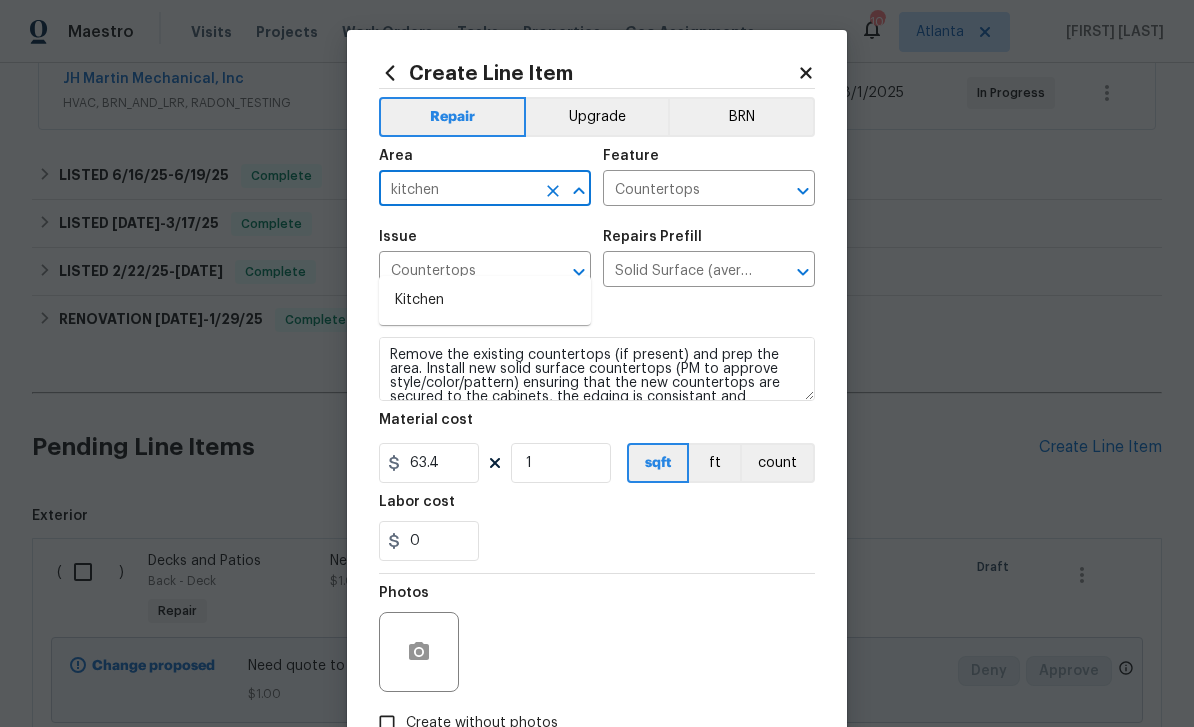 click on "Kitchen" at bounding box center [485, 300] 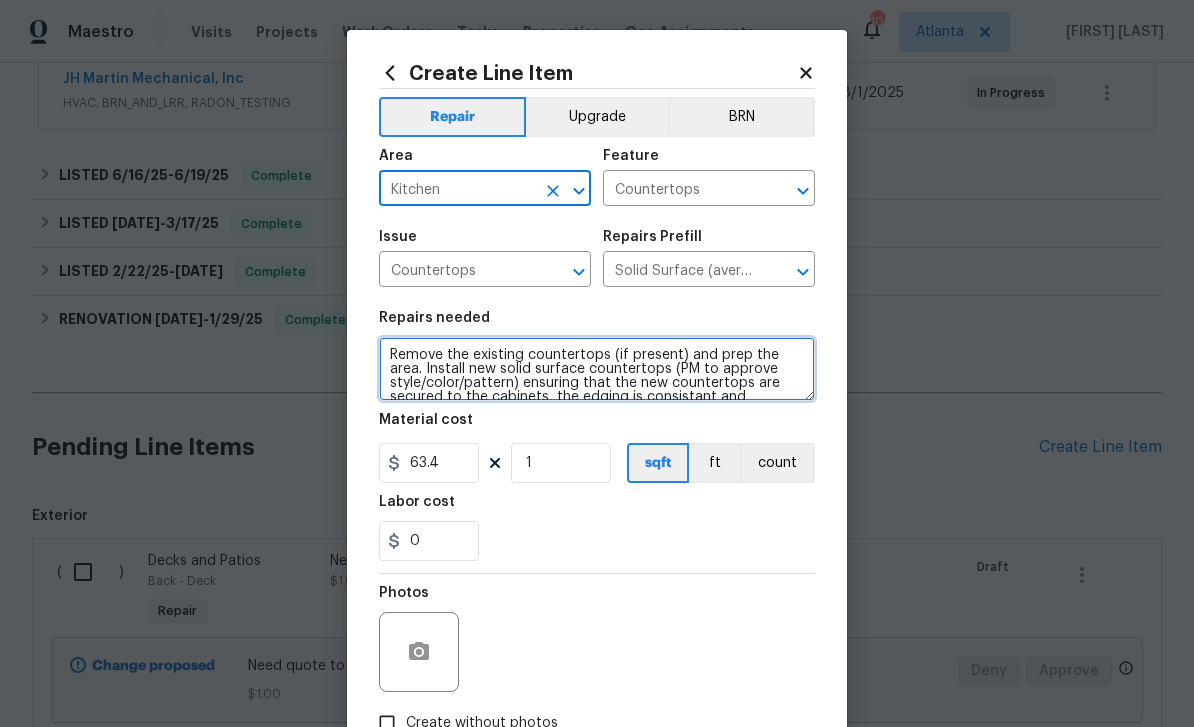 click on "Remove the existing countertops (if present) and prep the area. Install new solid surface countertops (PM to approve style/color/pattern) ensuring that the new countertops are secured to the cabinets, the edging is consistant and professionally finished. Haul away and dispose of all debris properly. (AVERAGE)" at bounding box center (597, 369) 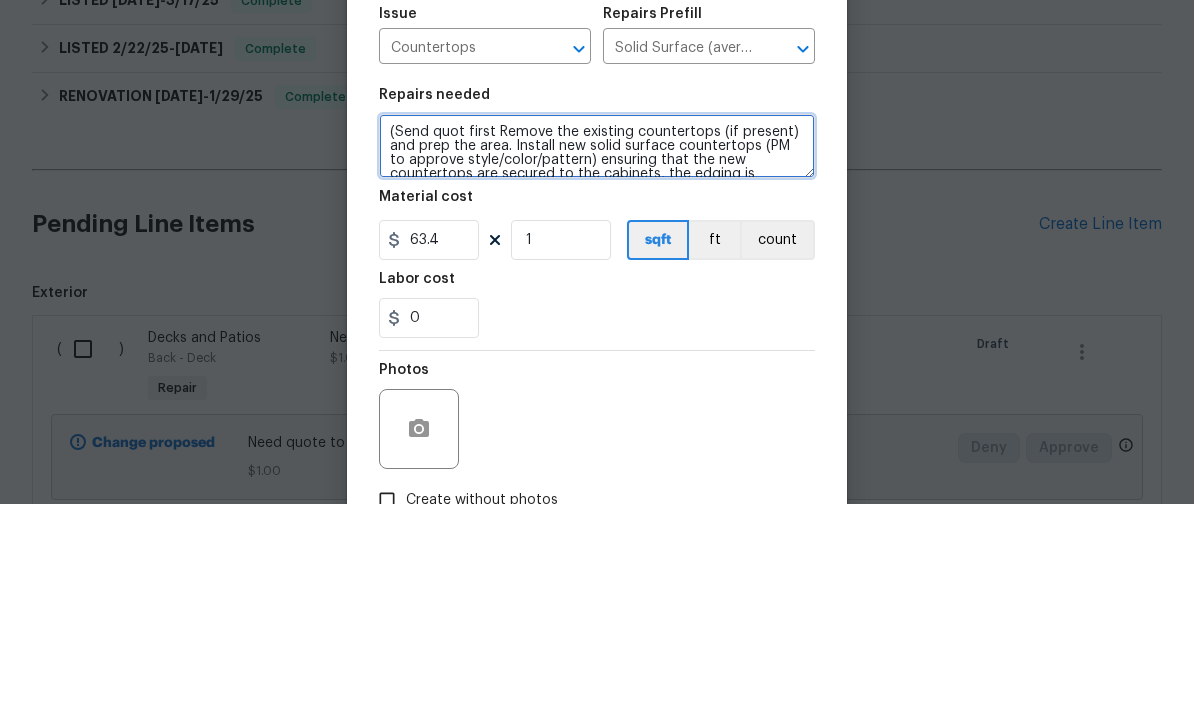 click on "(Send quot first Remove the existing countertops (if present) and prep the area. Install new solid surface countertops (PM to approve style/color/pattern) ensuring that the new countertops are secured to the cabinets, the edging is consistant and professionally finished. Haul away and dispose of all debris properly. (AVERAGE)" at bounding box center [597, 369] 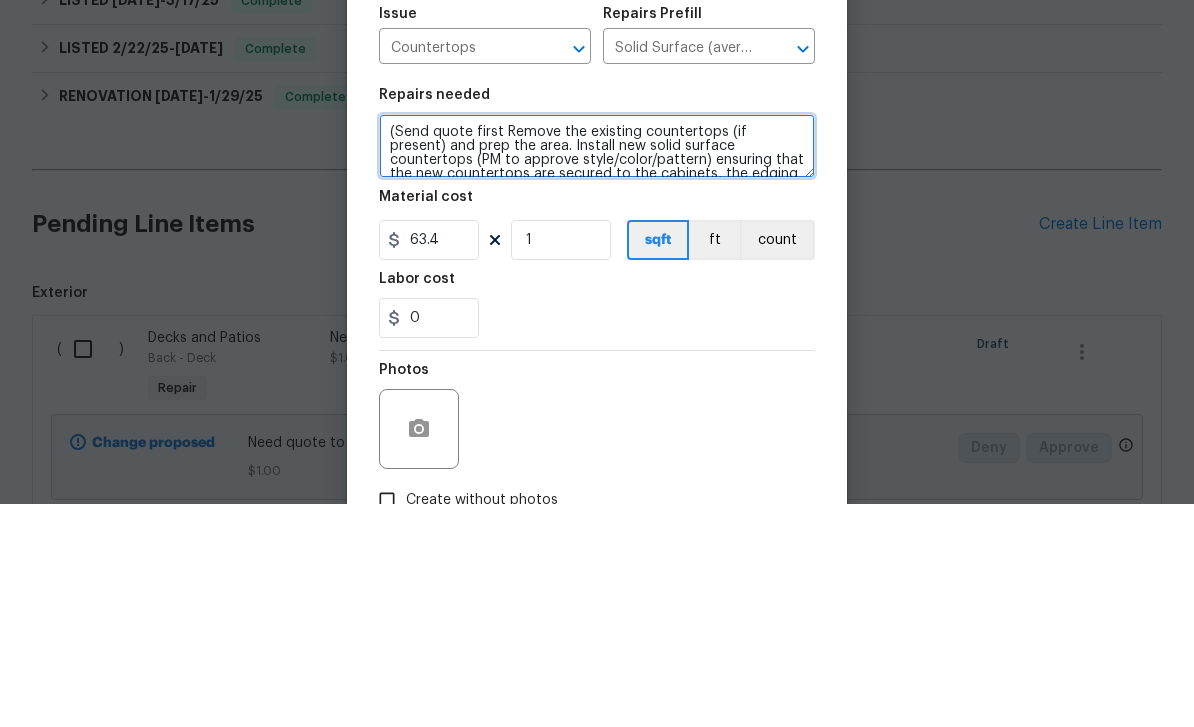 click on "(Send quote first Remove the existing countertops (if present) and prep the area. Install new solid surface countertops (PM to approve style/color/pattern) ensuring that the new countertops are secured to the cabinets, the edging is consistant and professionally finished. Haul away and dispose of all debris properly. (AVERAGE)" at bounding box center (597, 369) 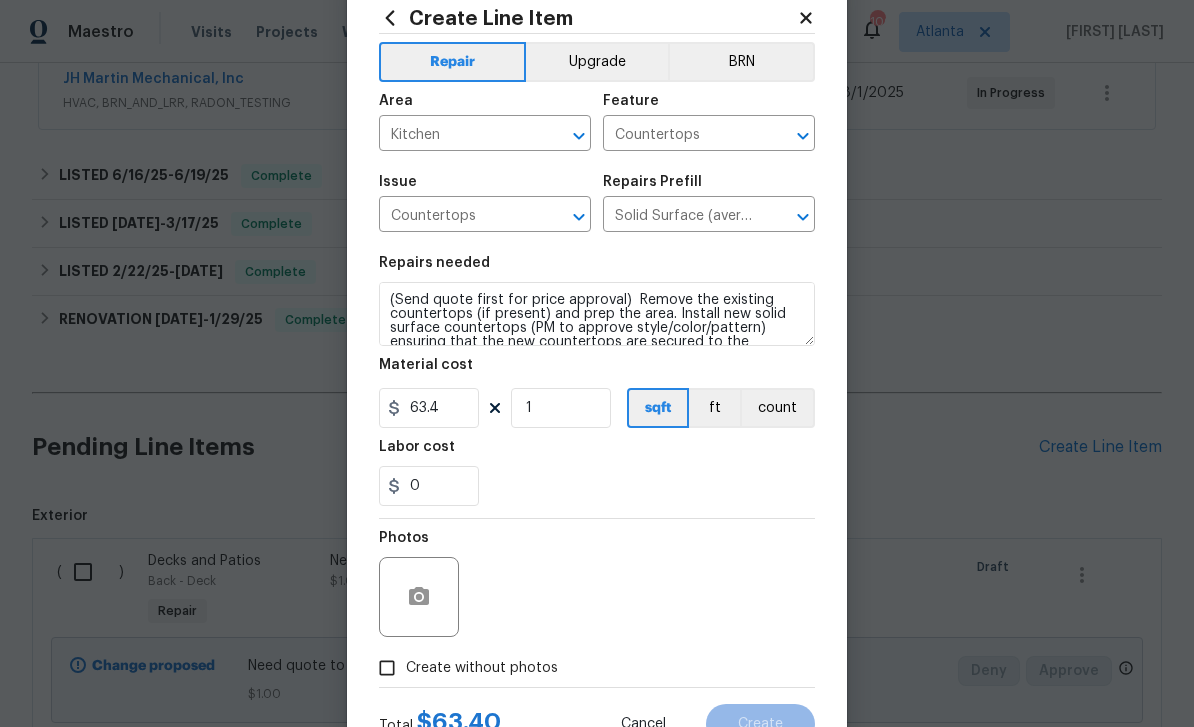 scroll, scrollTop: 128, scrollLeft: 0, axis: vertical 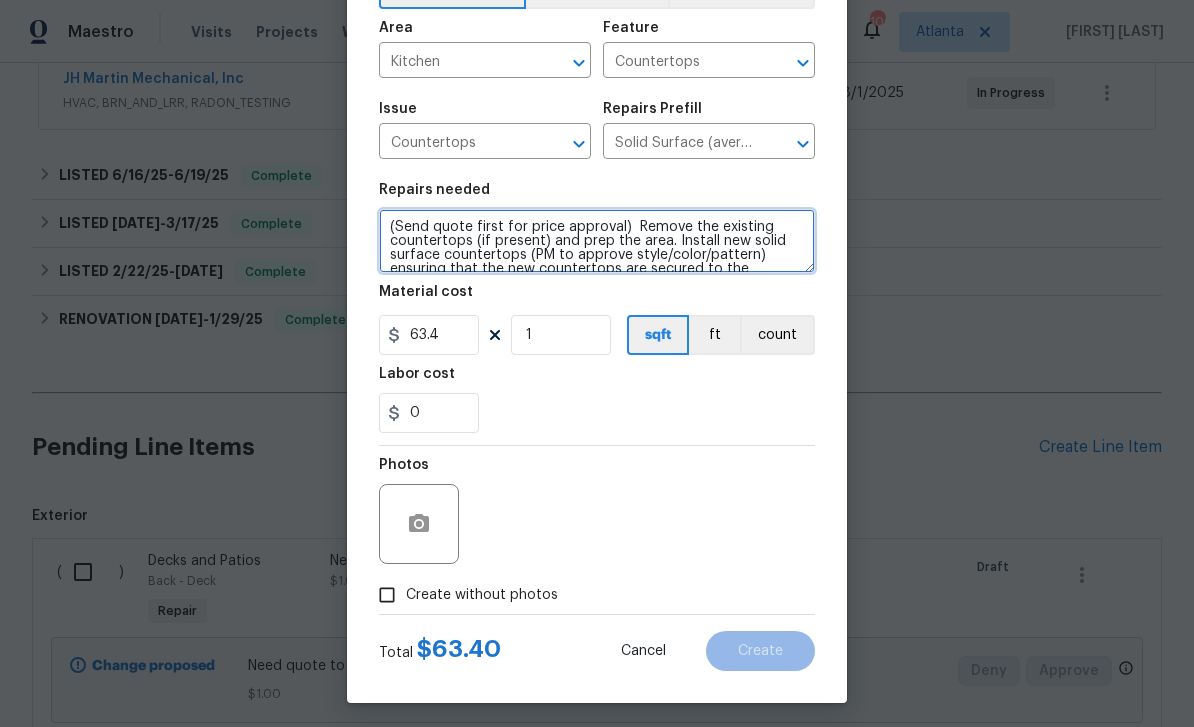 type on "(Send quote first for price approval)  Remove the existing countertops (if present) and prep the area. Install new solid surface countertops (PM to approve style/color/pattern) ensuring that the new countertops are secured to the cabinets, the edging is consistant and professionally finished. Haul away and dispose of all debris properly. (AVERAGE)" 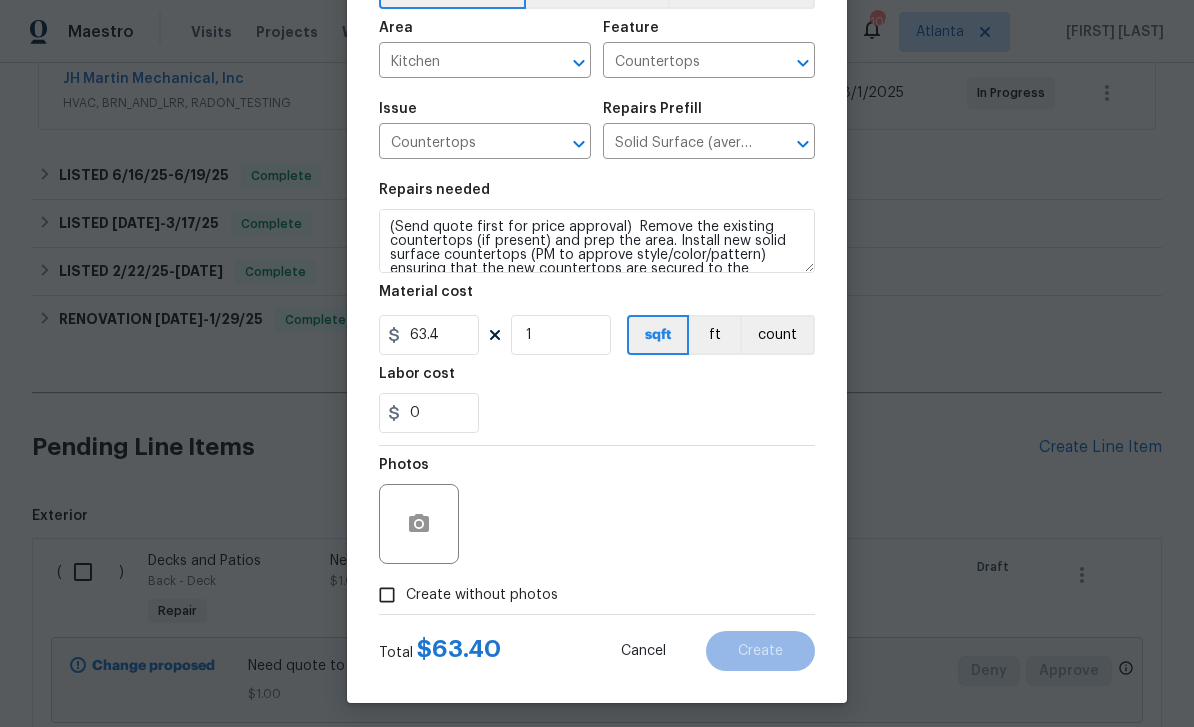 click on "Create without photos" at bounding box center (387, 595) 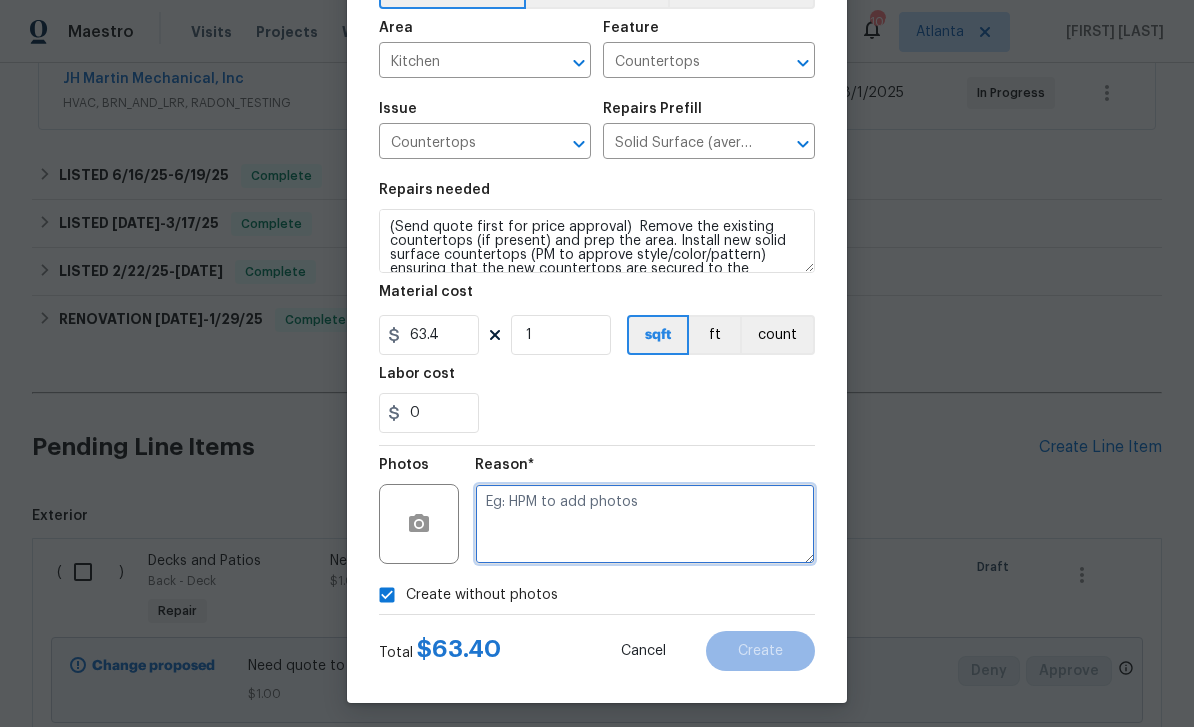 click at bounding box center (645, 524) 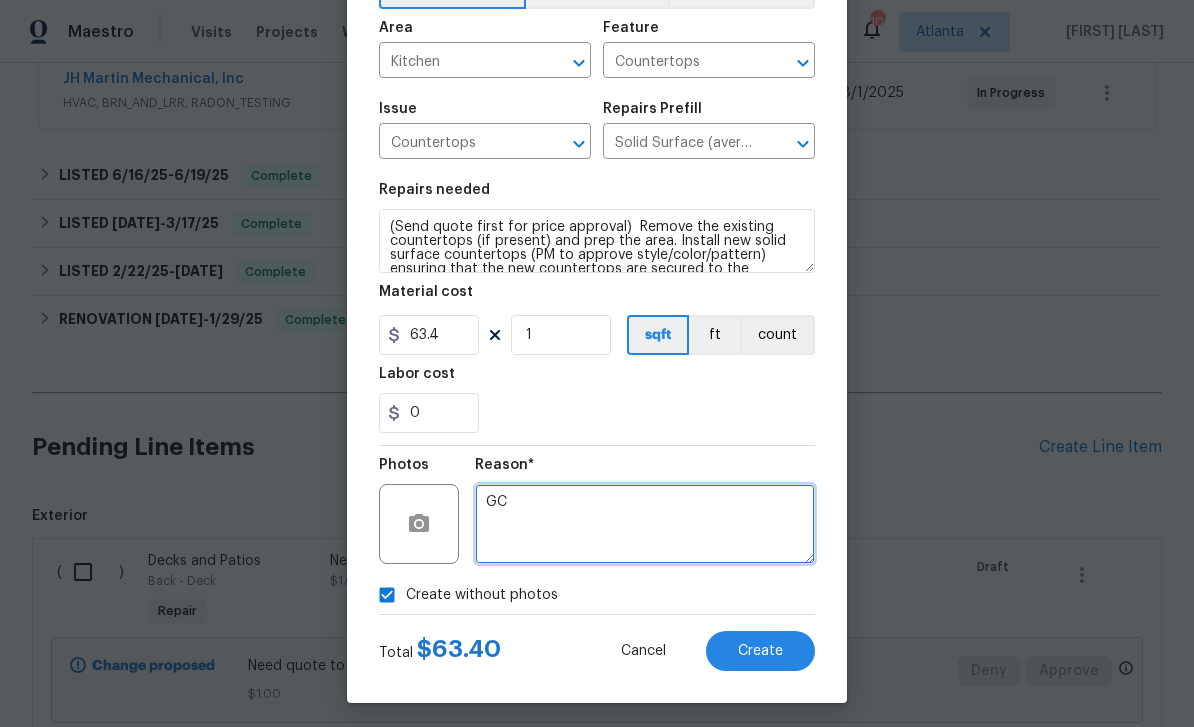 type on "GC" 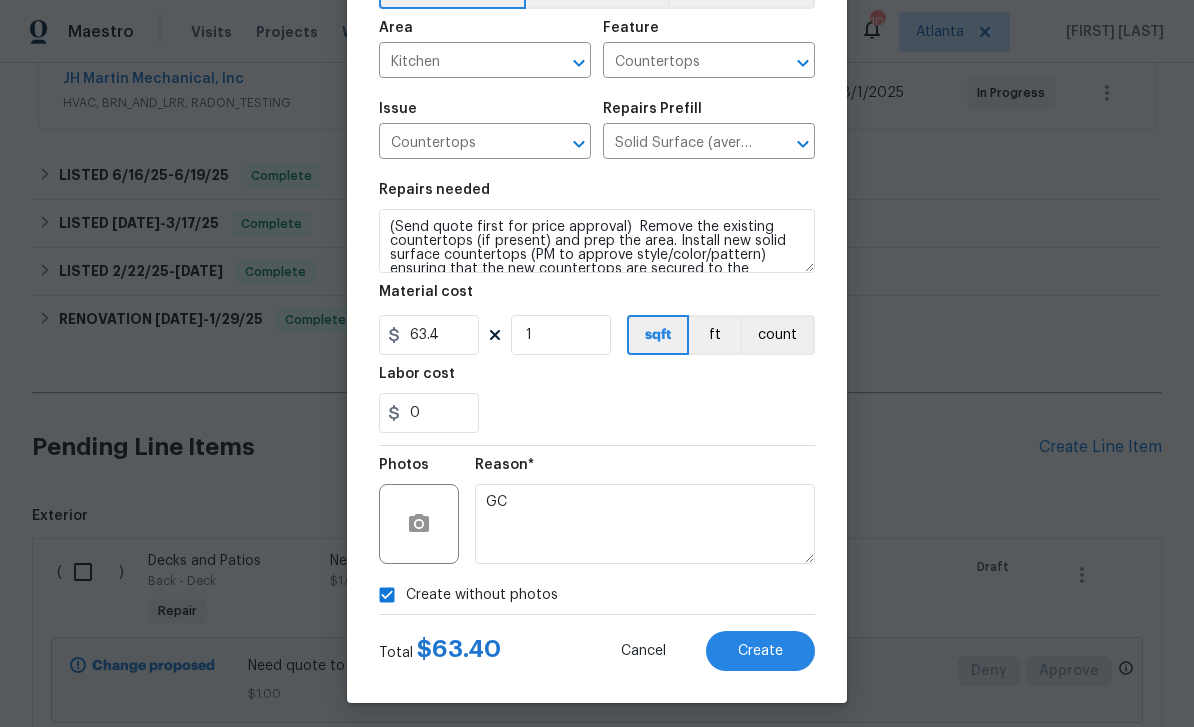 click on "Create" at bounding box center (760, 651) 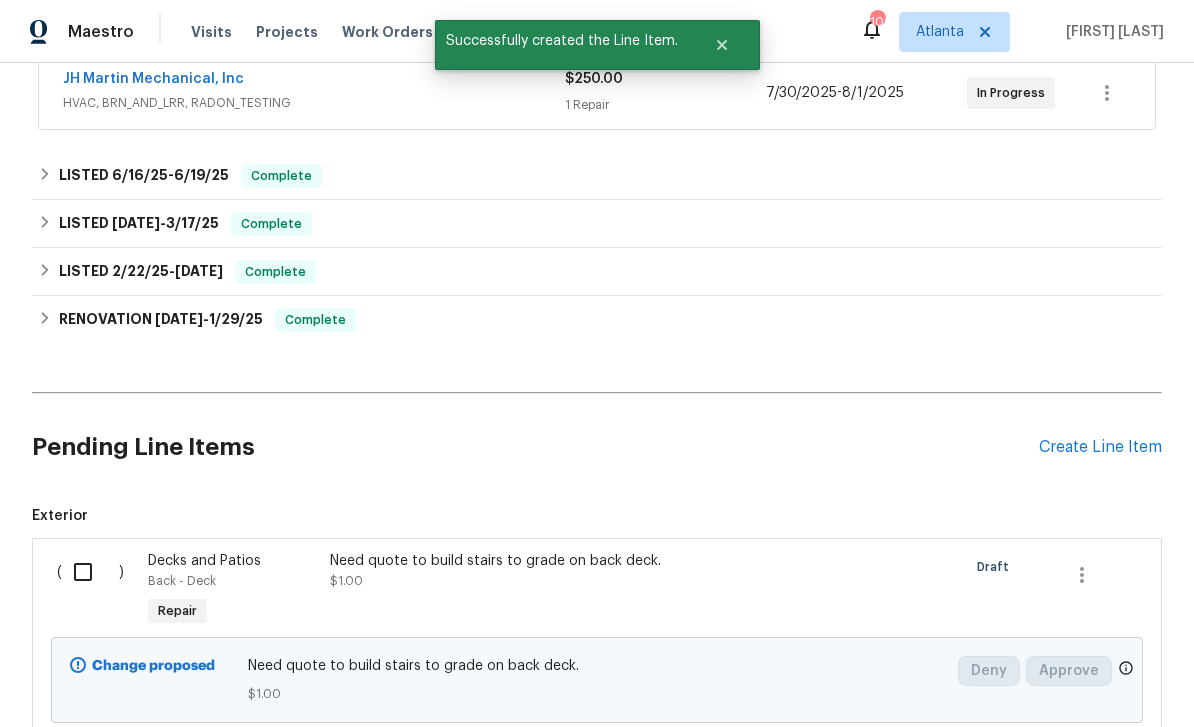 click on "Create Line Item" at bounding box center (1100, 447) 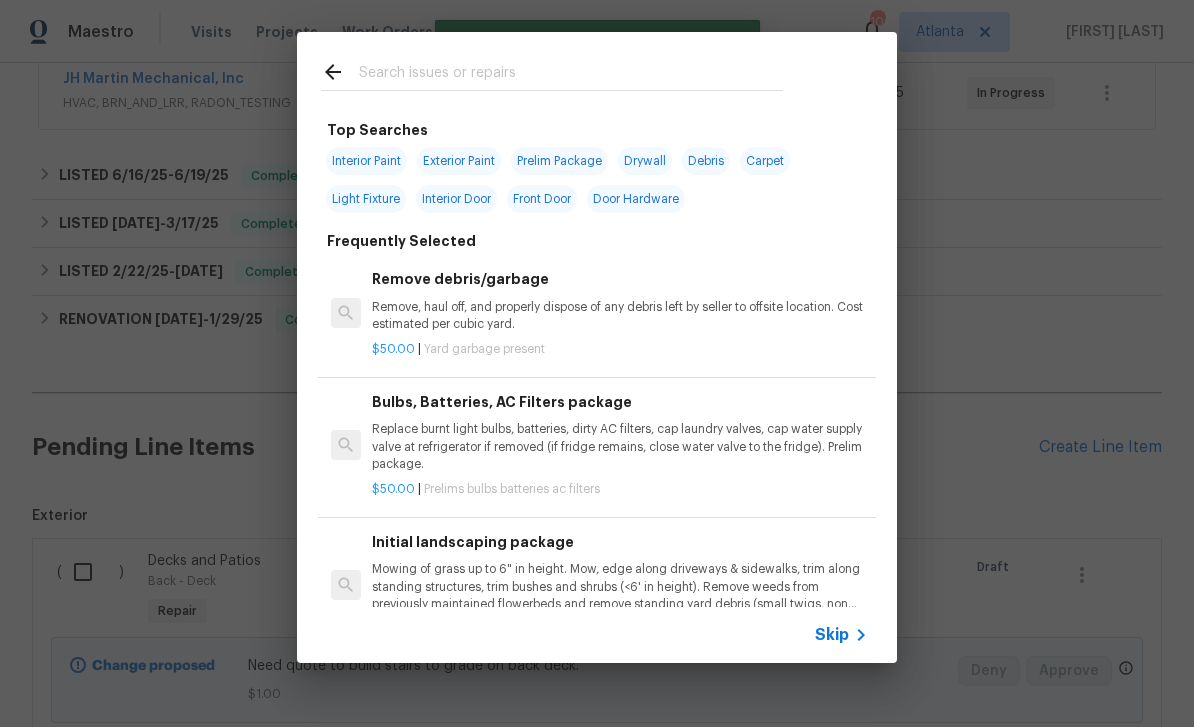 click at bounding box center (571, 75) 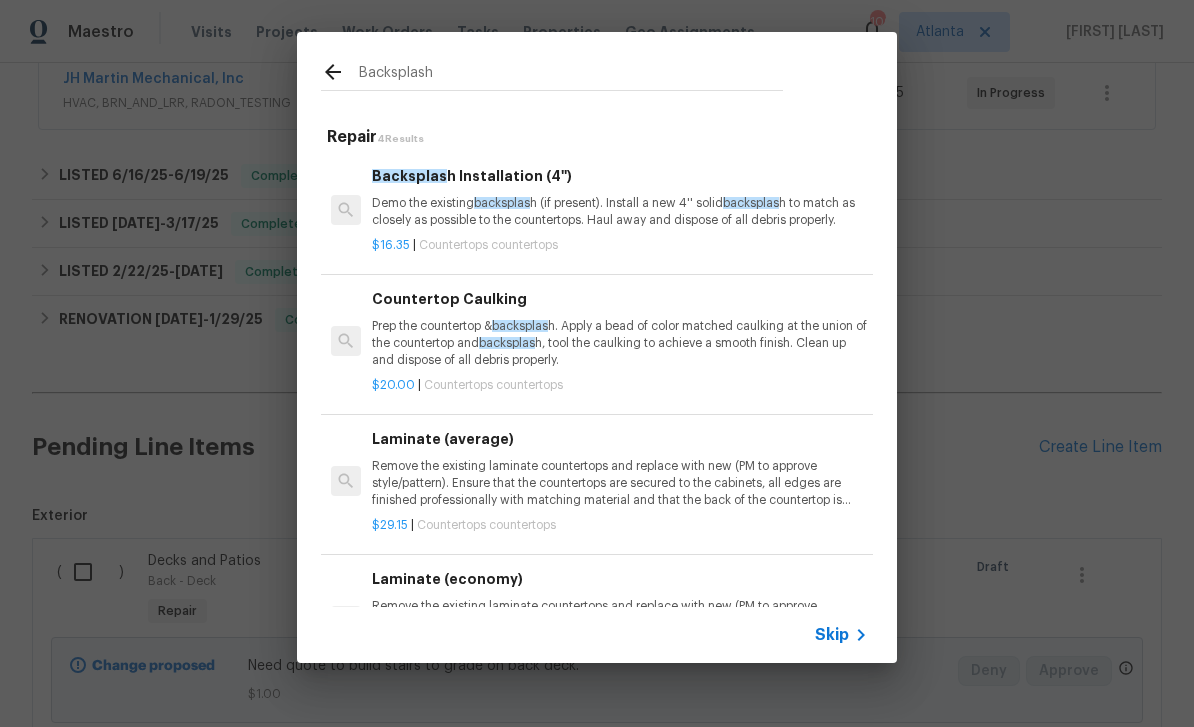 type on "Backsplash" 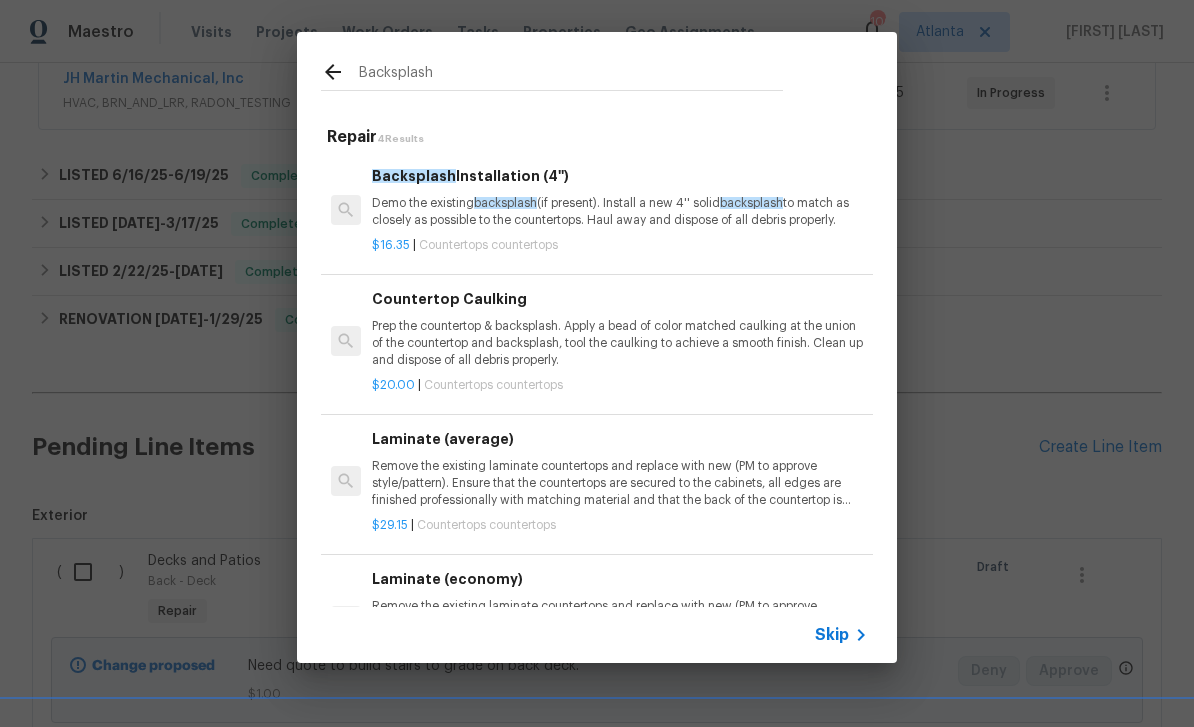 click on "Demo the existing  backsplash  (if present). Install a new 4'' solid  backsplash  to match as closely as possible to the countertops. Haul away and dispose of all debris properly." at bounding box center [620, 212] 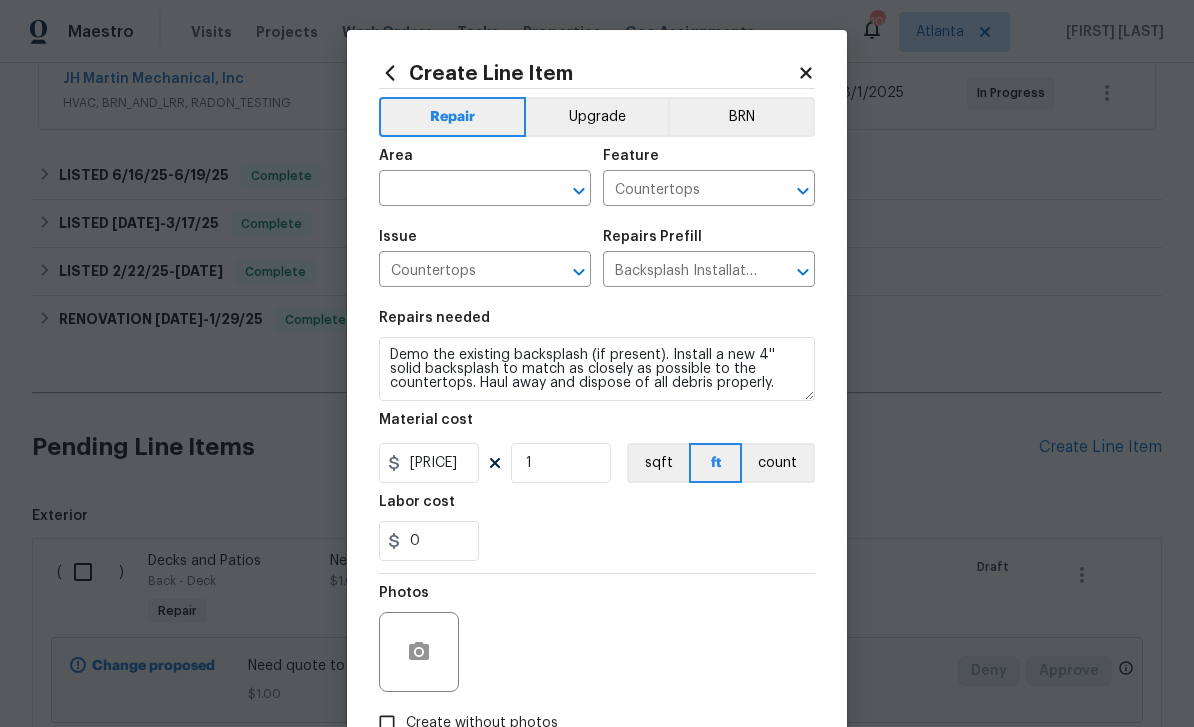 click at bounding box center (457, 190) 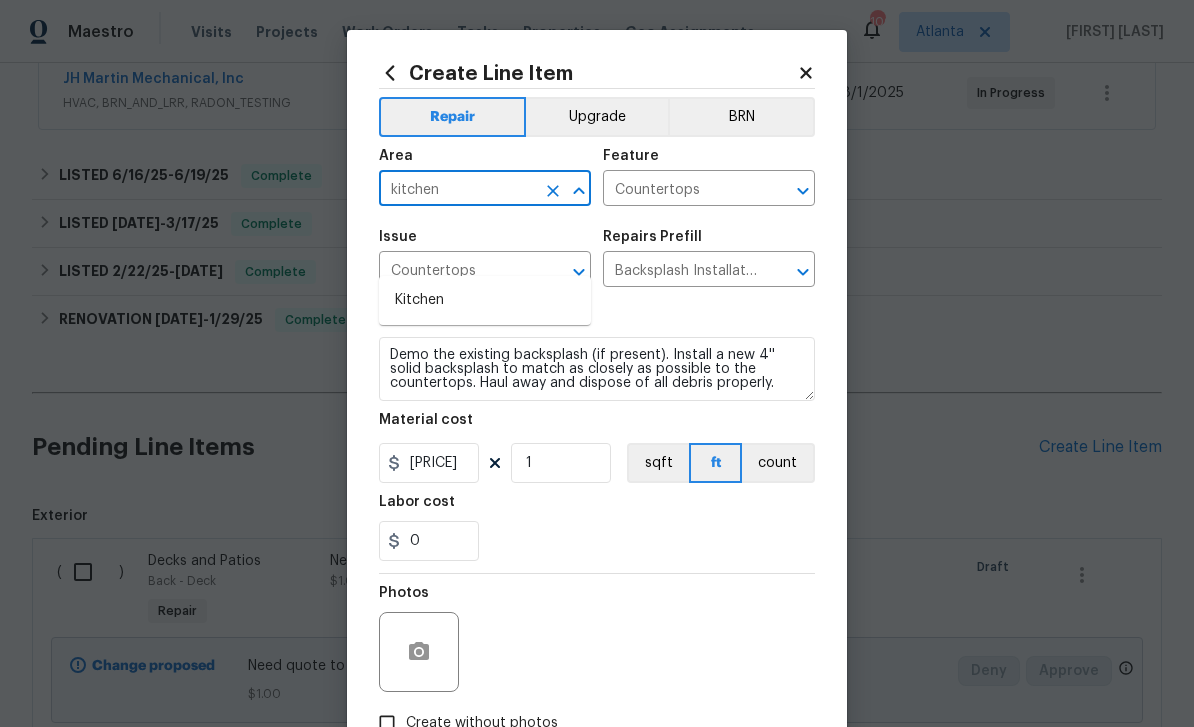 click on "Kitchen" at bounding box center [485, 300] 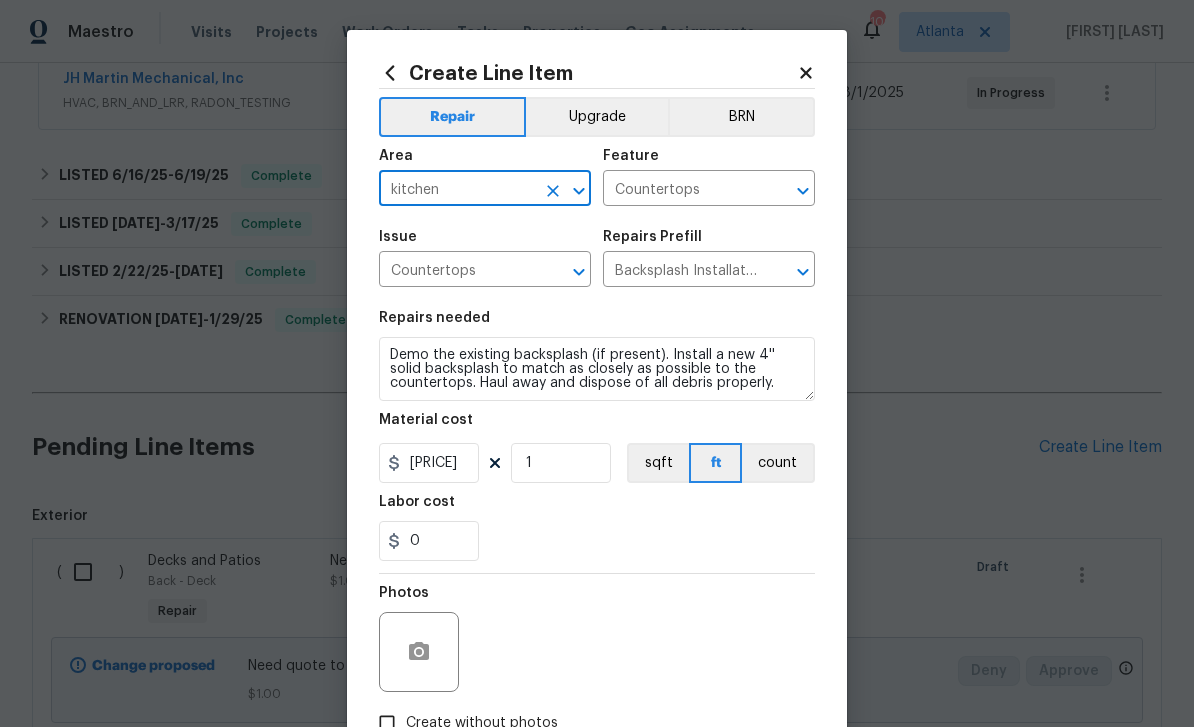 type on "Kitchen" 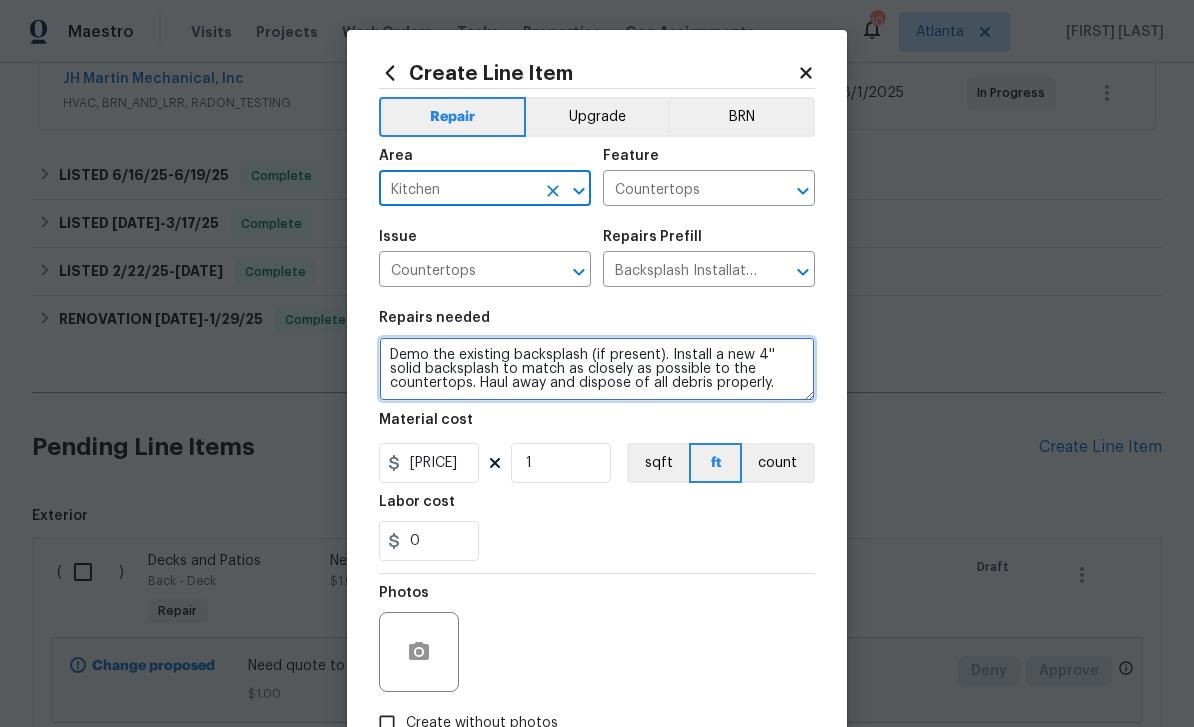 click on "Demo the existing backsplash (if present). Install a new 4'' solid backsplash to match as closely as possible to the countertops. Haul away and dispose of all debris properly." at bounding box center [597, 369] 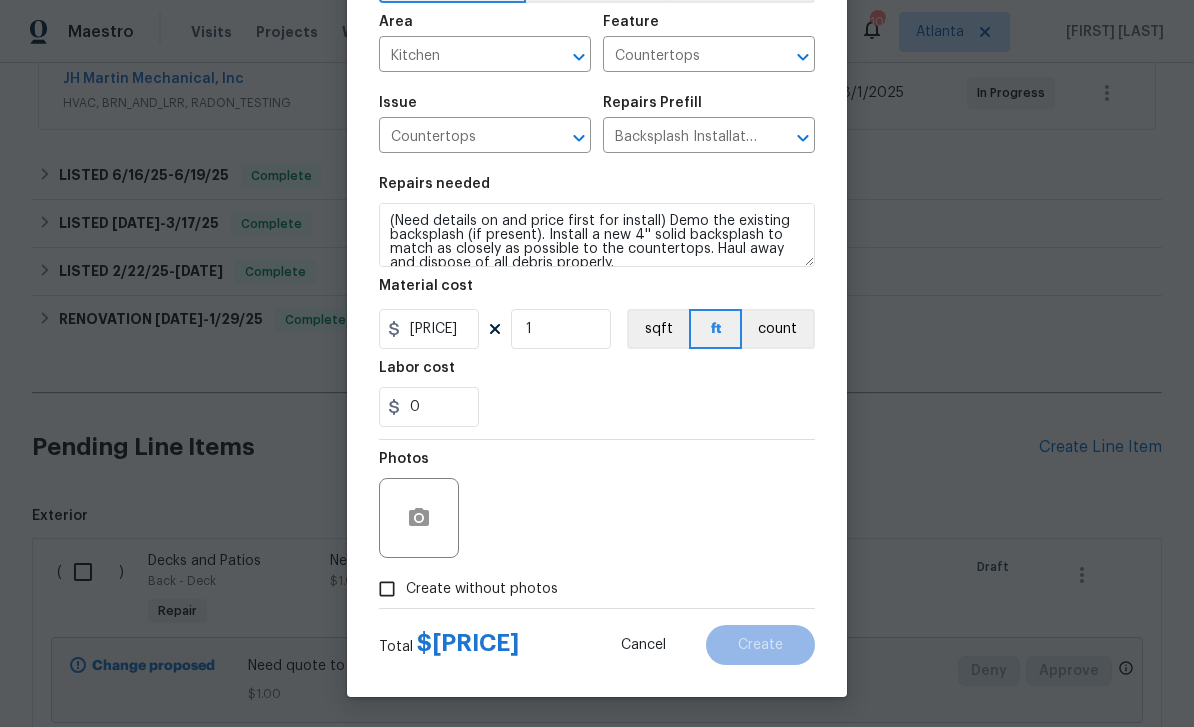 scroll, scrollTop: 138, scrollLeft: 0, axis: vertical 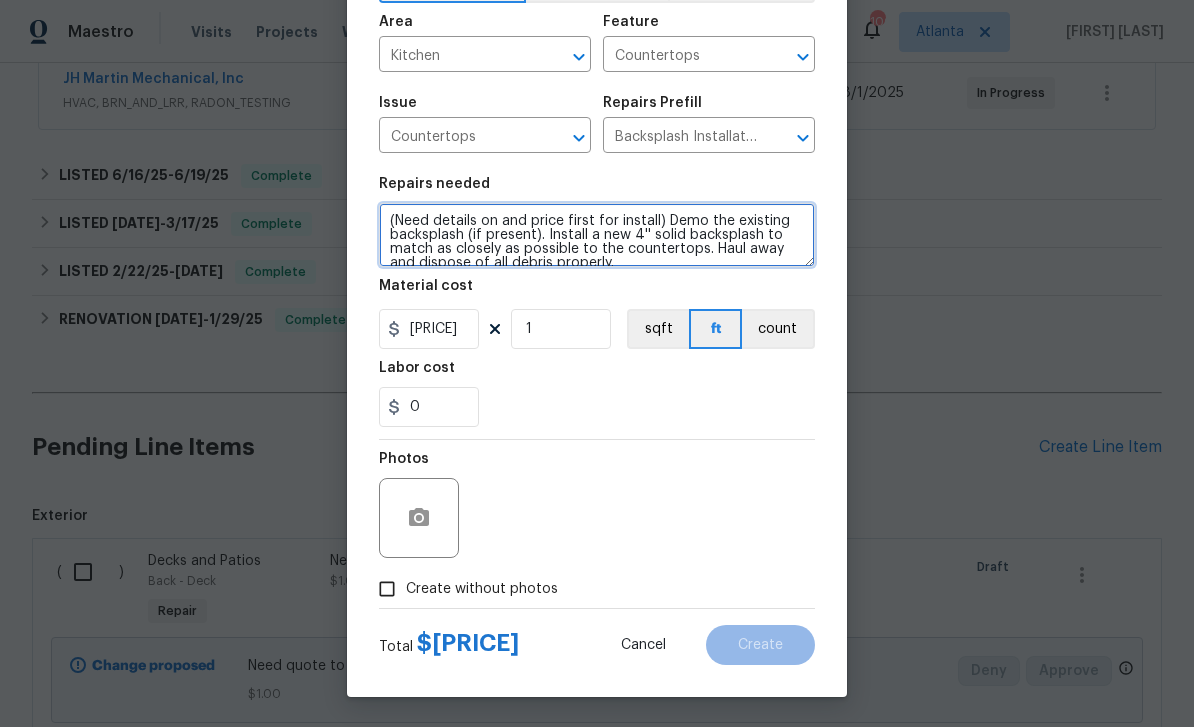 type on "(Need details on and price first for install) Demo the existing backsplash (if present). Install a new 4'' solid backsplash to match as closely as possible to the countertops. Haul away and dispose of all debris properly." 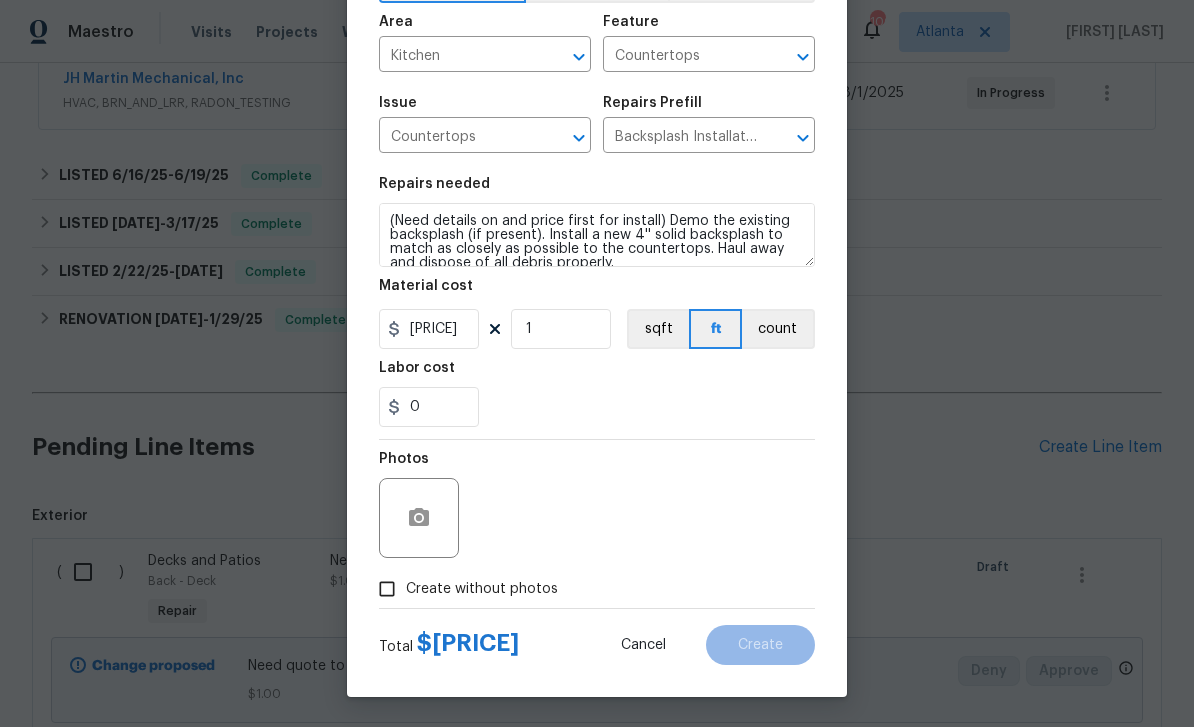 click on "Create without photos" at bounding box center [387, 589] 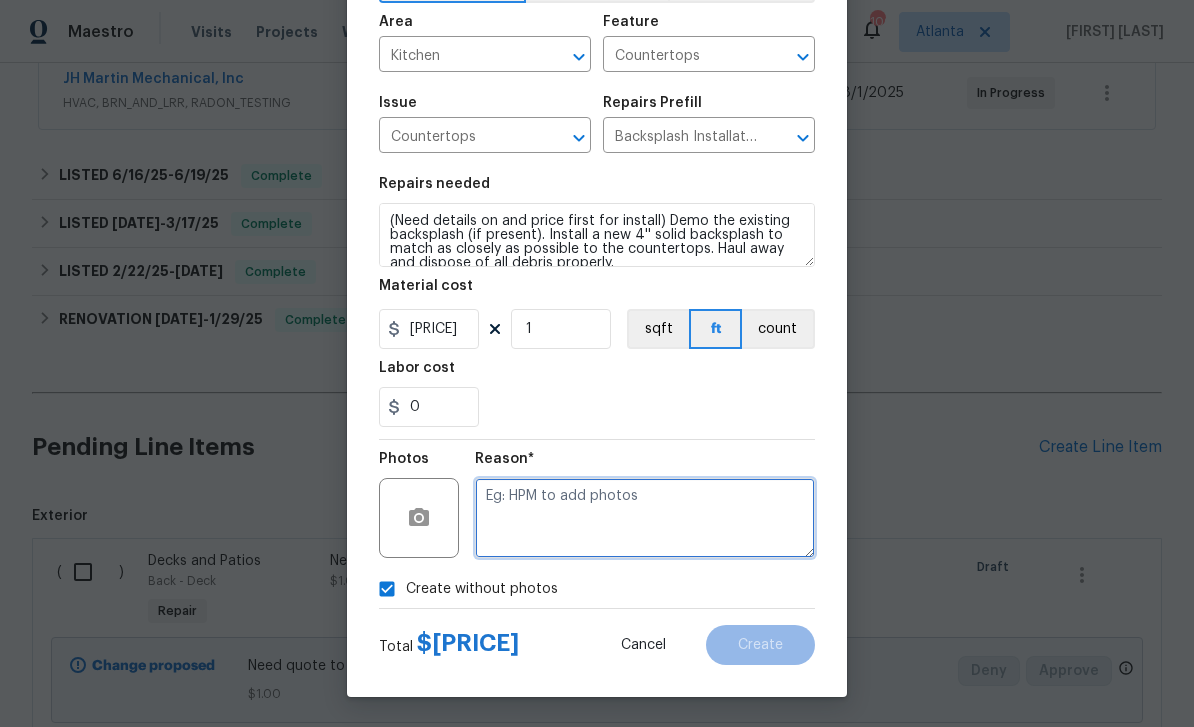 click at bounding box center [645, 518] 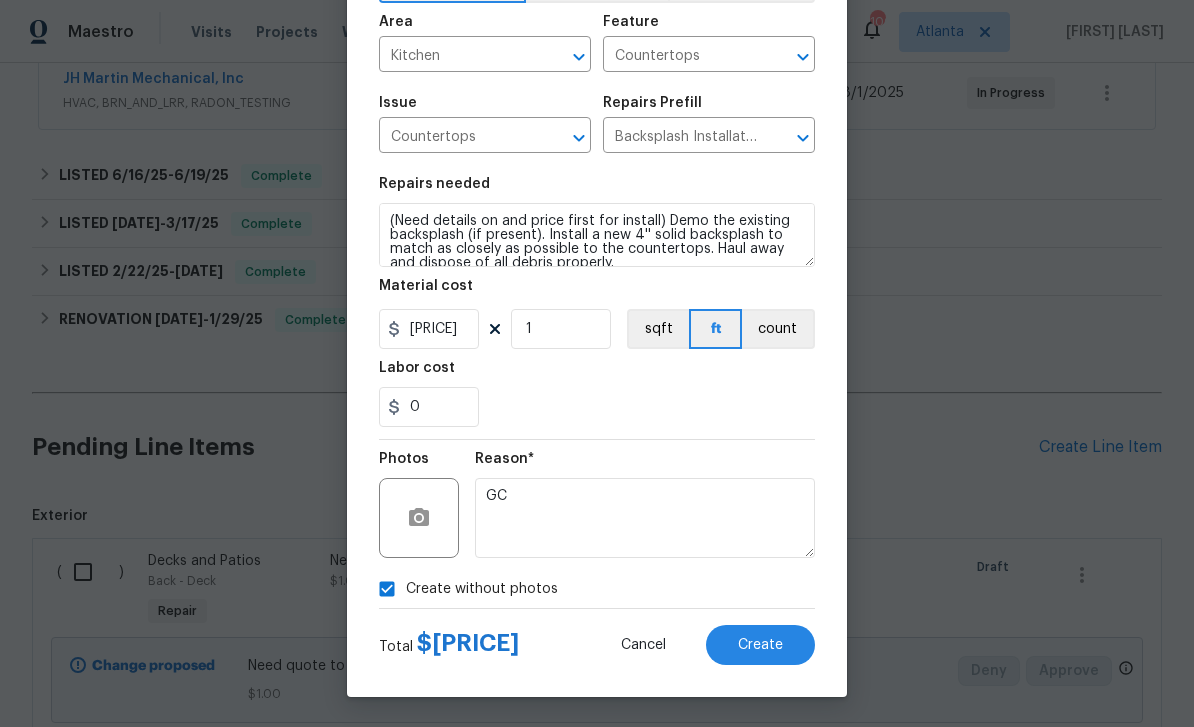 scroll, scrollTop: 138, scrollLeft: 0, axis: vertical 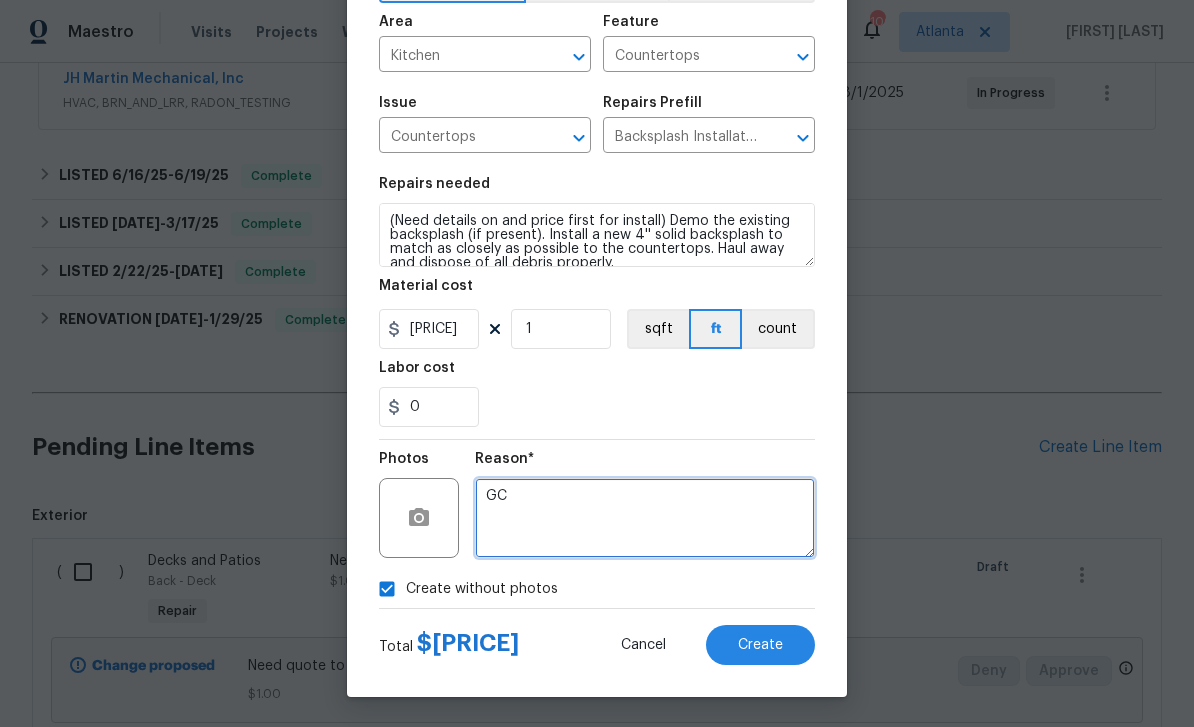 type on "GC" 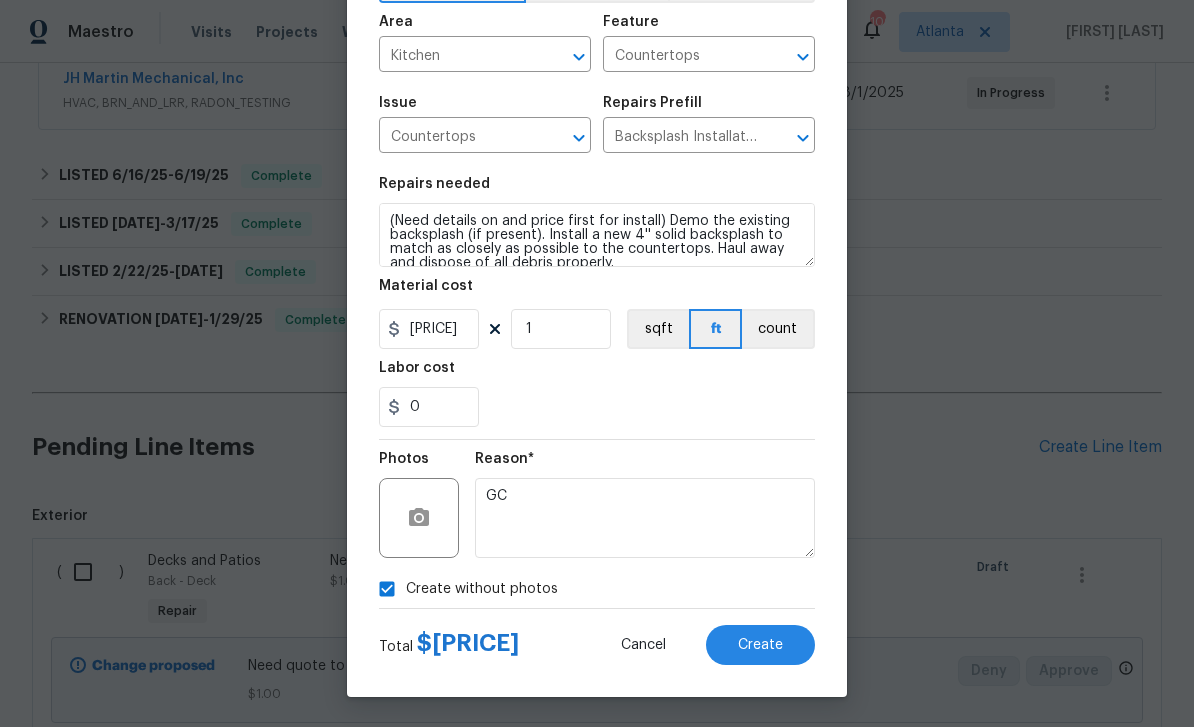 click on "Create" at bounding box center (760, 645) 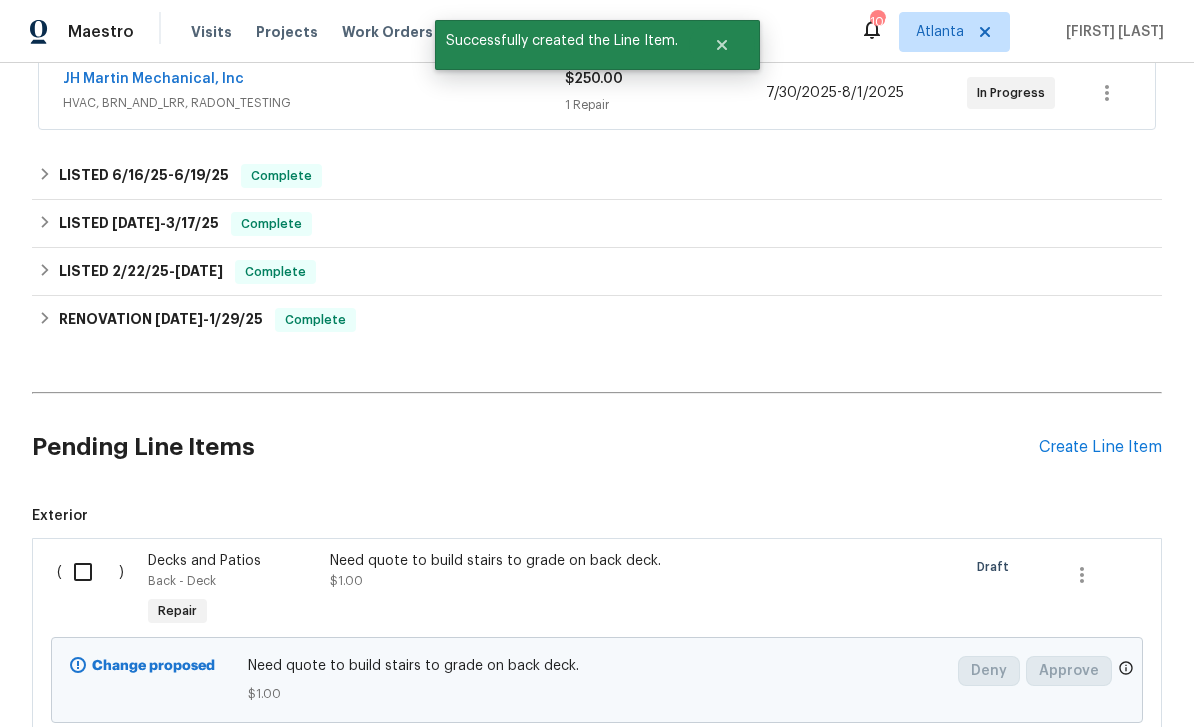 click on "Create Line Item" at bounding box center [1100, 447] 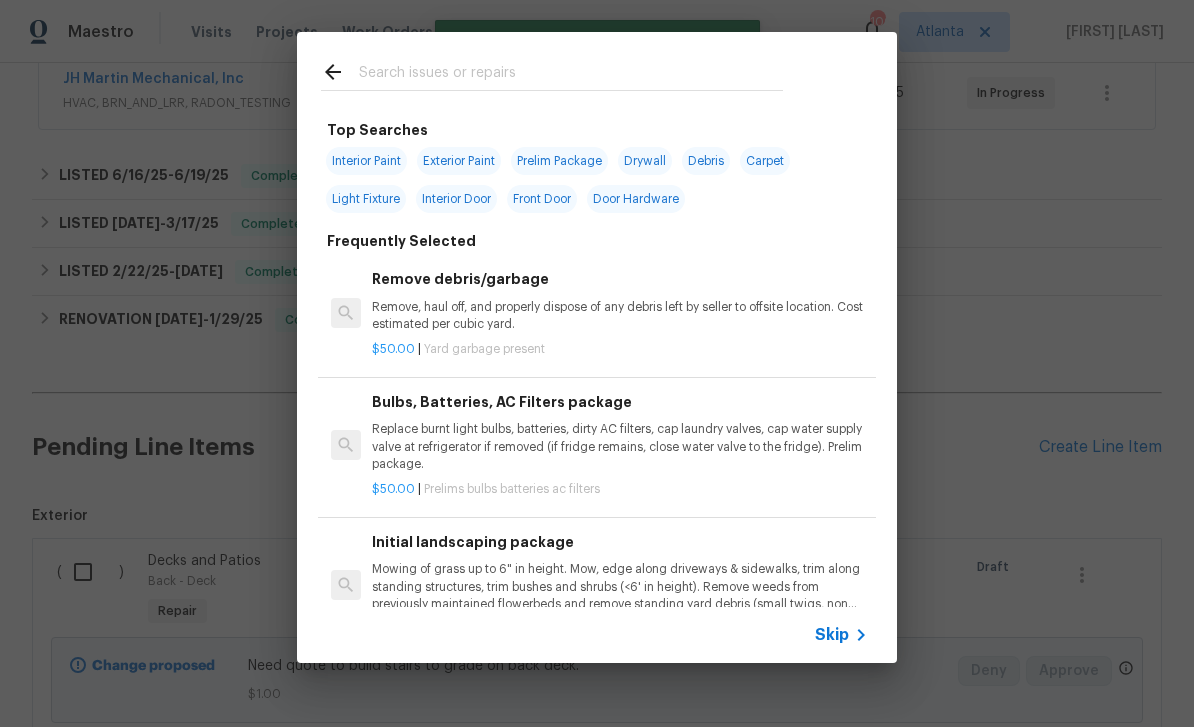 click at bounding box center [571, 75] 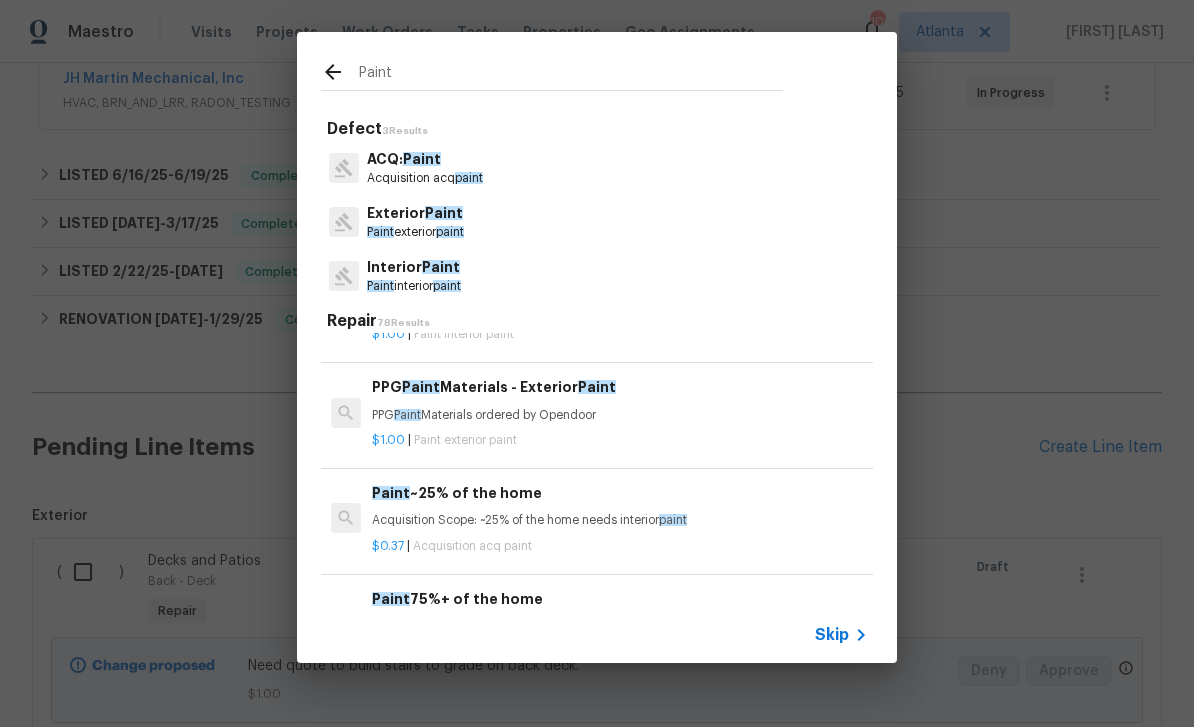scroll, scrollTop: 350, scrollLeft: 2, axis: both 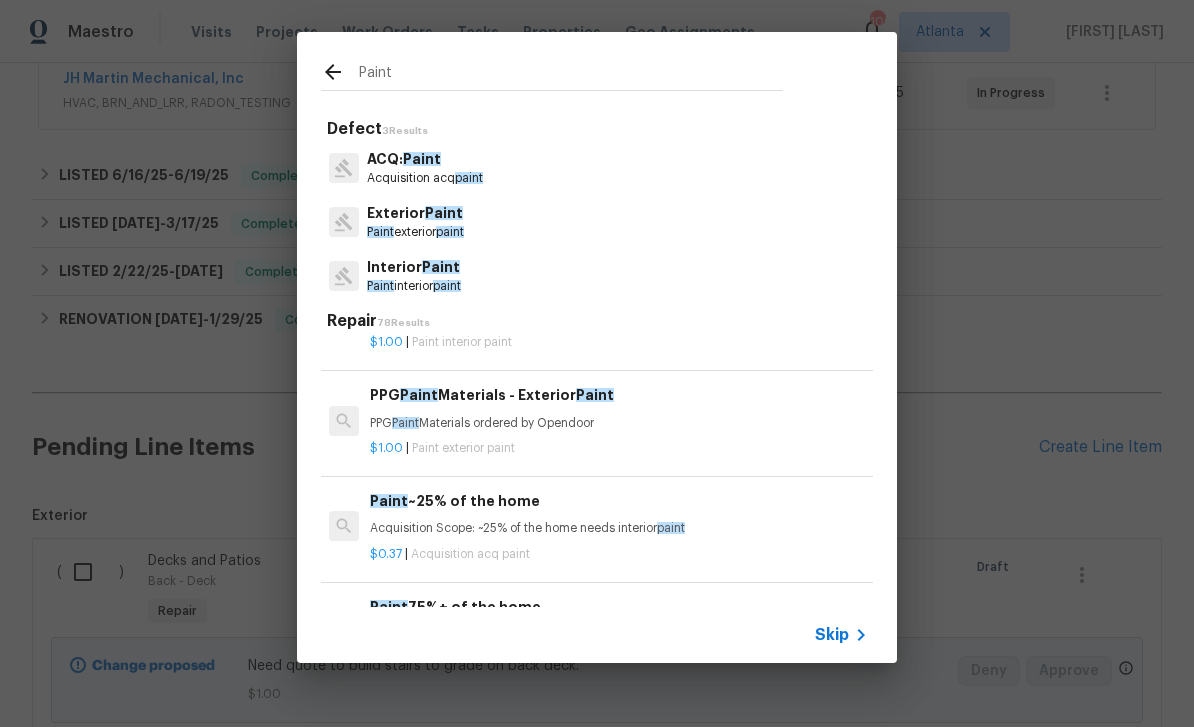 click on "Paint" at bounding box center (571, 75) 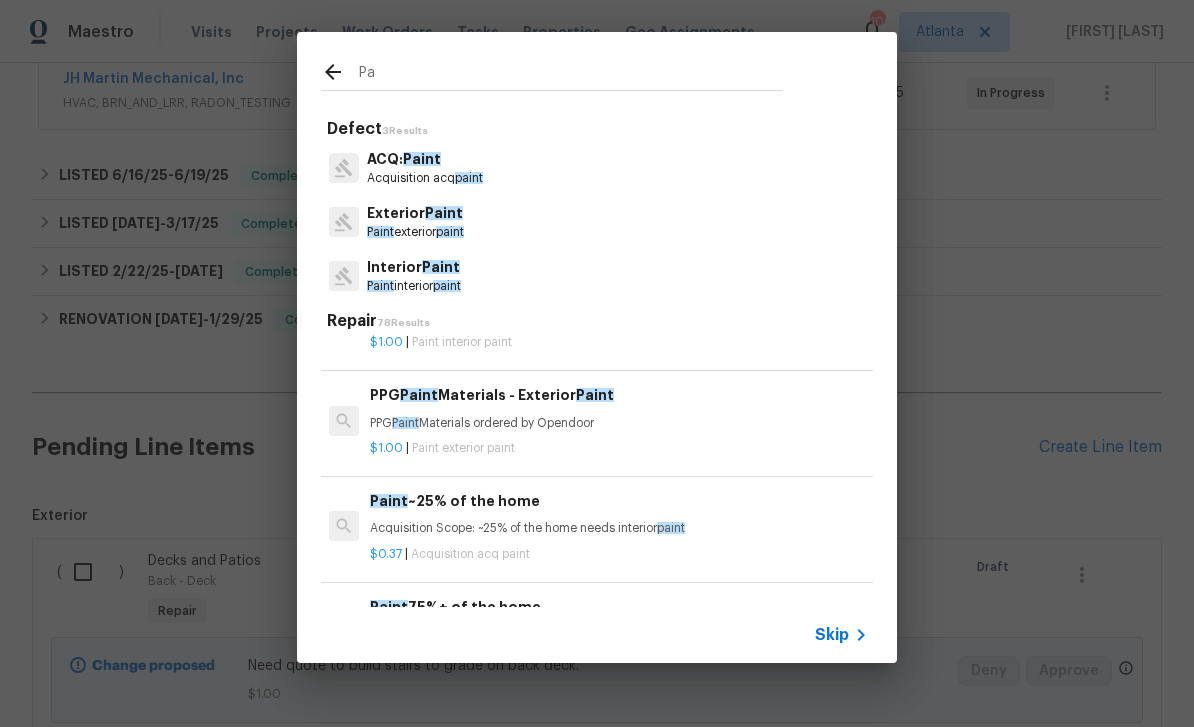 type on "P" 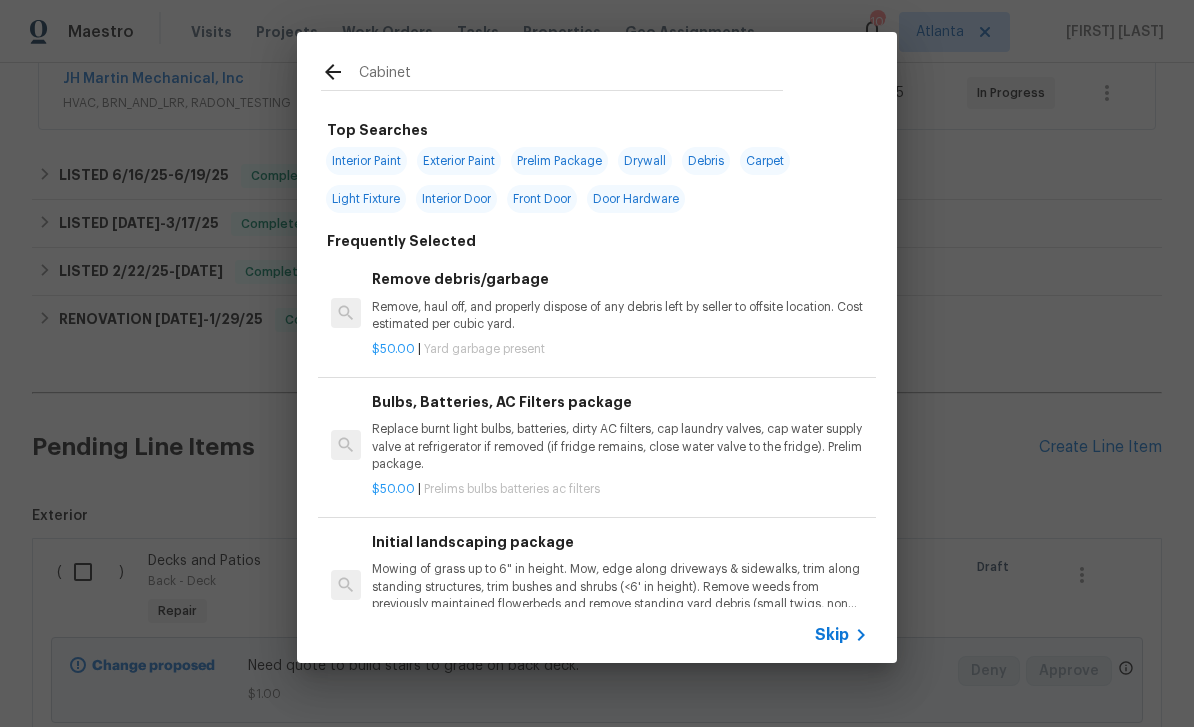 type on "Cabinets" 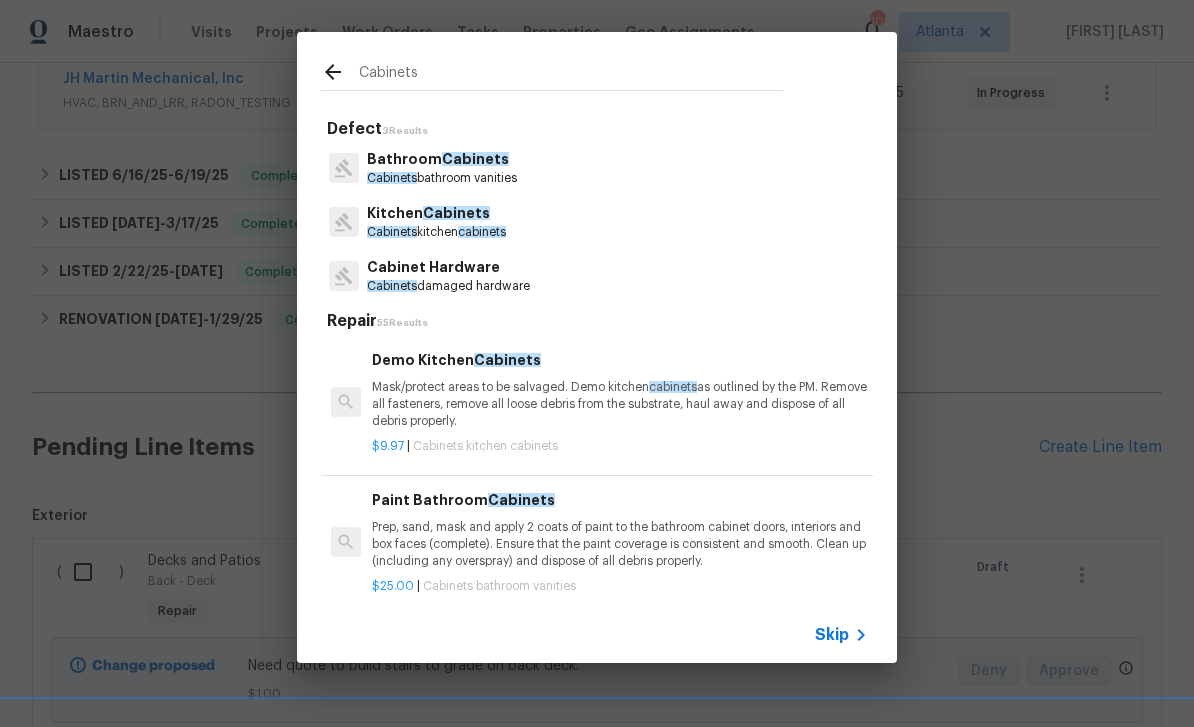click on "Kitchen  Cabinets" at bounding box center [436, 213] 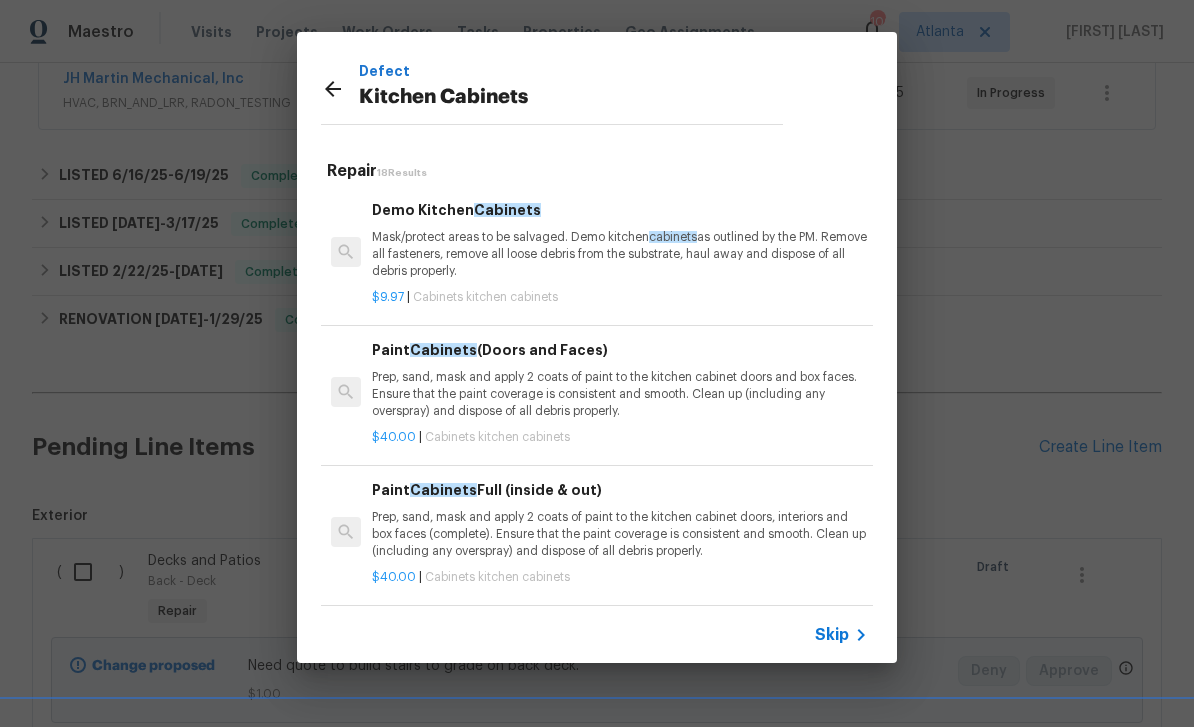 click on "Paint  Cabinets  Full (inside & out) Prep, sand, mask and apply 2 coats of paint to the kitchen cabinet doors, interiors and box faces (complete). Ensure that the paint coverage is consistent and smooth. Clean up (including any overspray) and dispose of all debris properly." at bounding box center (620, 520) 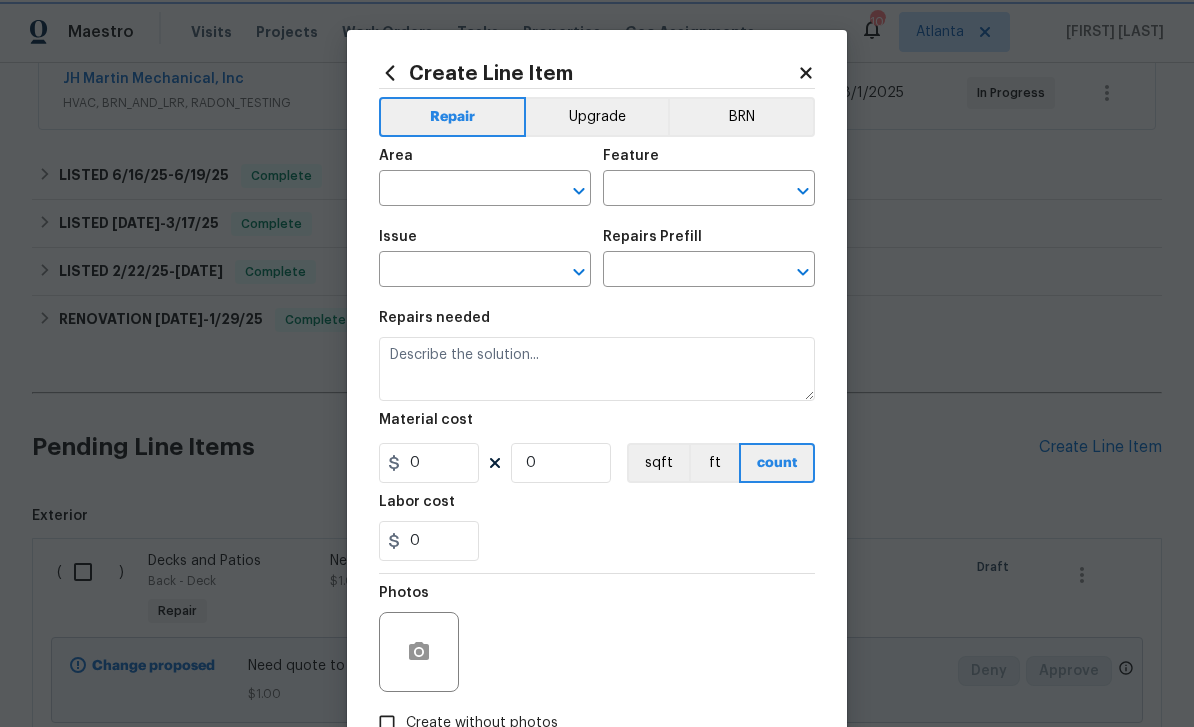 type on "Cabinets" 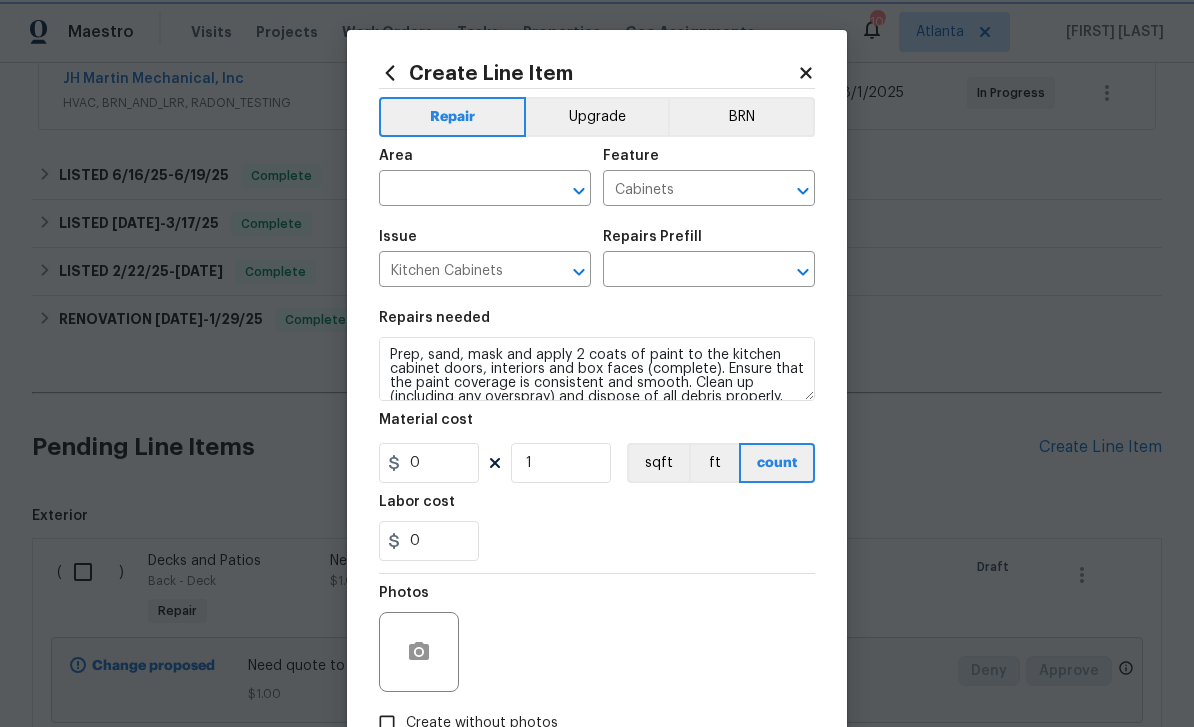 type on "Paint Cabinets Full (inside & out) $40.00" 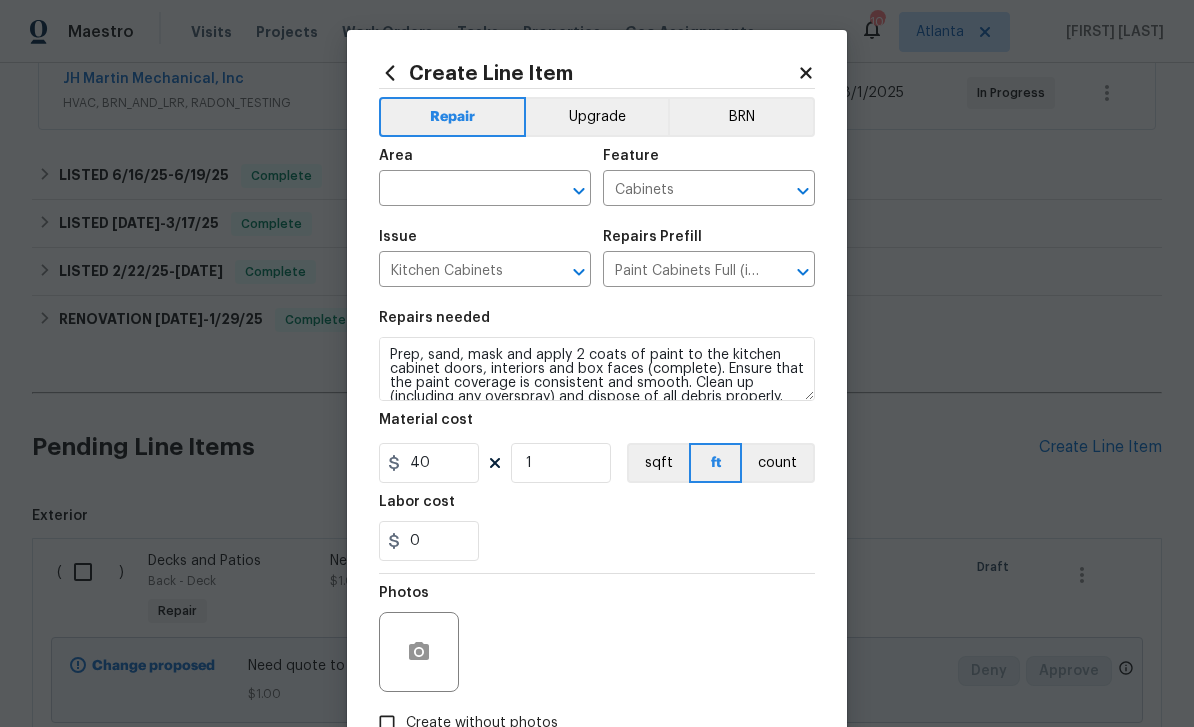 click at bounding box center [457, 190] 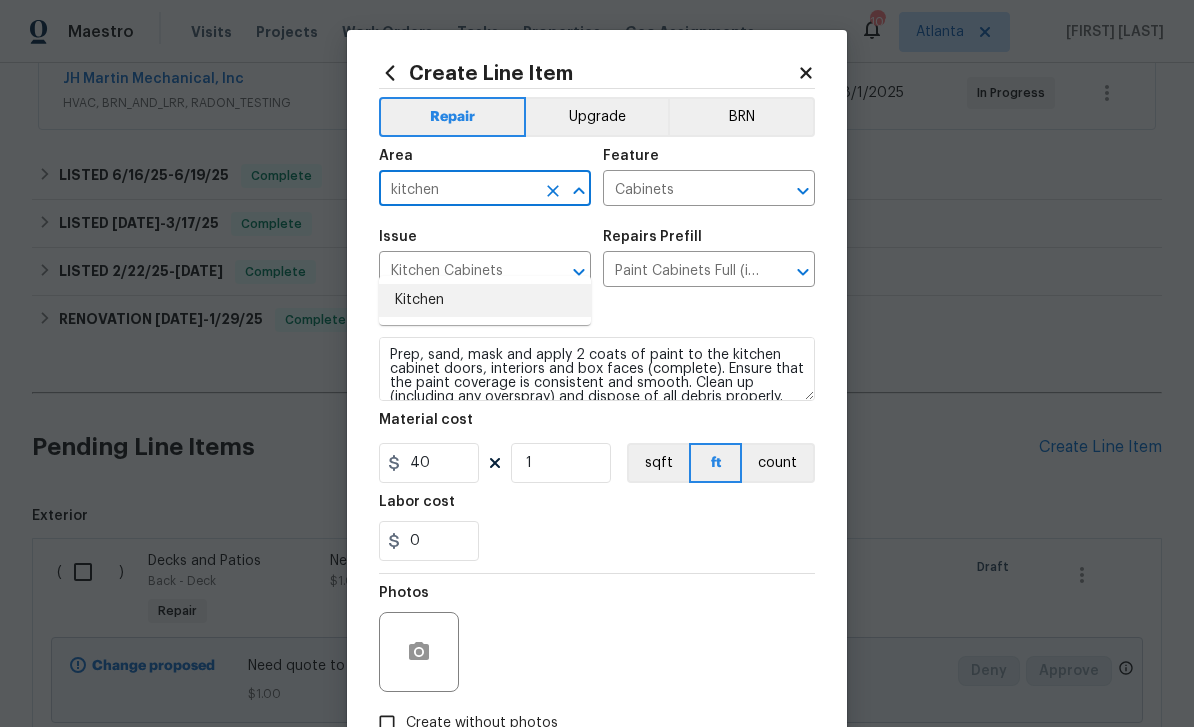 click on "Kitchen" at bounding box center (485, 300) 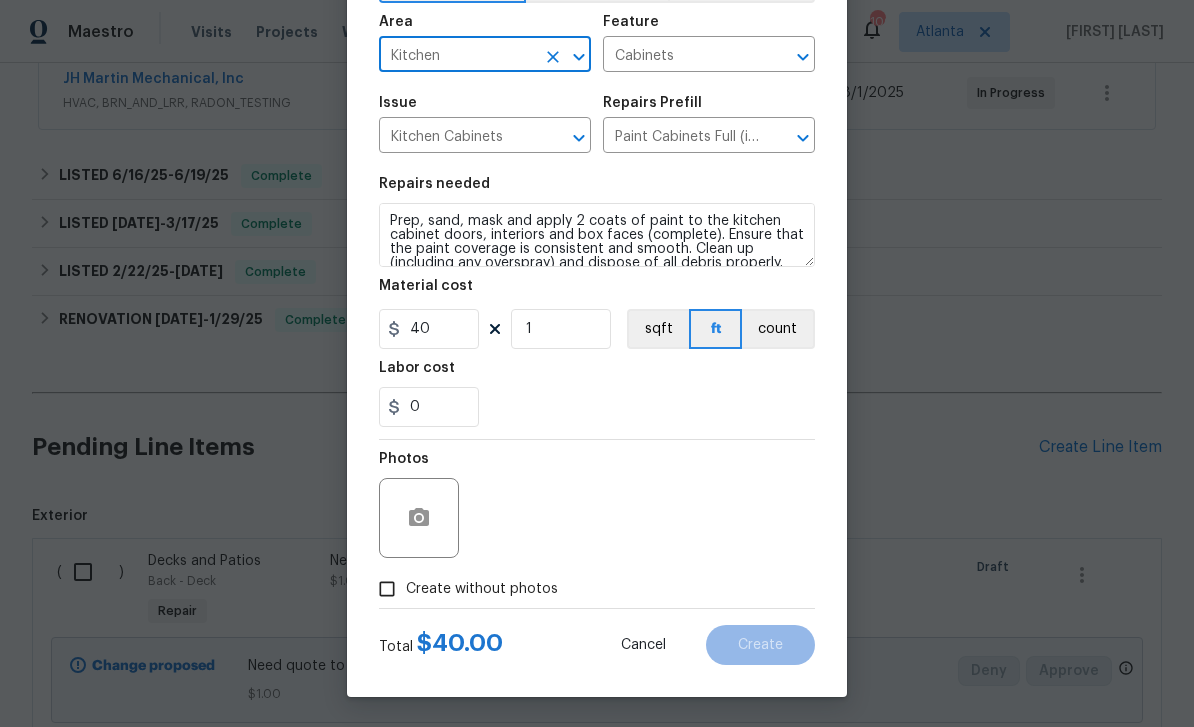scroll, scrollTop: 138, scrollLeft: 0, axis: vertical 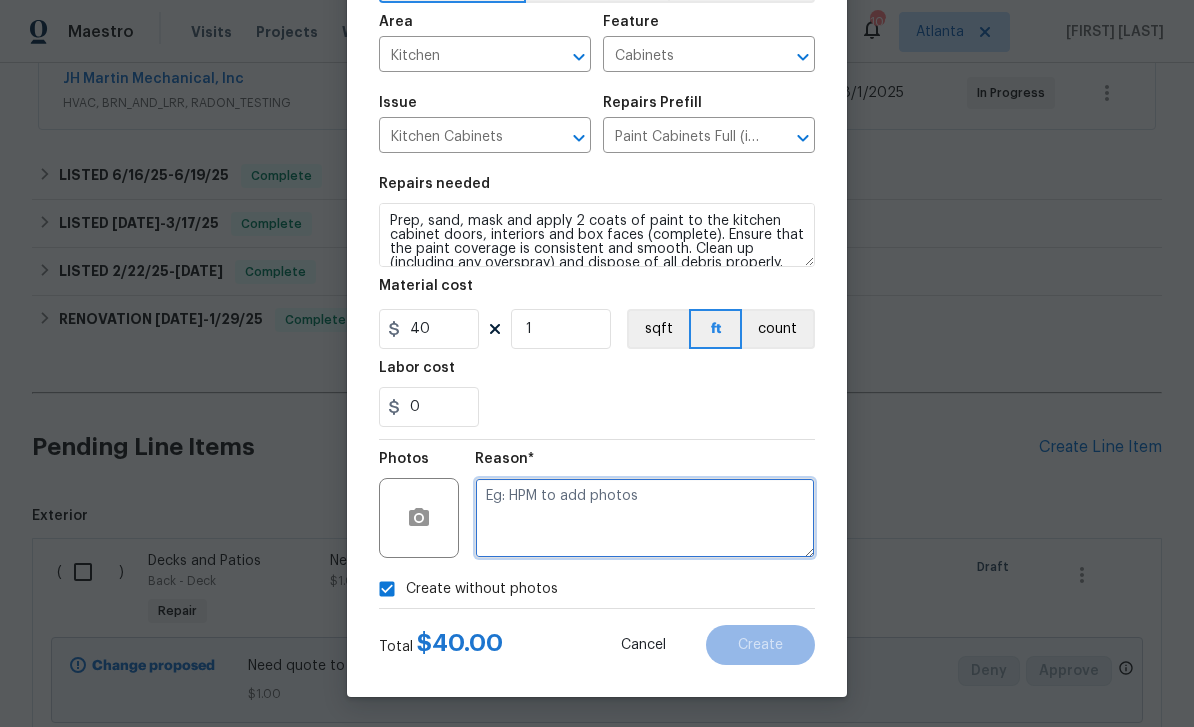 click at bounding box center [645, 518] 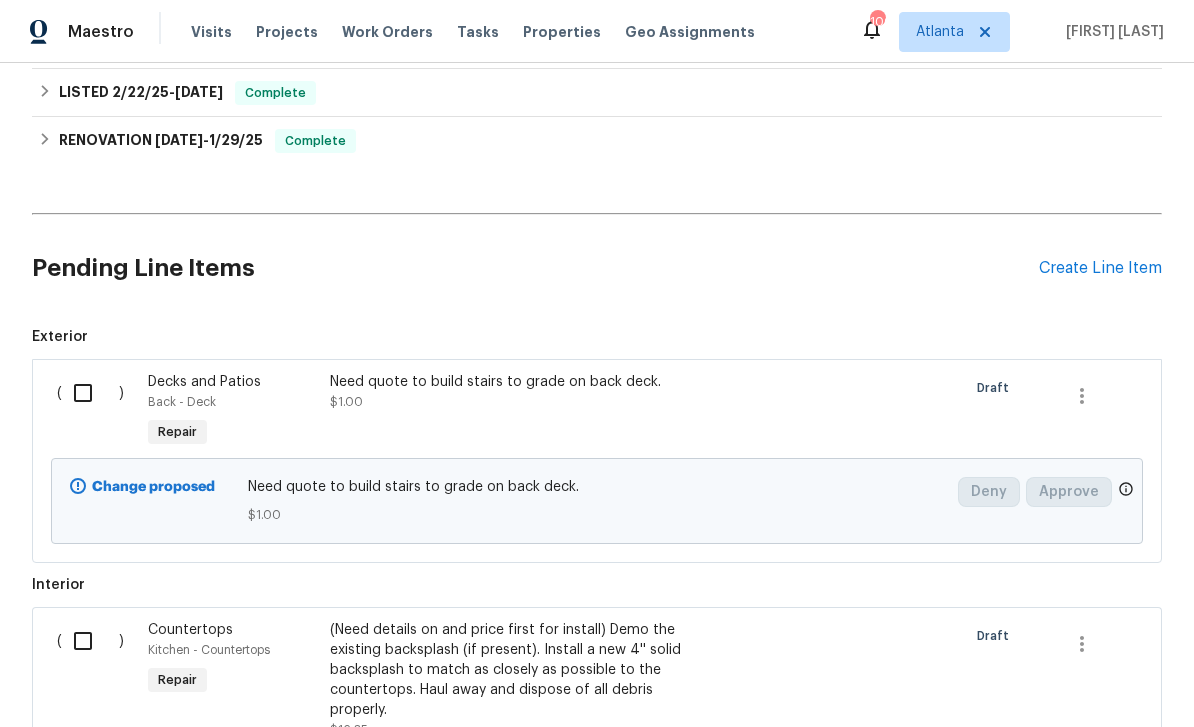 scroll, scrollTop: 691, scrollLeft: 0, axis: vertical 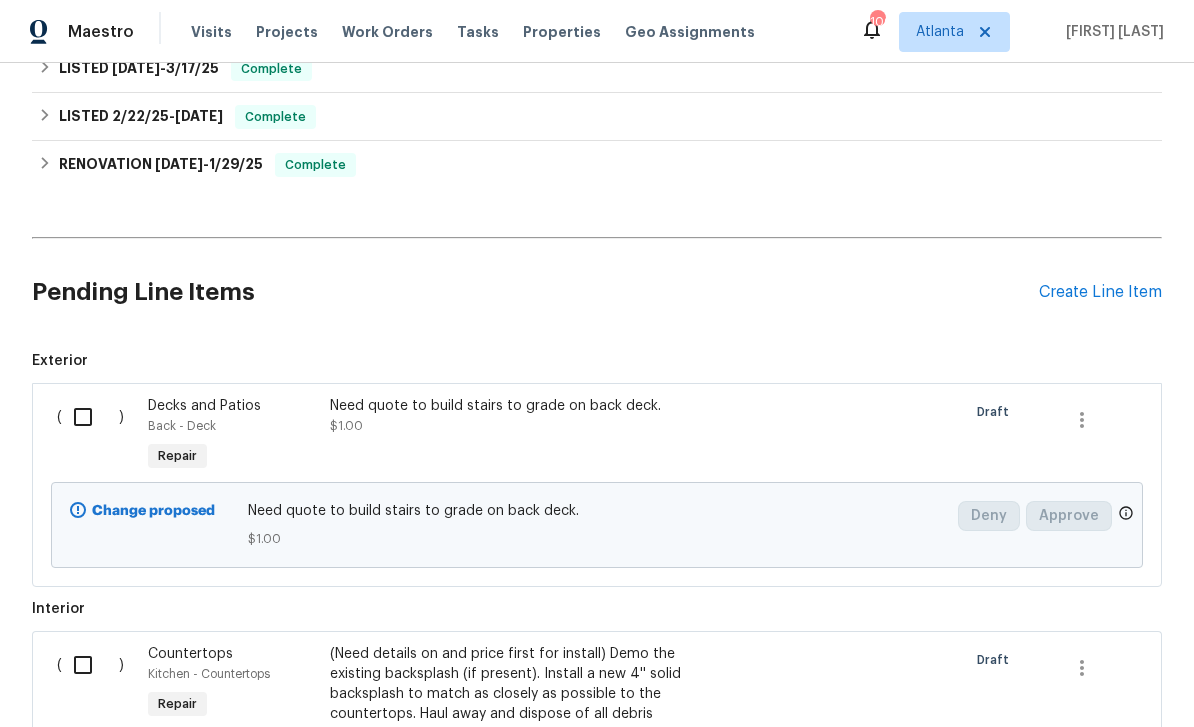 click on "Create Line Item" at bounding box center [1100, 292] 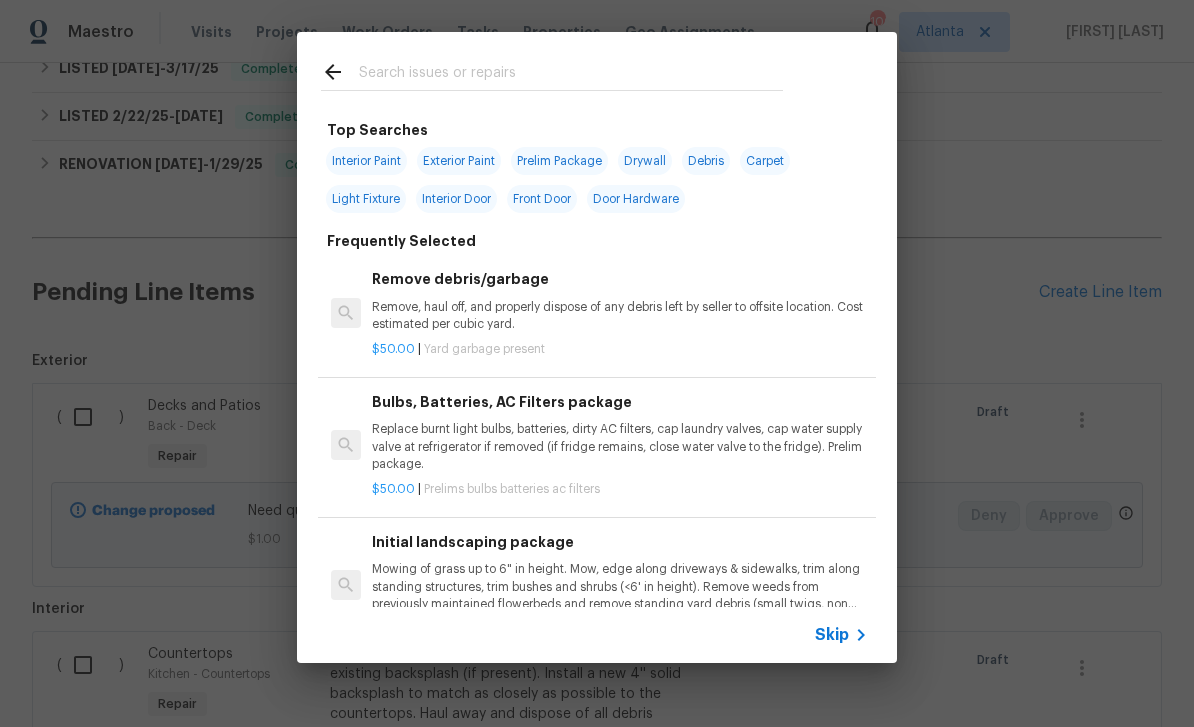 click at bounding box center [571, 75] 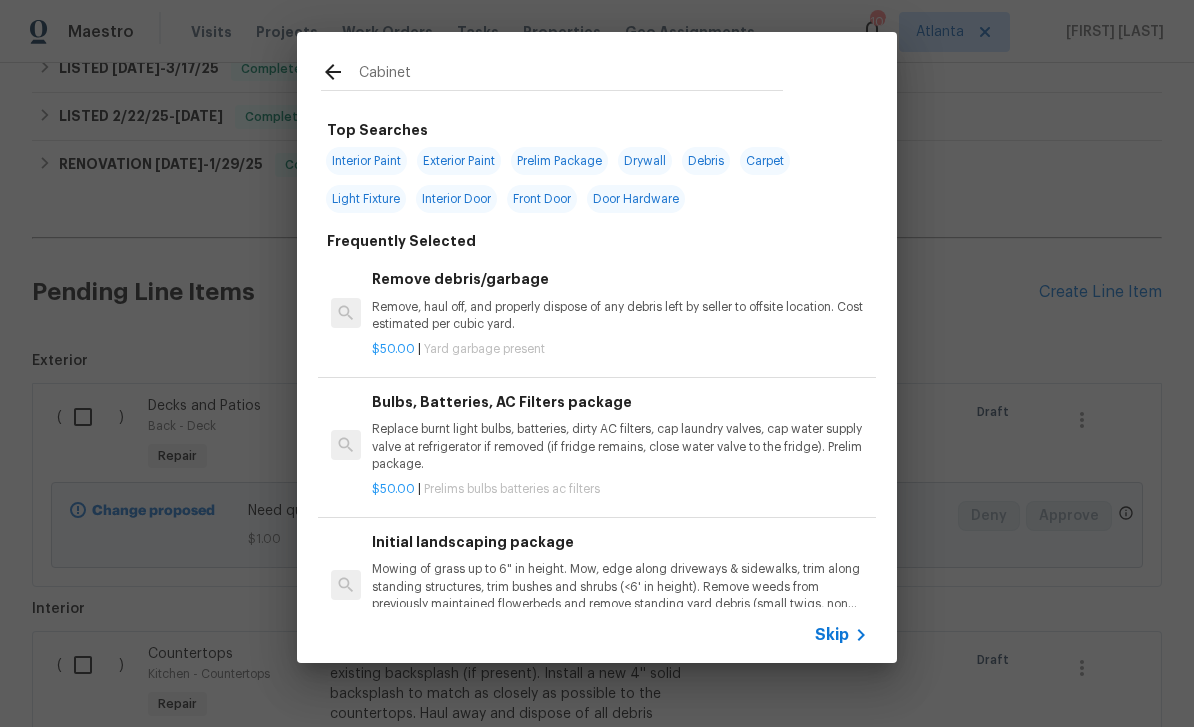 type on "Cabinets" 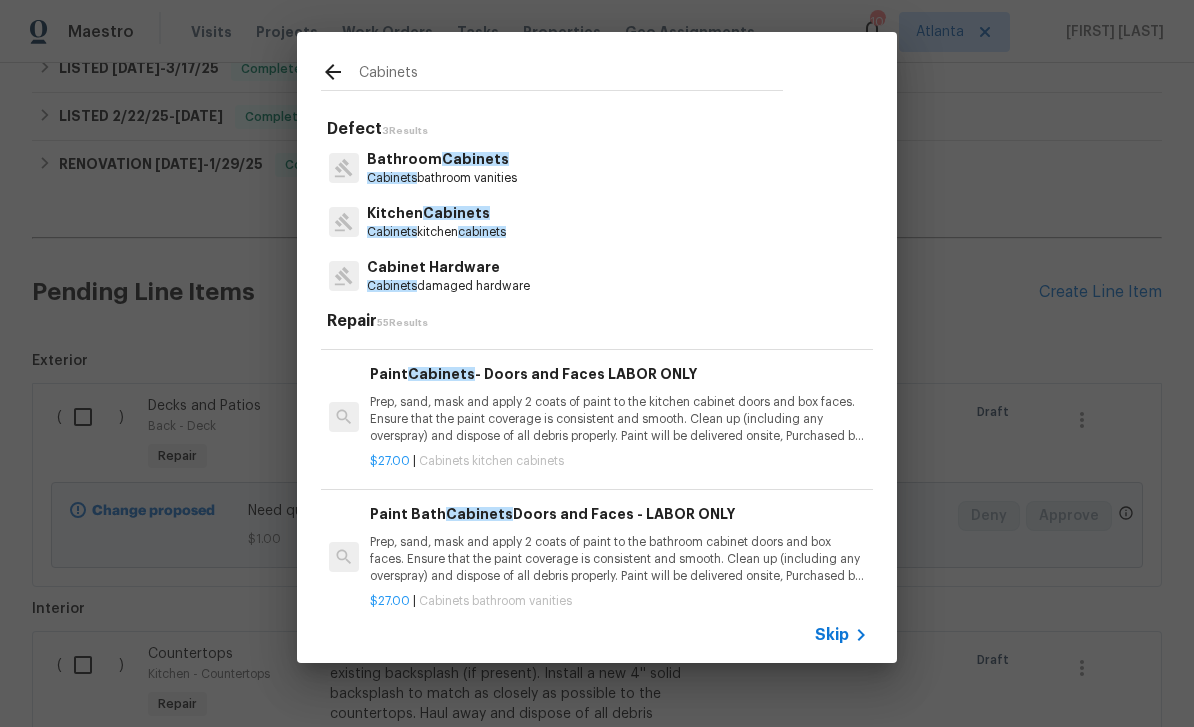 scroll, scrollTop: 656, scrollLeft: 2, axis: both 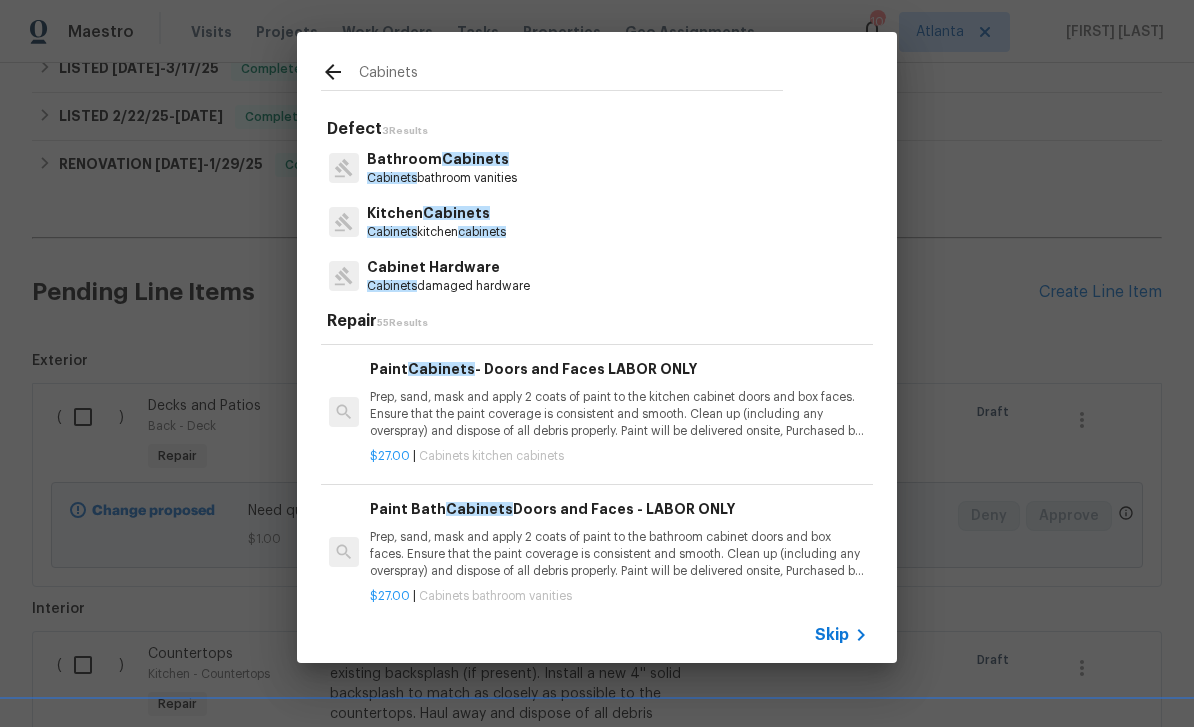 click on "Prep, sand, mask and apply 2 coats of paint to the kitchen cabinet doors and box faces. Ensure that the paint coverage is consistent and smooth. Clean up (including any overspray) and dispose of all debris properly. Paint will be delivered onsite, Purchased by Opendoor." at bounding box center [618, 414] 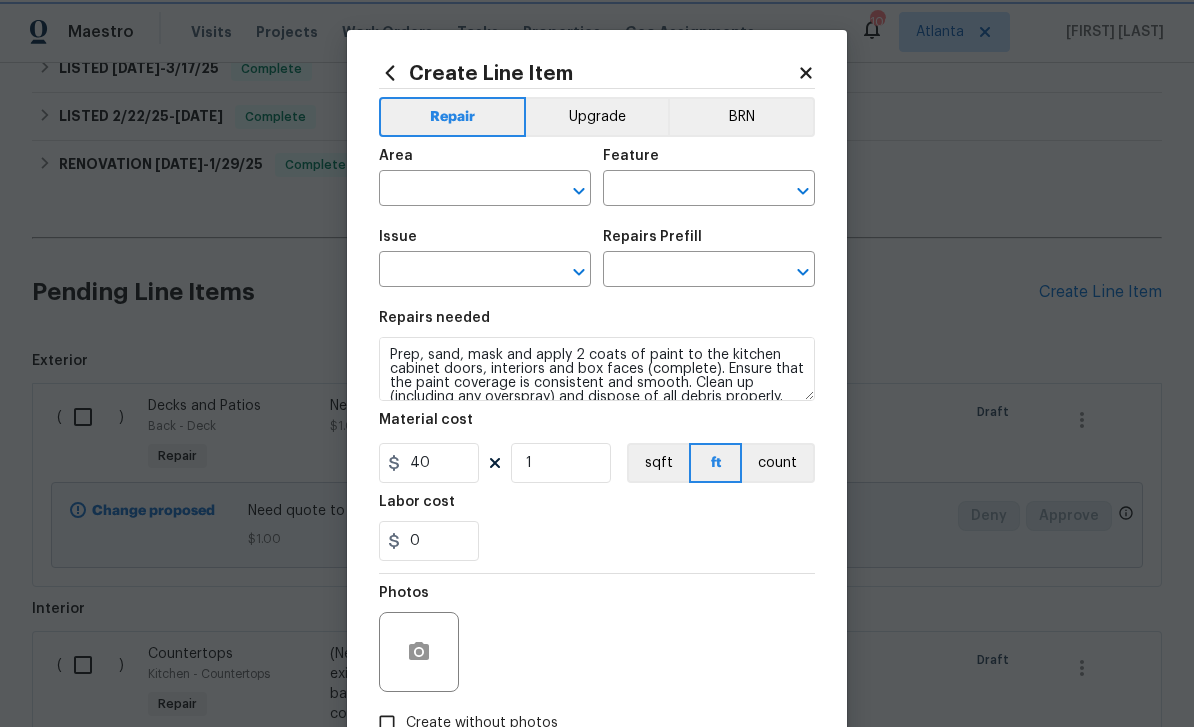 type on "Kitchen" 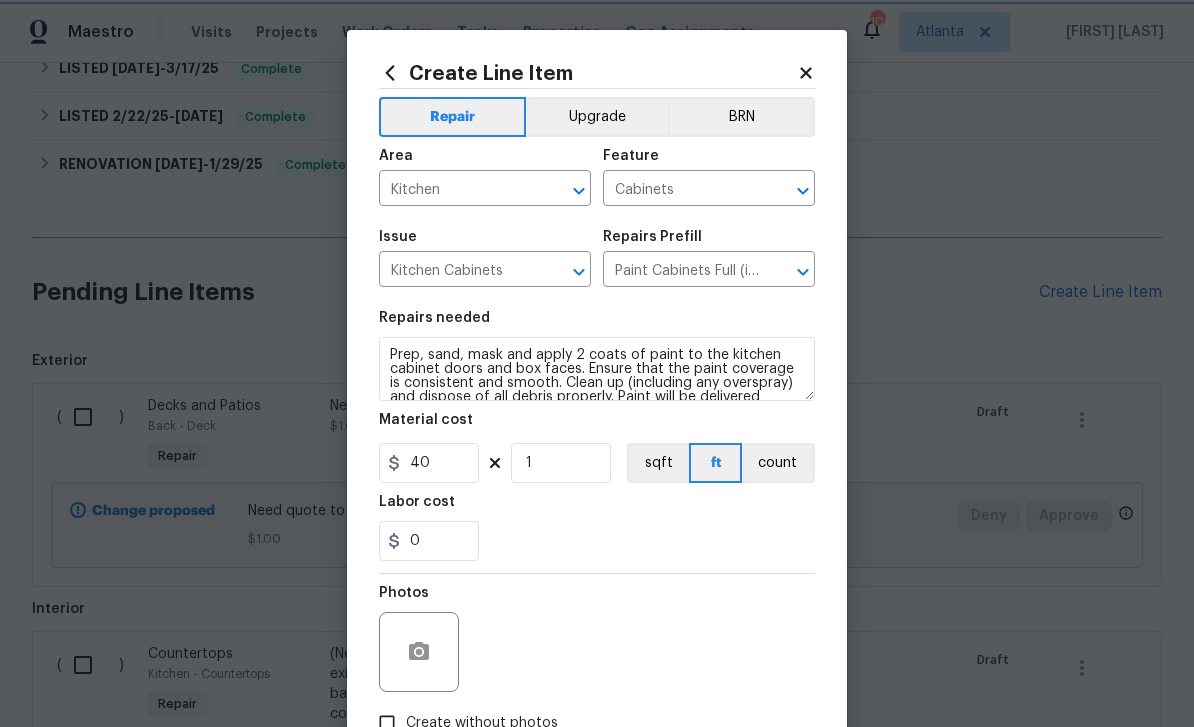 type on "Paint Cabinets - Doors and Faces LABOR ONLY $27.00" 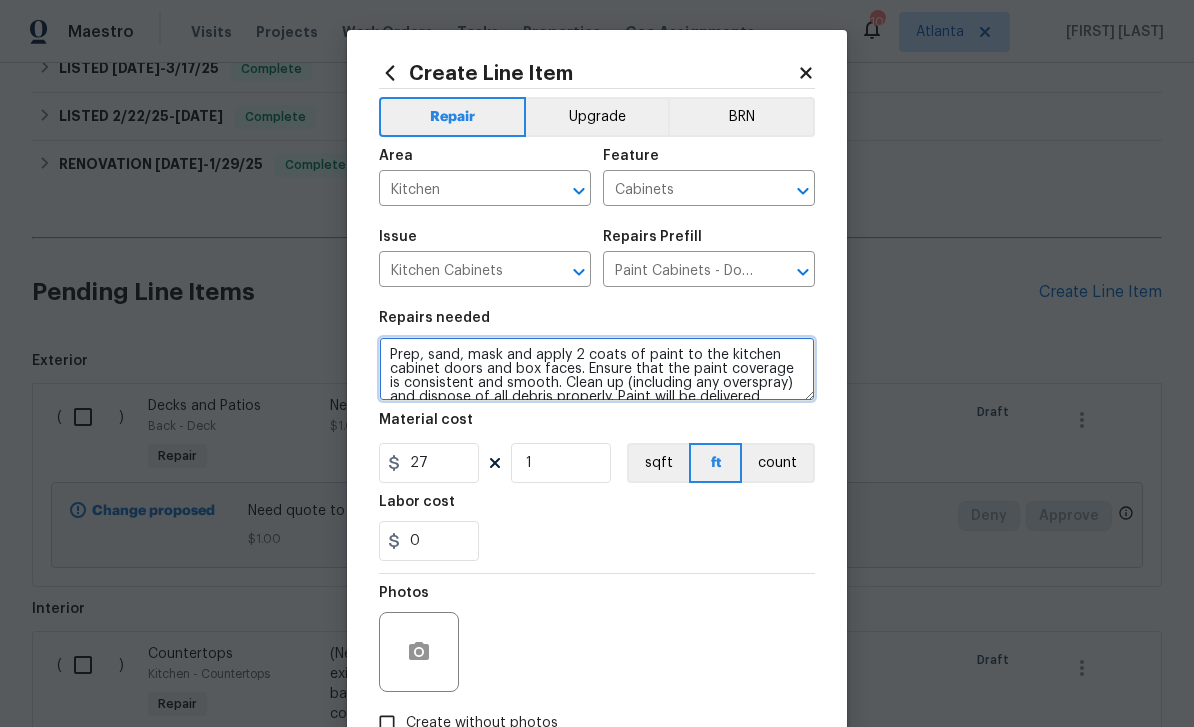 click on "Prep, sand, mask and apply 2 coats of paint to the kitchen cabinet doors and box faces. Ensure that the paint coverage is consistent and smooth. Clean up (including any overspray) and dispose of all debris properly. Paint will be delivered onsite, Purchased by Opendoor." at bounding box center (597, 369) 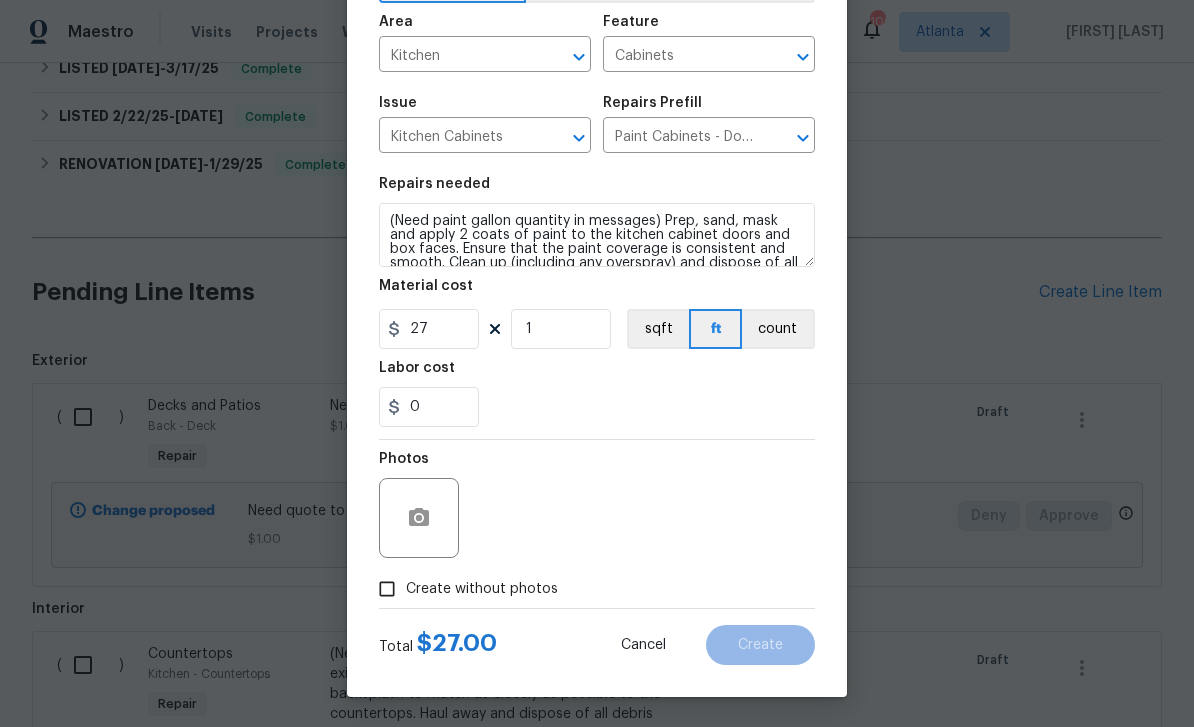 scroll, scrollTop: 138, scrollLeft: 0, axis: vertical 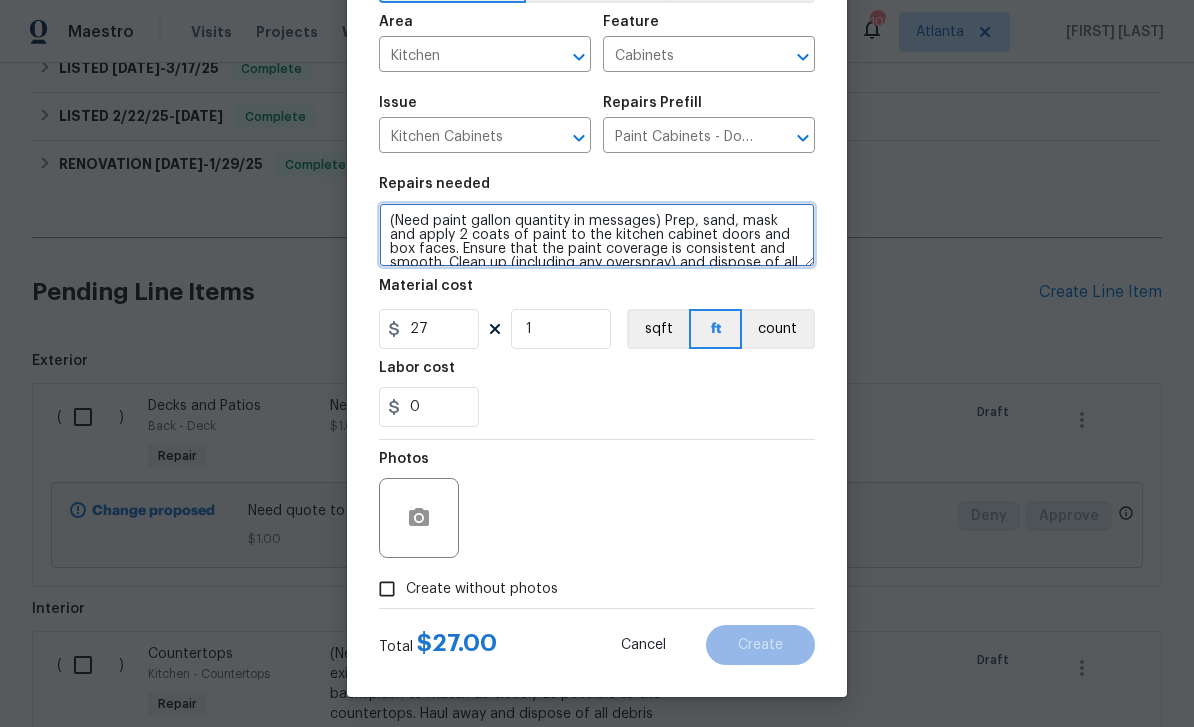 type on "(Need paint gallon quantity in messages) Prep, sand, mask and apply 2 coats of paint to the kitchen cabinet doors and box faces. Ensure that the paint coverage is consistent and smooth. Clean up (including any overspray) and dispose of all debris properly. Paint will be delivered onsite, Purchased by Opendoor." 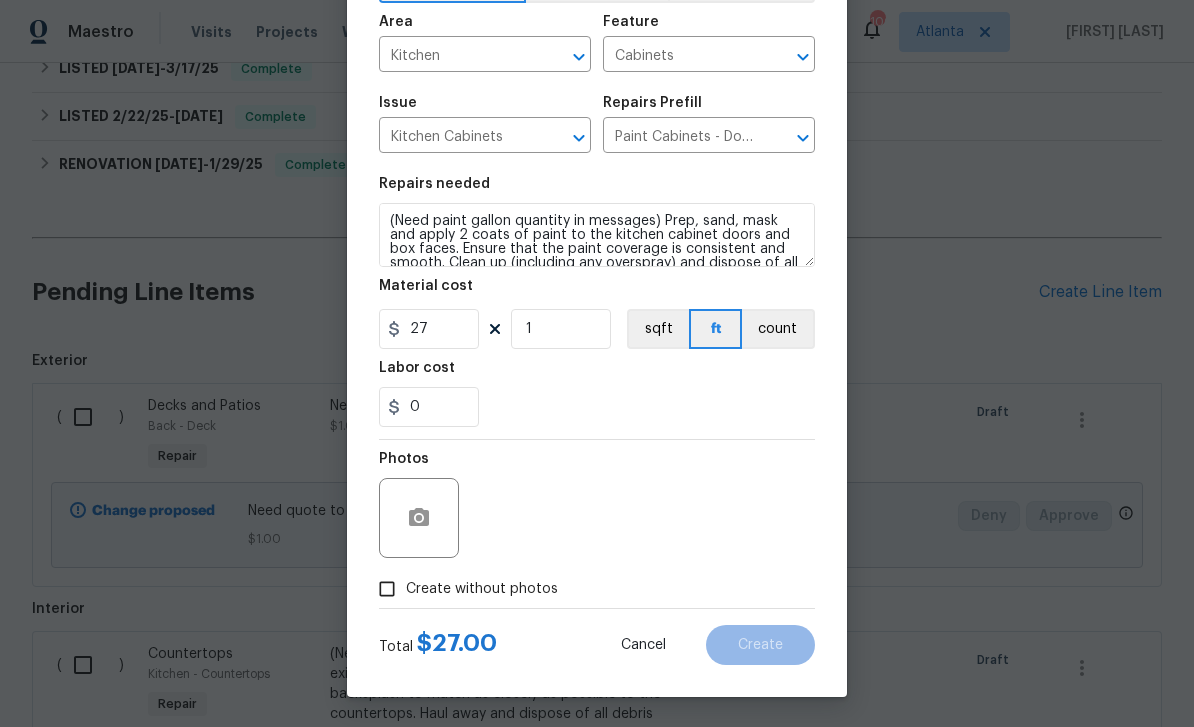 click on "Create without photos" at bounding box center [387, 589] 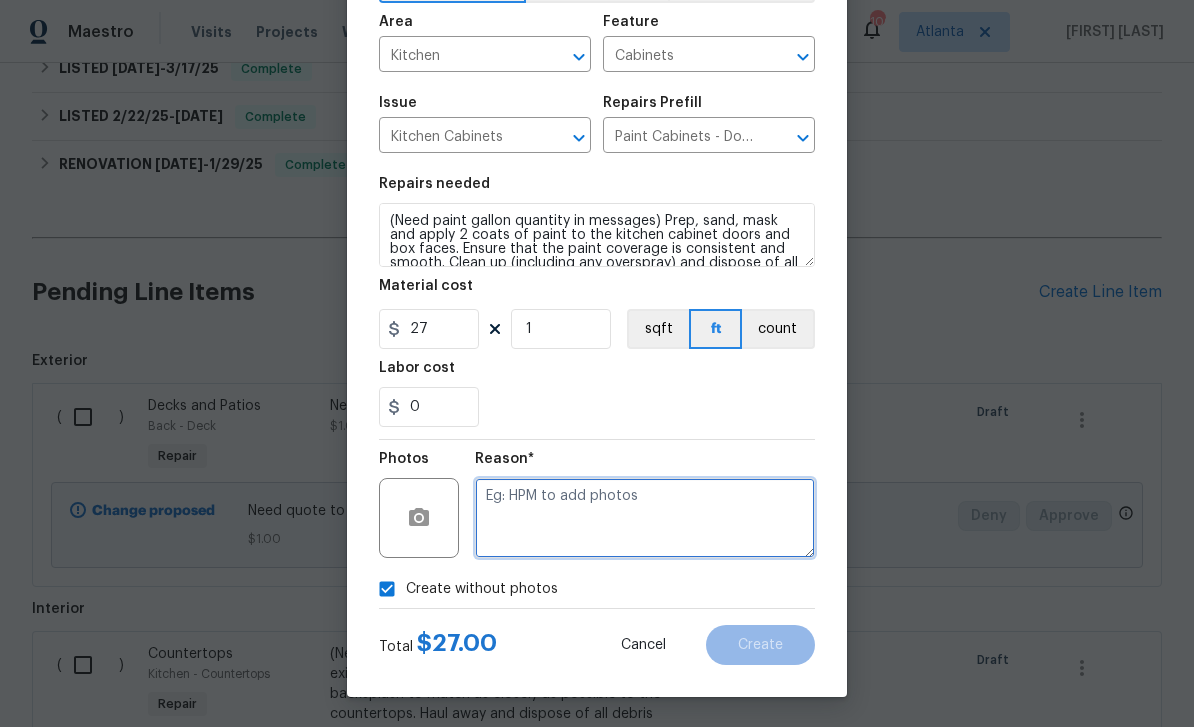 click at bounding box center (645, 518) 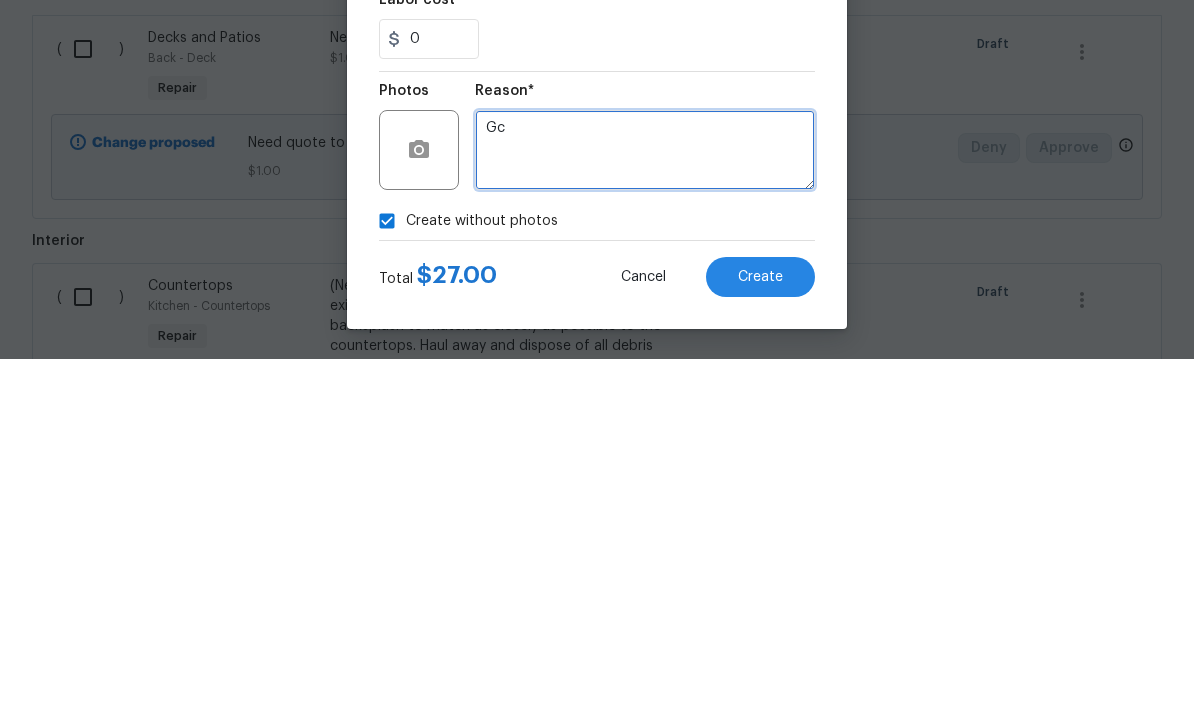 type on "Gc" 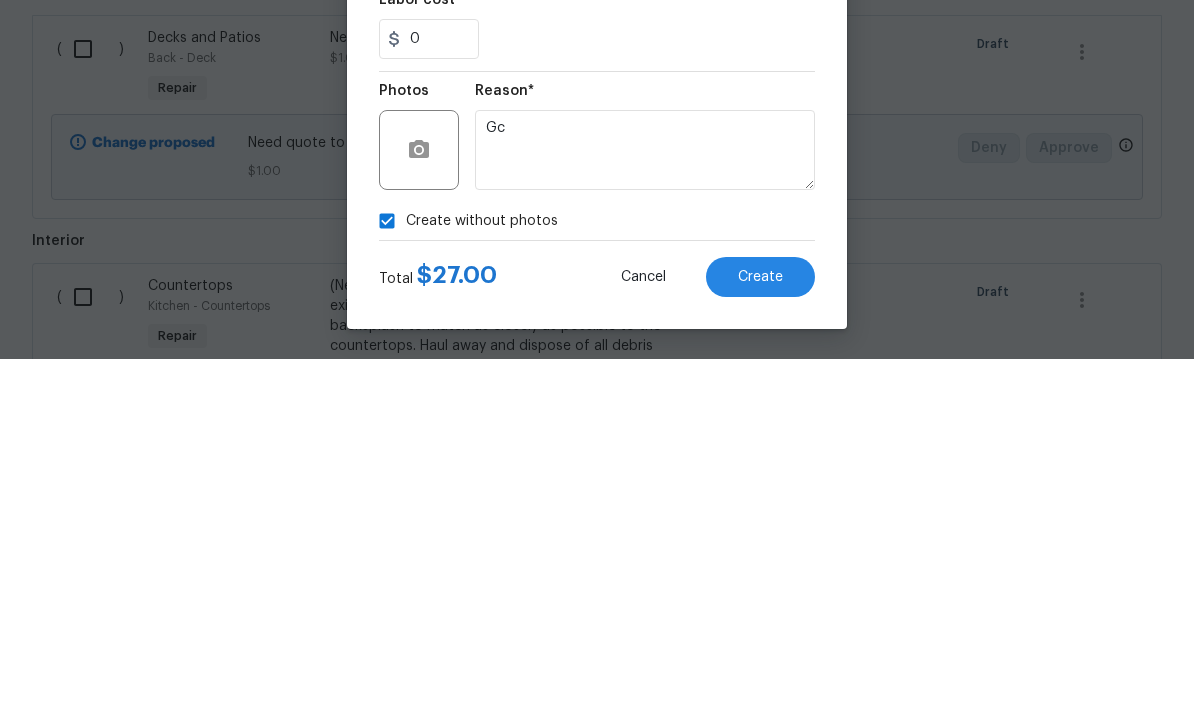 click on "Create" at bounding box center [760, 645] 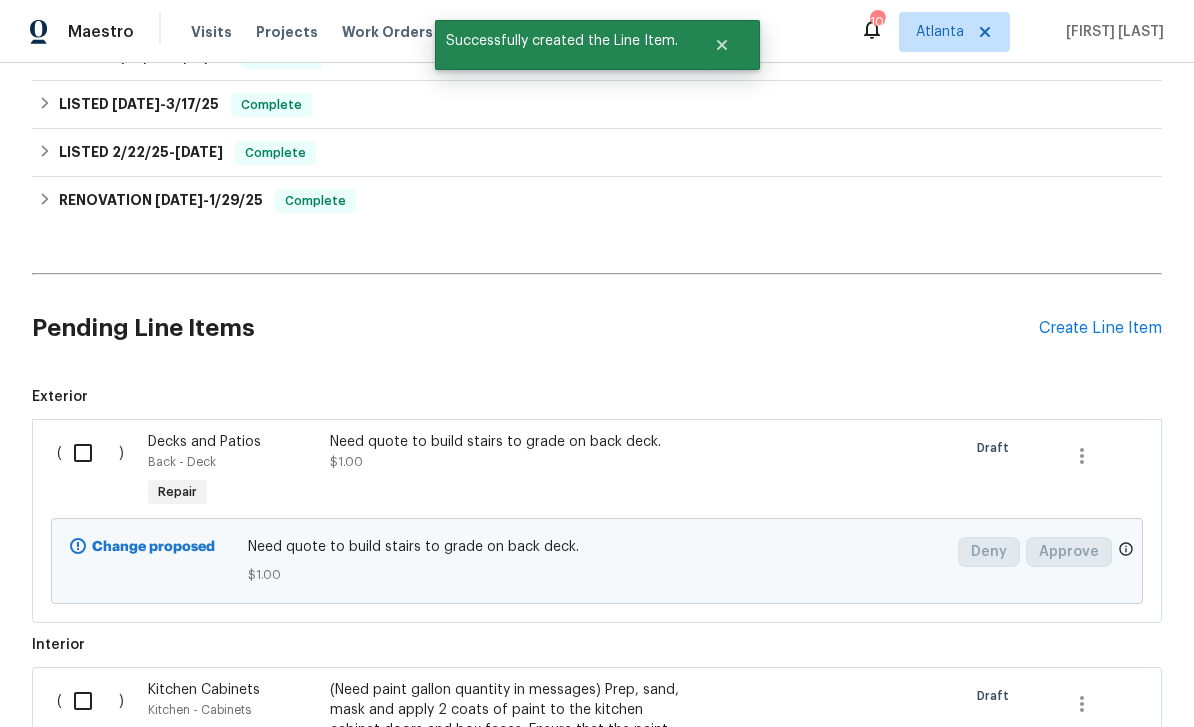 scroll, scrollTop: 652, scrollLeft: 0, axis: vertical 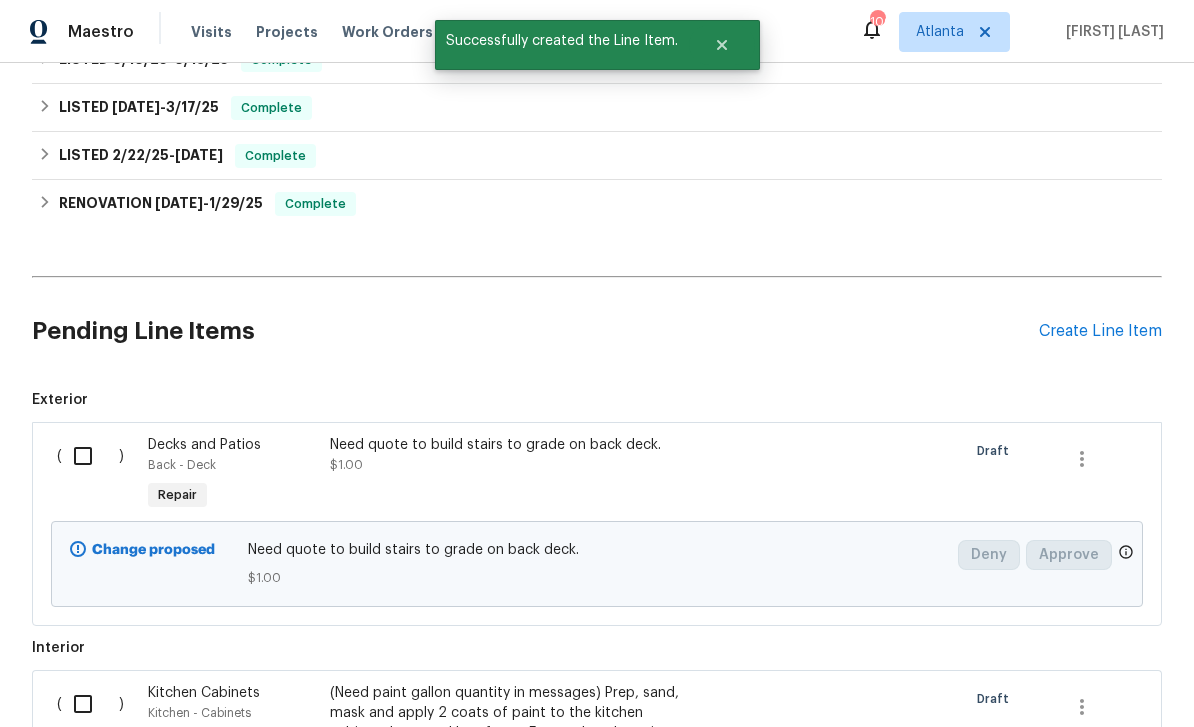 click on "Create Line Item" at bounding box center (1100, 331) 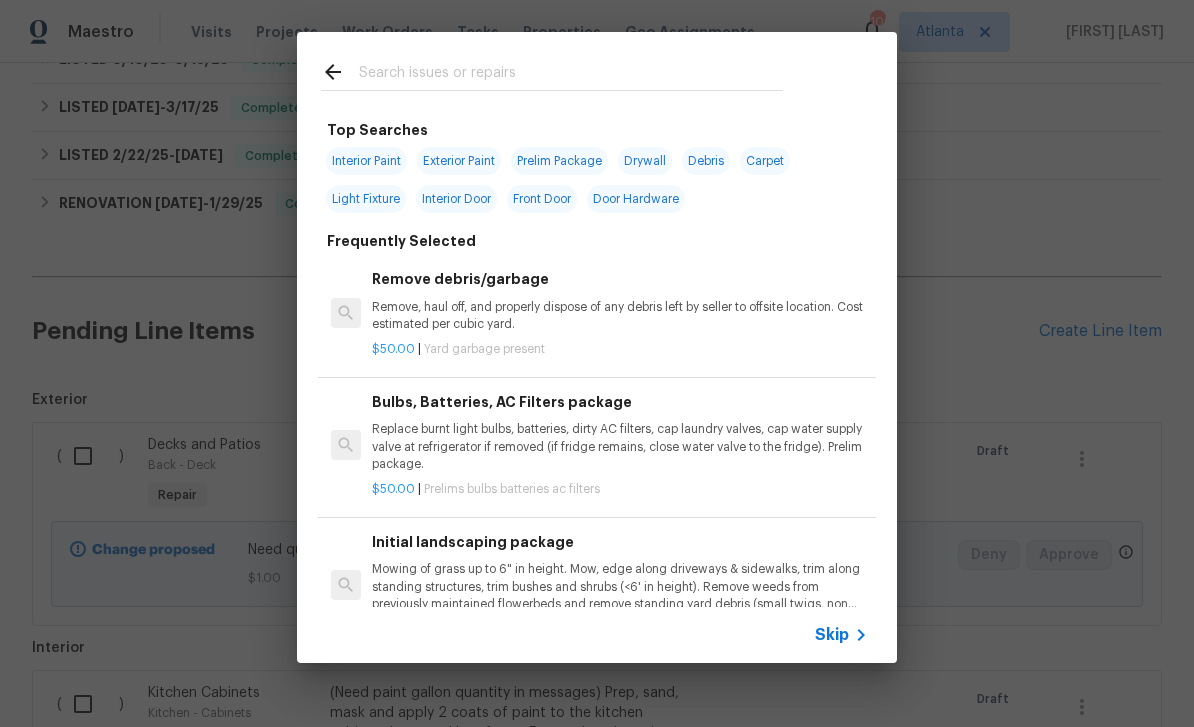 click at bounding box center [571, 75] 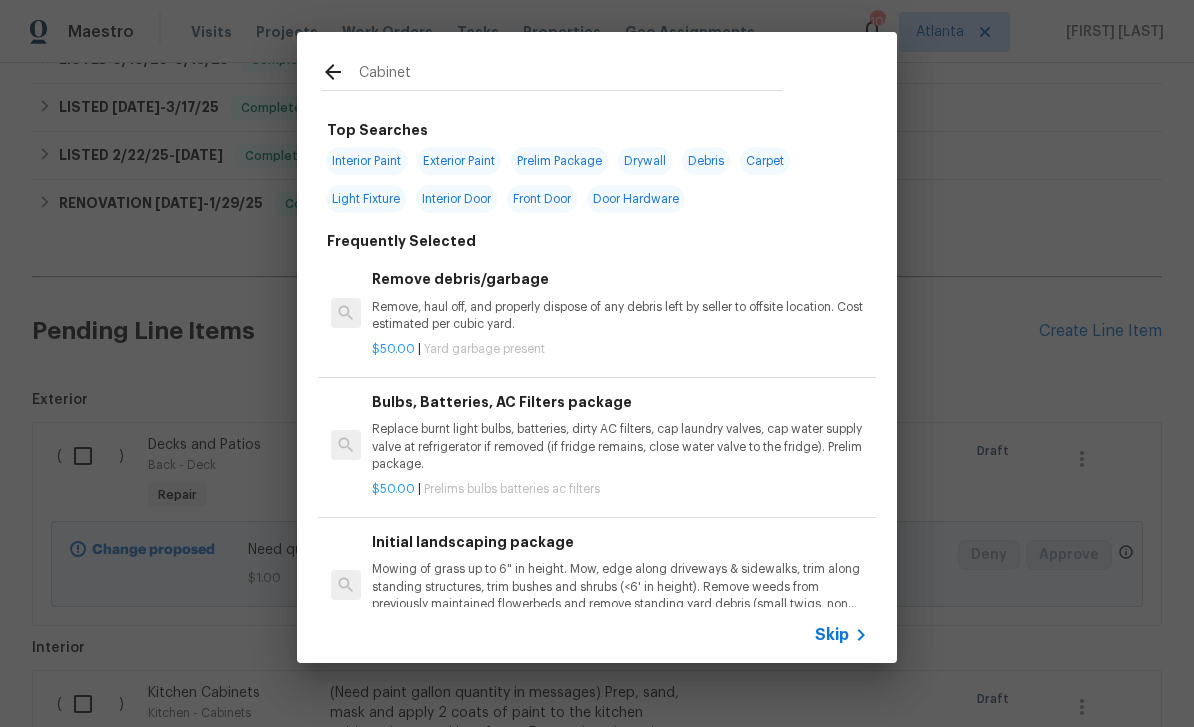 type on "Cabinets" 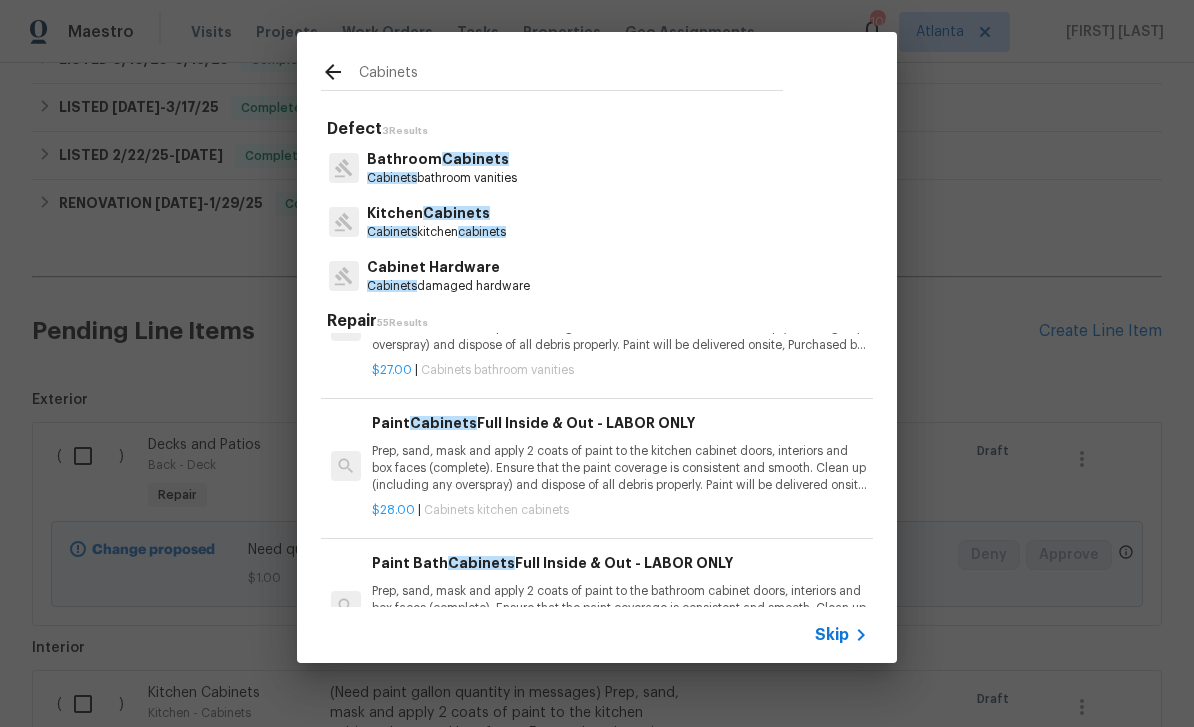 scroll, scrollTop: 883, scrollLeft: 0, axis: vertical 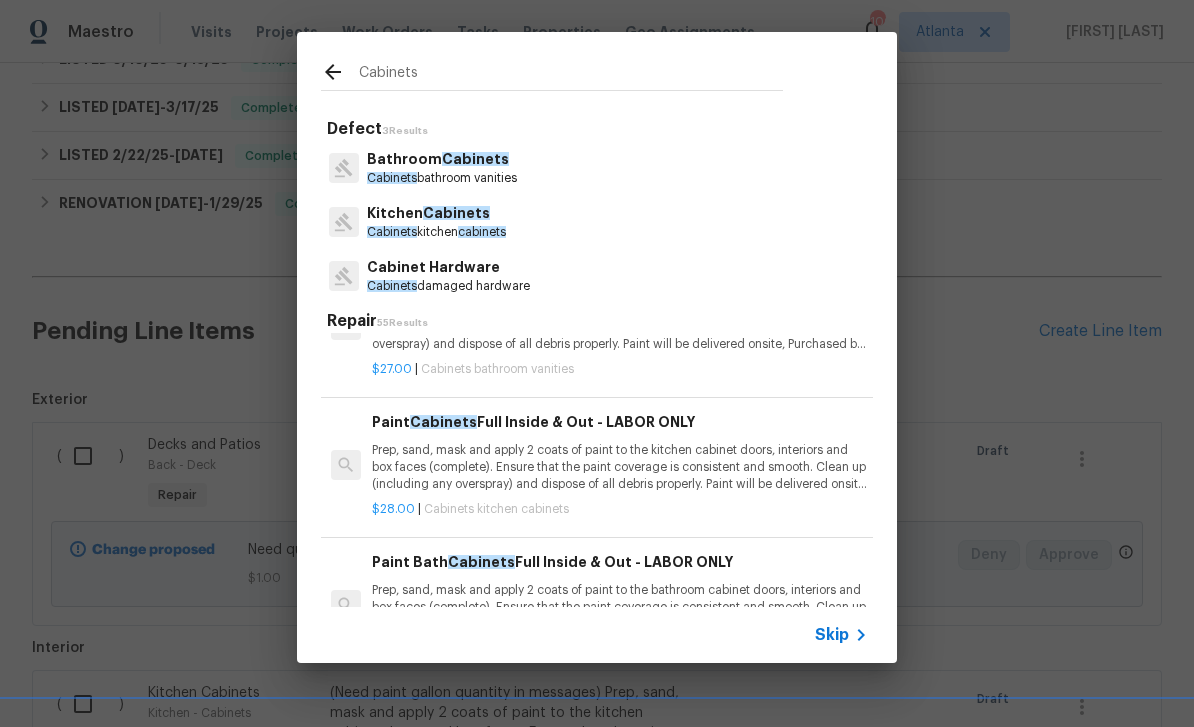click on "Prep, sand, mask and apply 2 coats of paint to the kitchen cabinet doors, interiors and box faces (complete). Ensure that the paint coverage is consistent and smooth. Clean up (including any overspray) and dispose of all debris properly. Paint will be delivered onsite, Purchased by Opendoor." at bounding box center [620, 467] 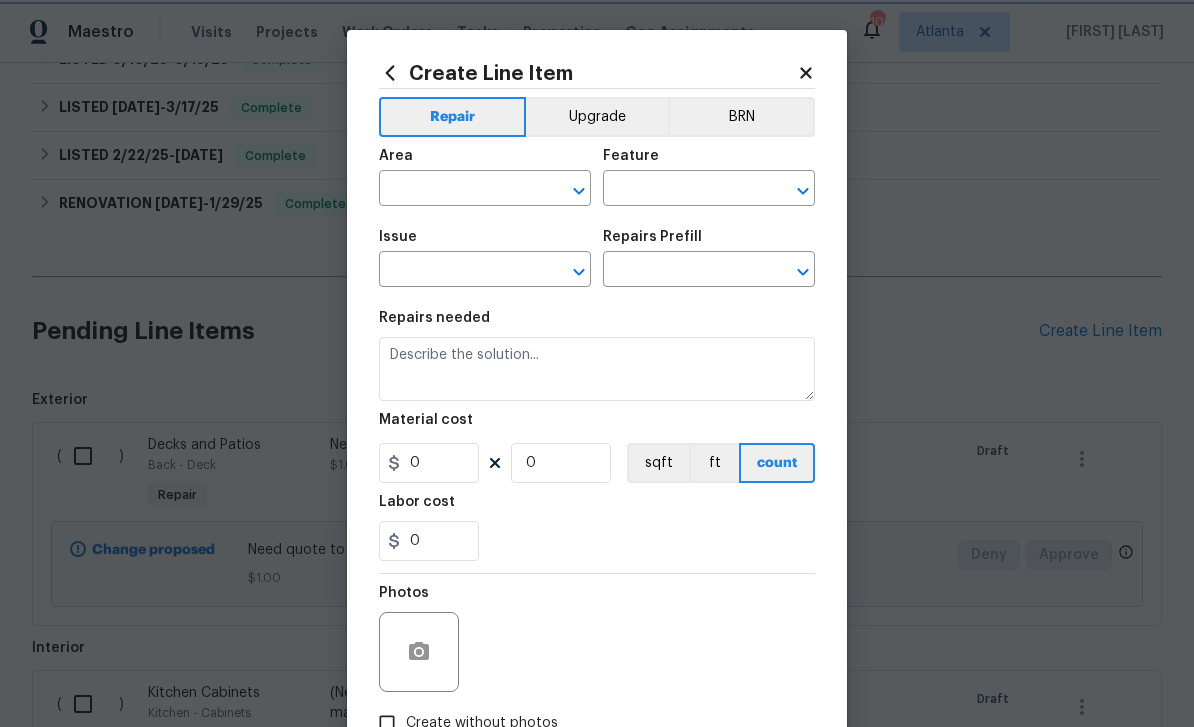 type on "Cabinets" 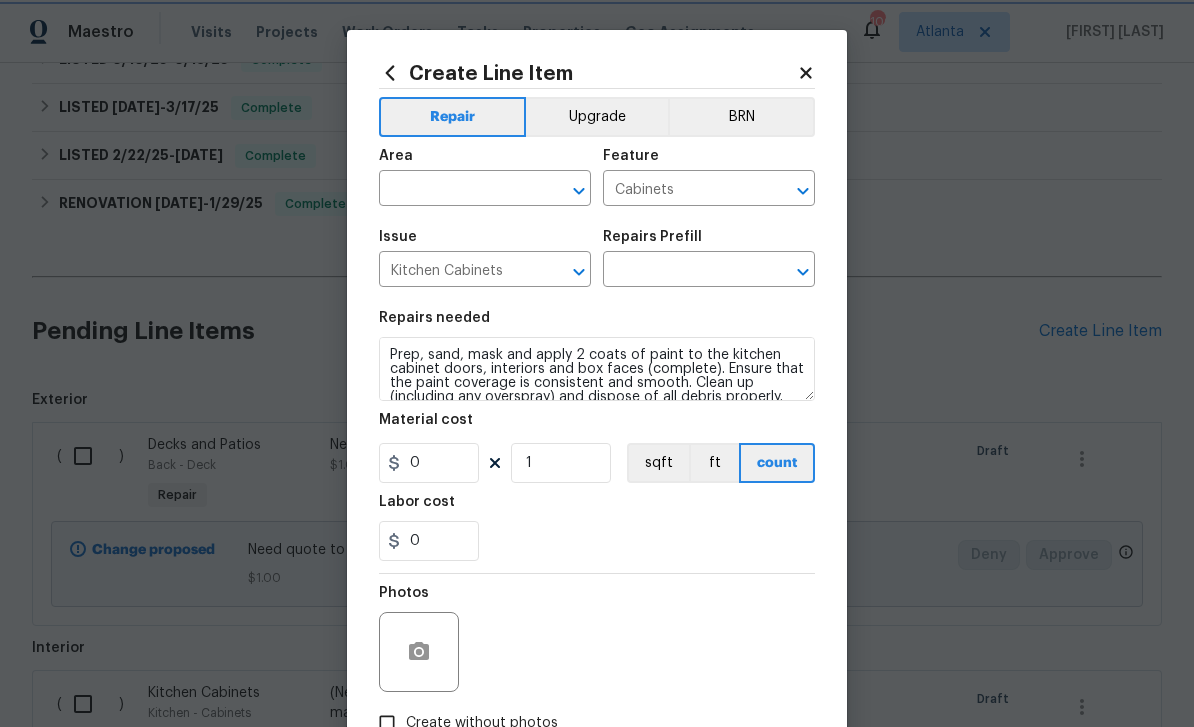 type on "Paint Cabinets Full Inside & Out - LABOR ONLY $28.00" 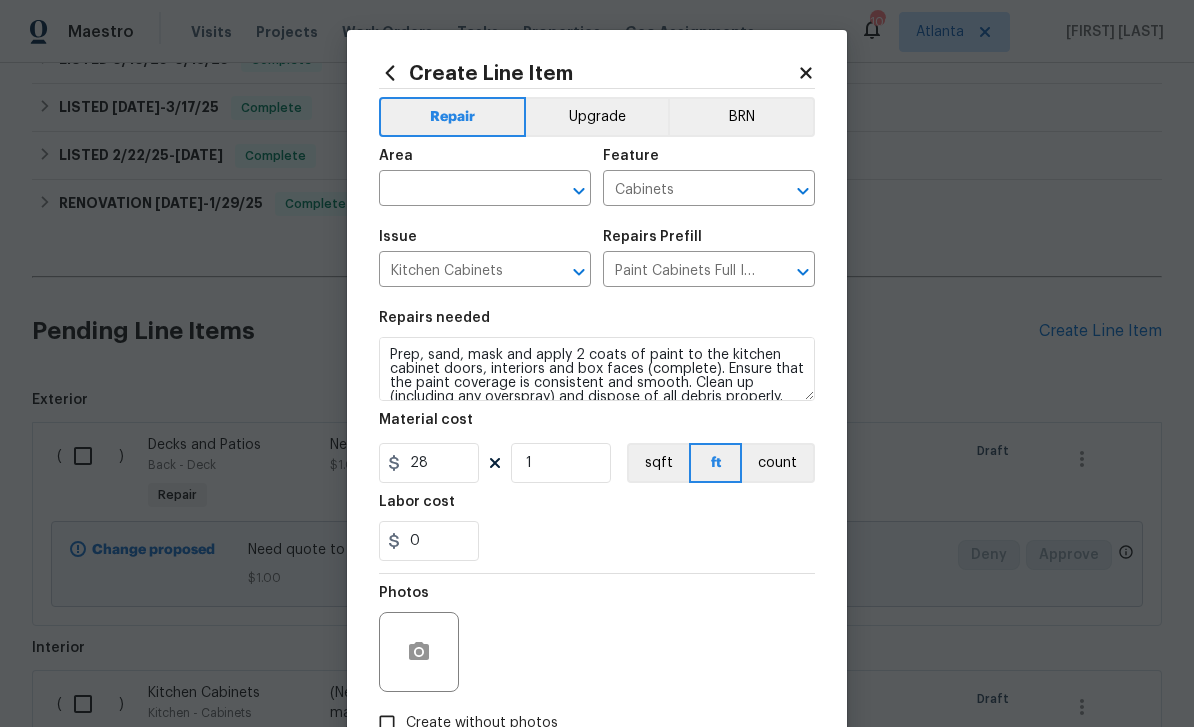 click at bounding box center [457, 190] 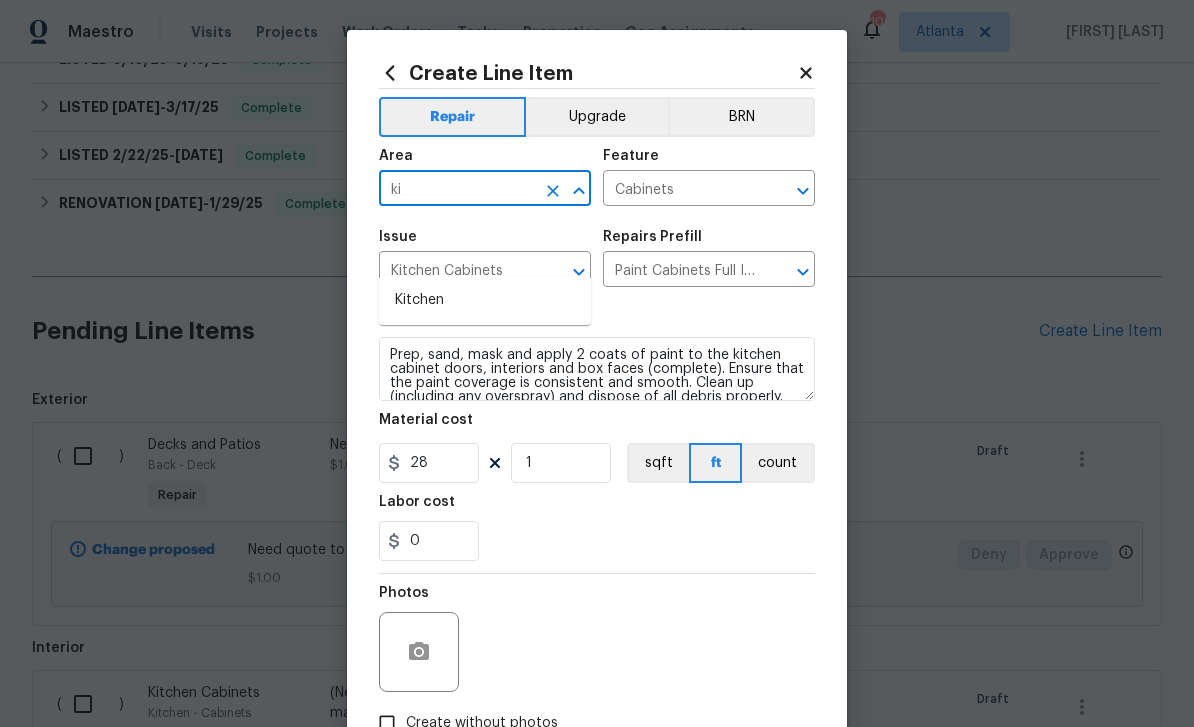 click on "Kitchen" at bounding box center (485, 300) 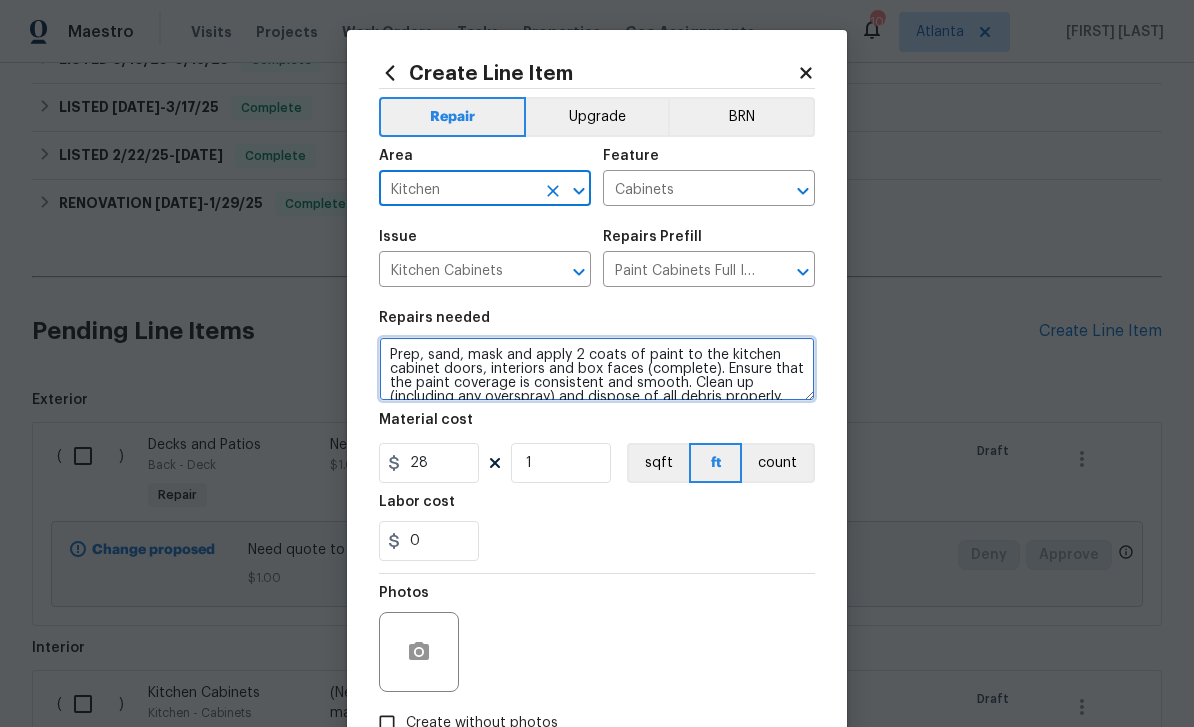 click on "Prep, sand, mask and apply 2 coats of paint to the kitchen cabinet doors, interiors and box faces (complete). Ensure that the paint coverage is consistent and smooth. Clean up (including any overspray) and dispose of all debris properly. Paint will be delivered onsite, Purchased by Opendoor." at bounding box center (597, 369) 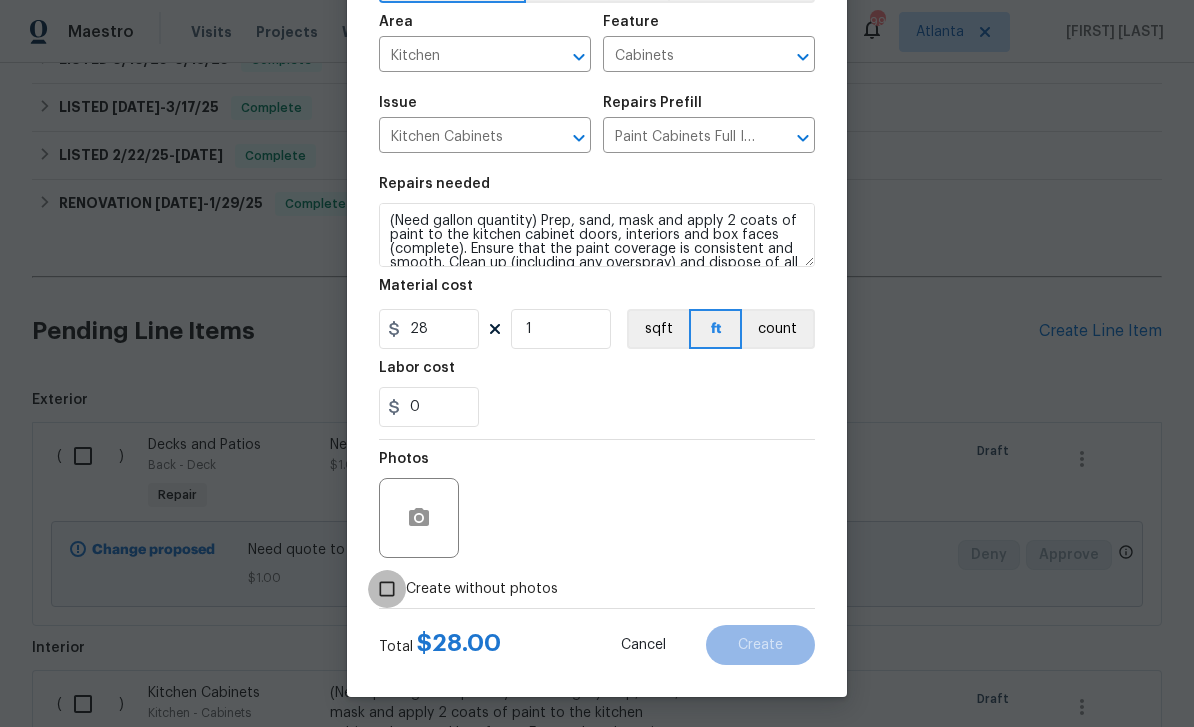 scroll, scrollTop: 138, scrollLeft: 0, axis: vertical 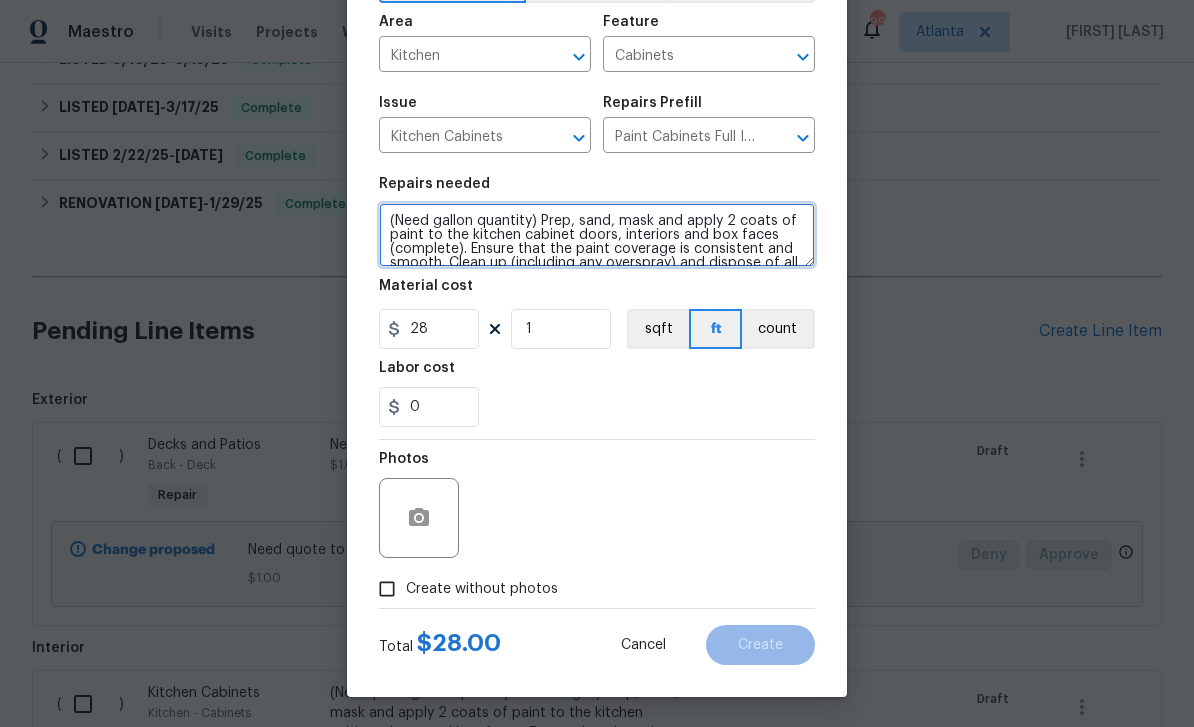 type on "(Need gallon quantity) Prep, sand, mask and apply 2 coats of paint to the kitchen cabinet doors, interiors and box faces (complete). Ensure that the paint coverage is consistent and smooth. Clean up (including any overspray) and dispose of all debris properly. Paint will be delivered onsite, Purchased by Opendoor." 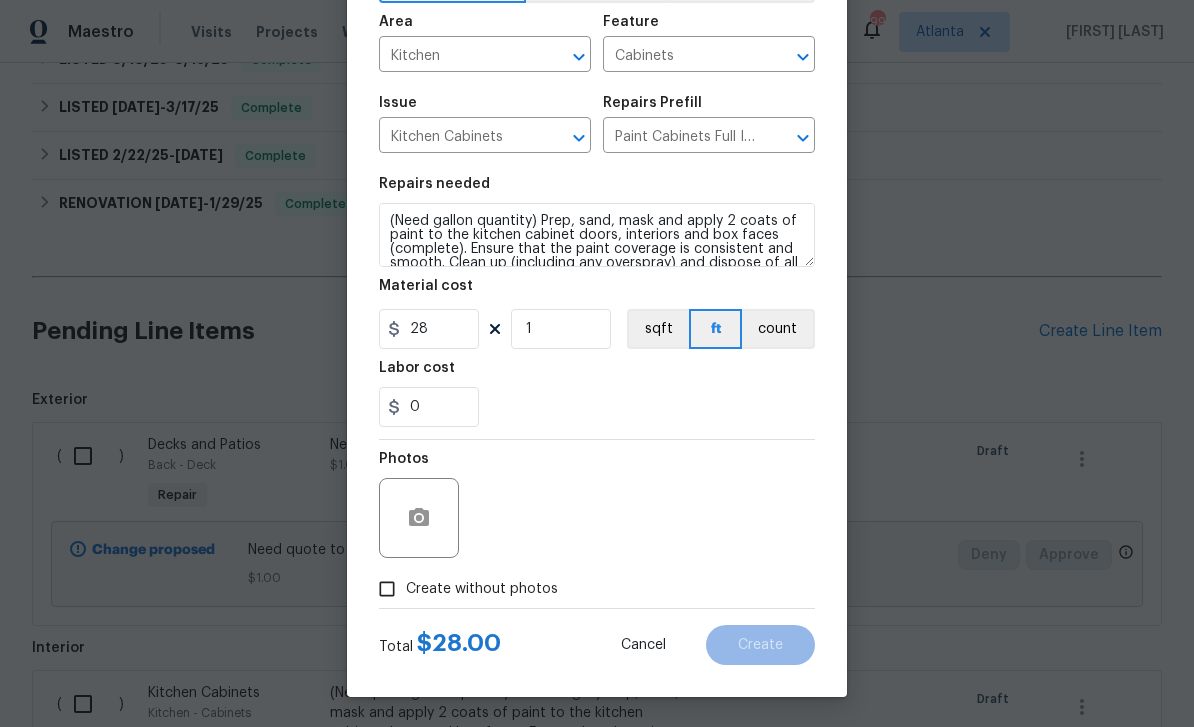 click on "Create without photos" at bounding box center [387, 589] 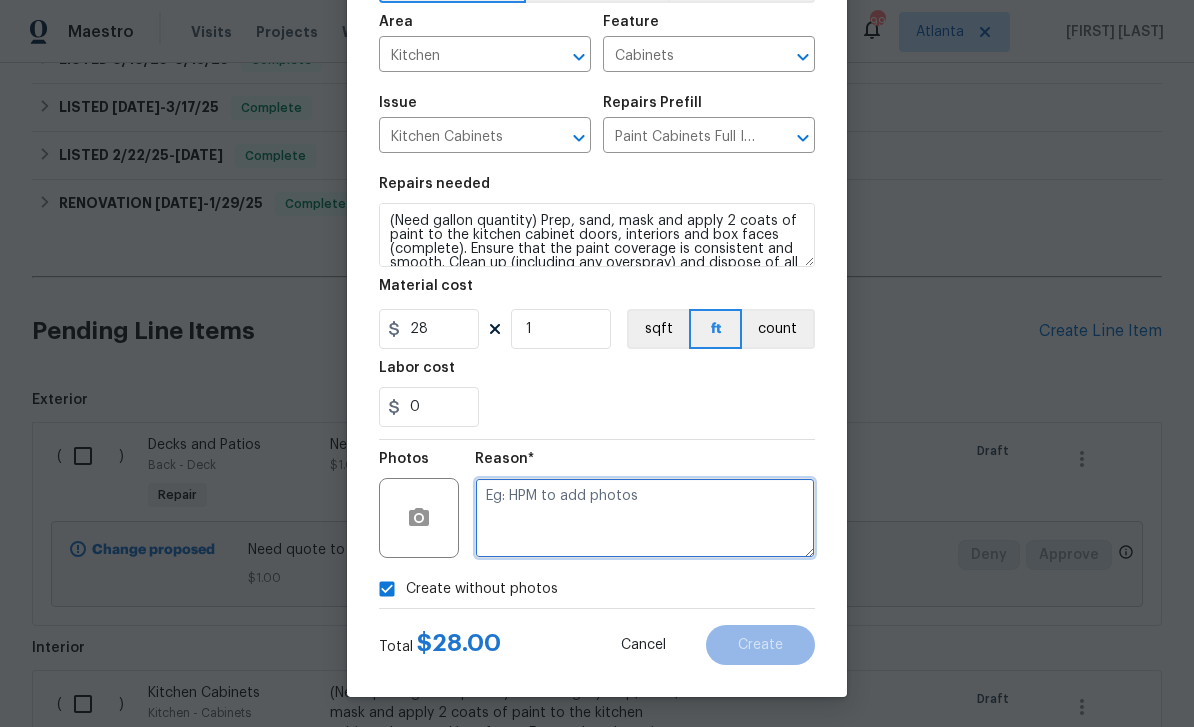 click at bounding box center [645, 518] 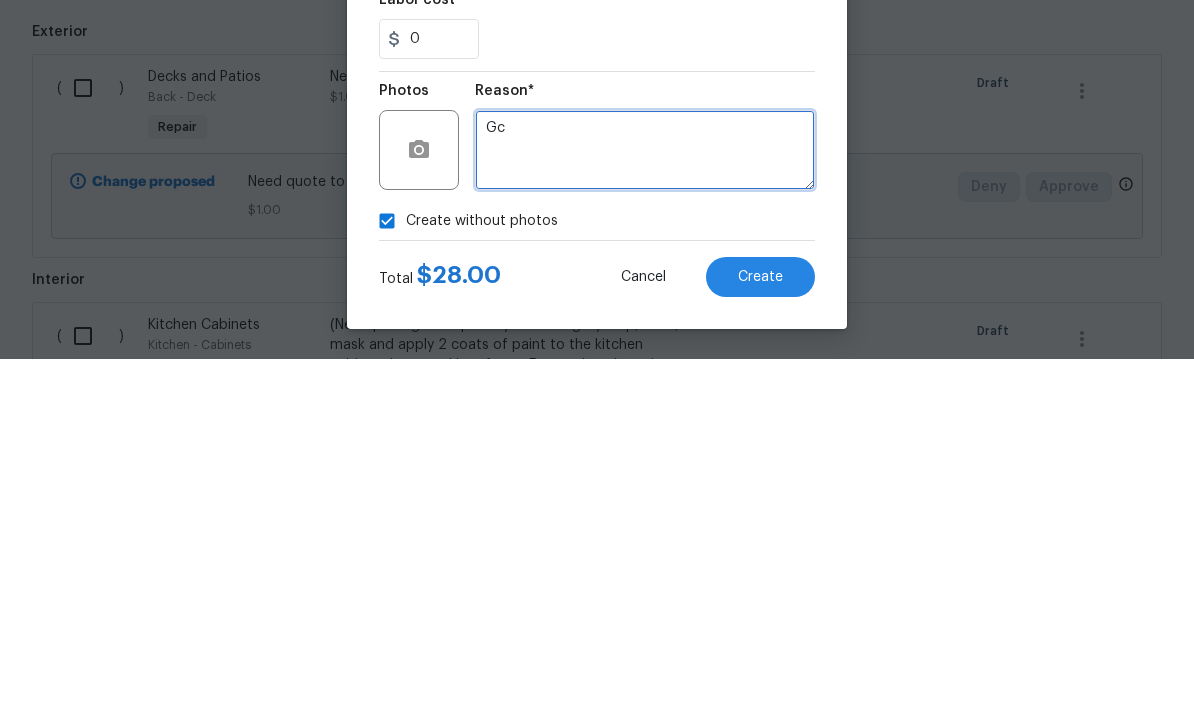 type on "Gc" 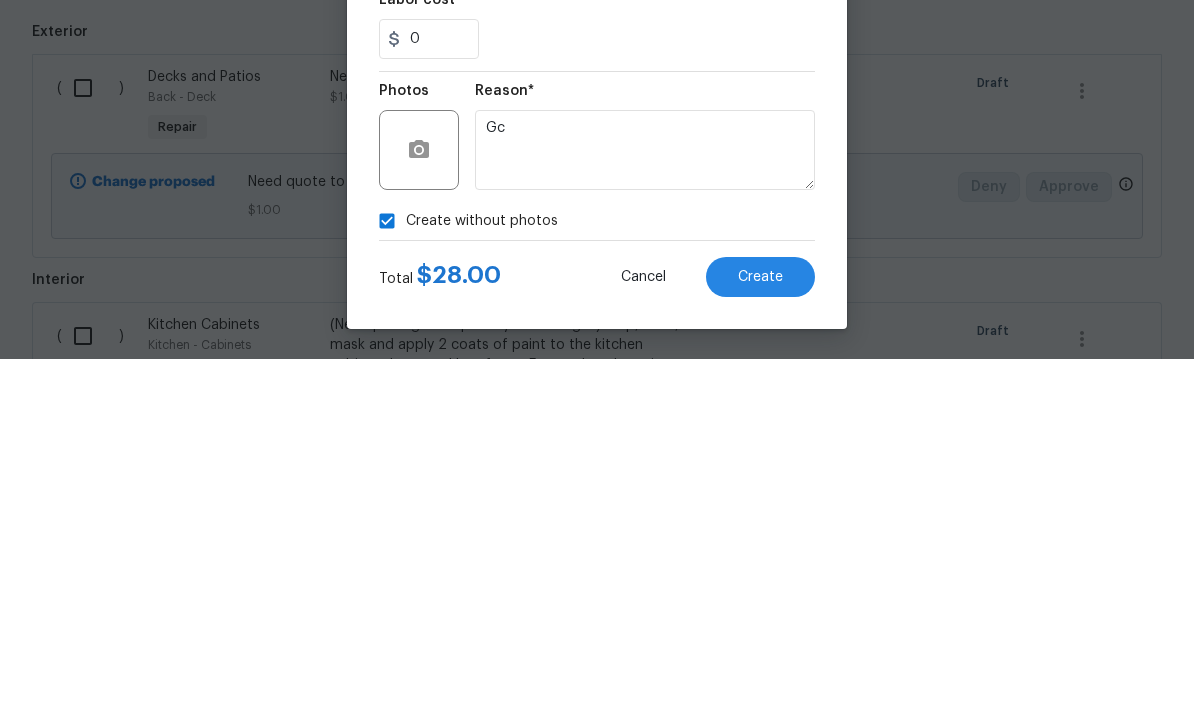 click on "Create" at bounding box center [760, 645] 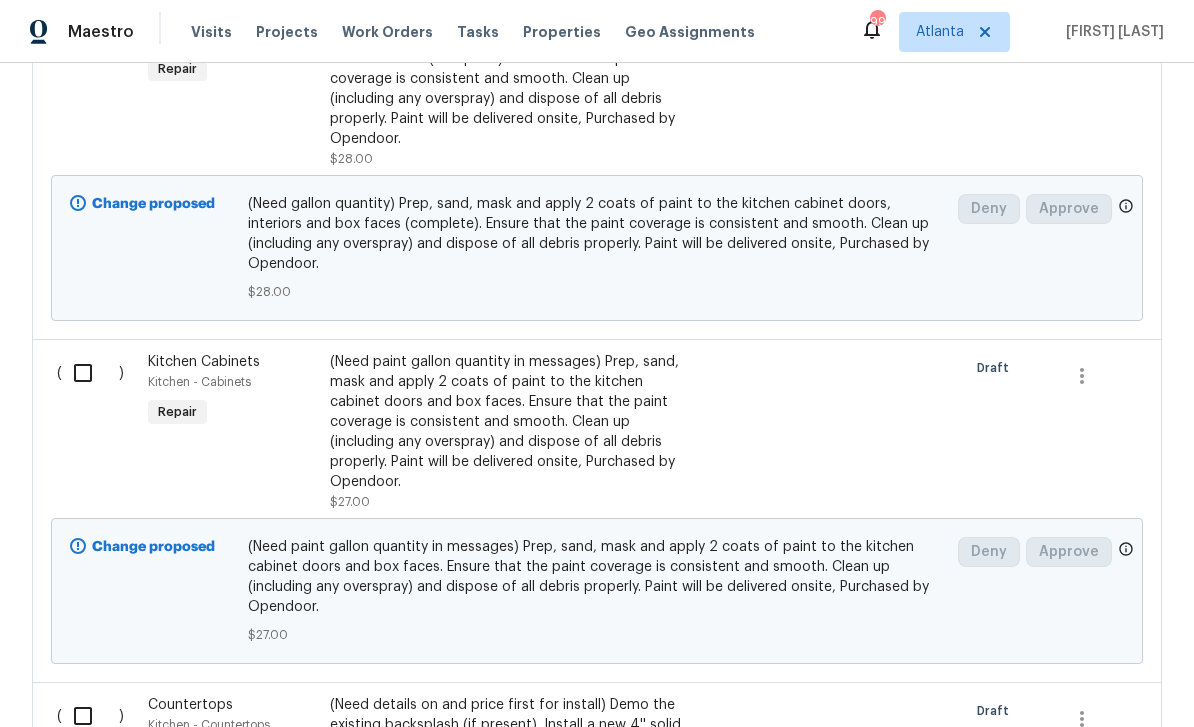 scroll, scrollTop: 1332, scrollLeft: 0, axis: vertical 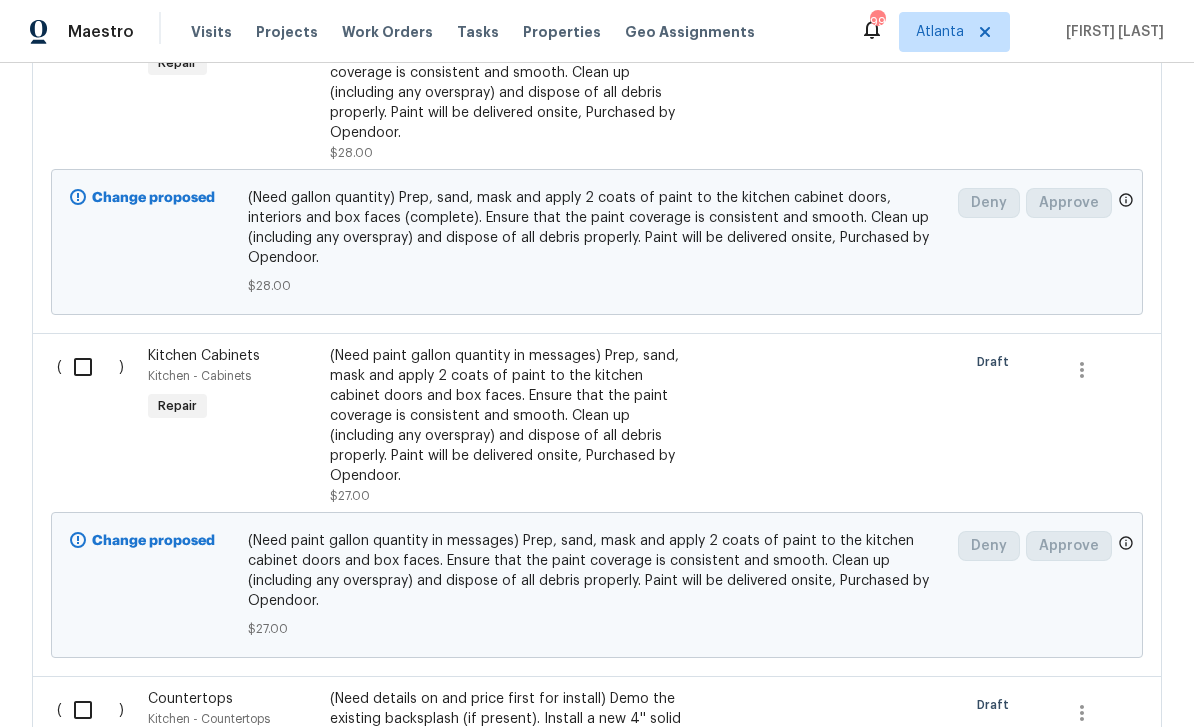 click on "(Need paint gallon quantity in messages) Prep, sand, mask and apply 2 coats of paint to the kitchen cabinet doors and box faces. Ensure that the paint coverage is consistent and smooth. Clean up (including any overspray) and dispose of all debris properly. Paint will be delivered onsite, Purchased by Opendoor." at bounding box center (506, 416) 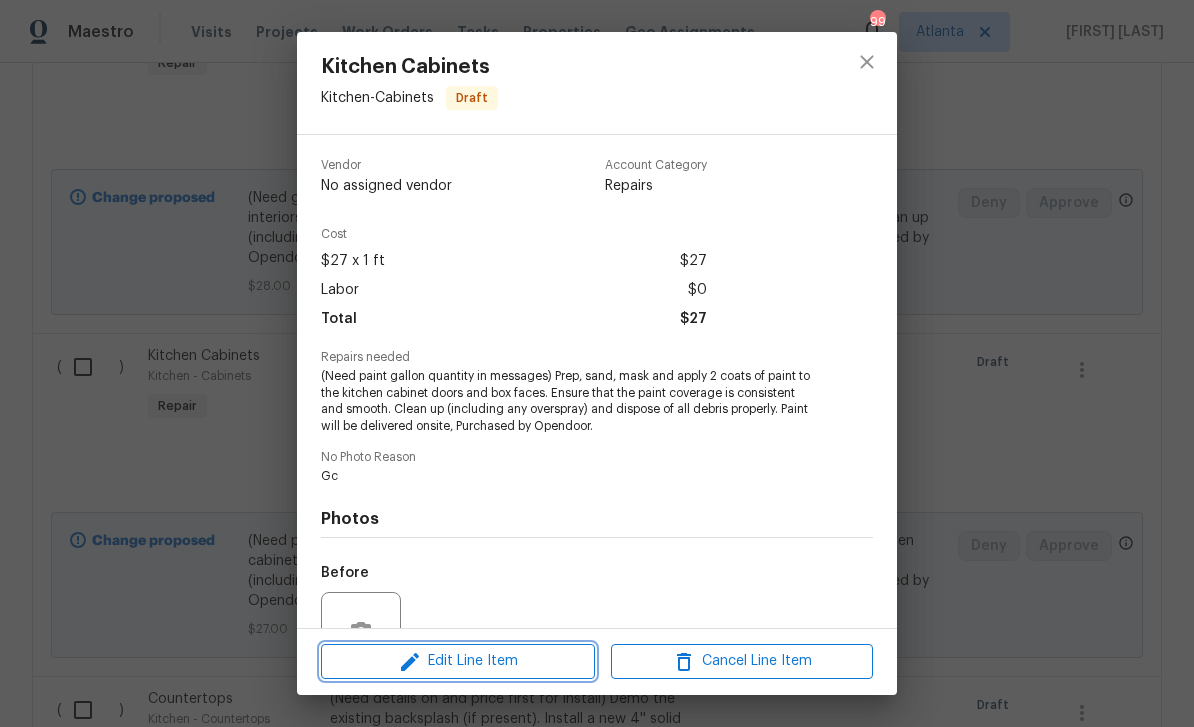 click on "Edit Line Item" at bounding box center [458, 661] 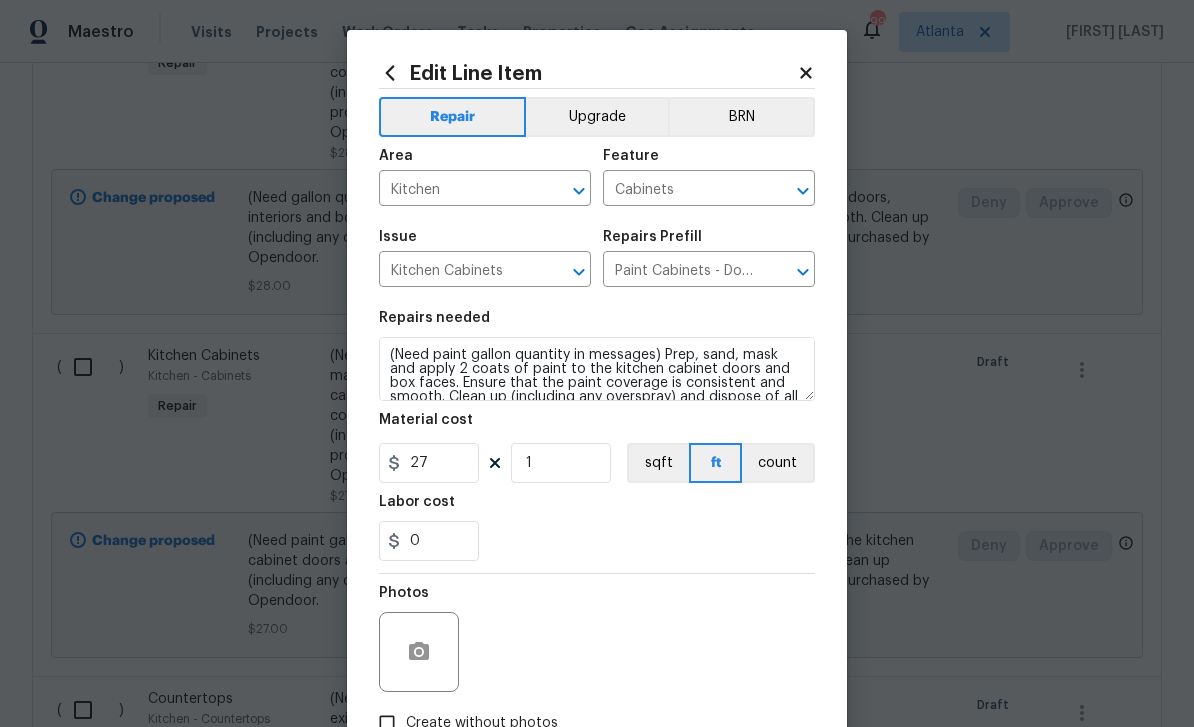 click on "Kitchen" at bounding box center [457, 190] 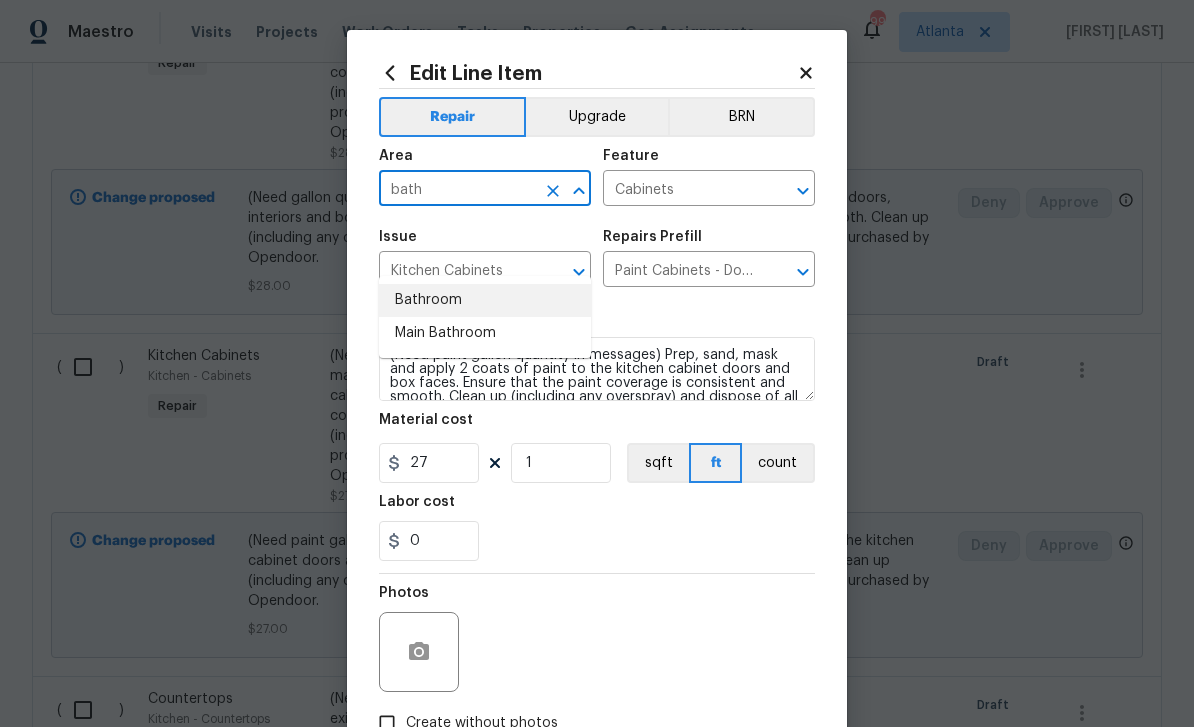 click on "Bathroom" at bounding box center [485, 300] 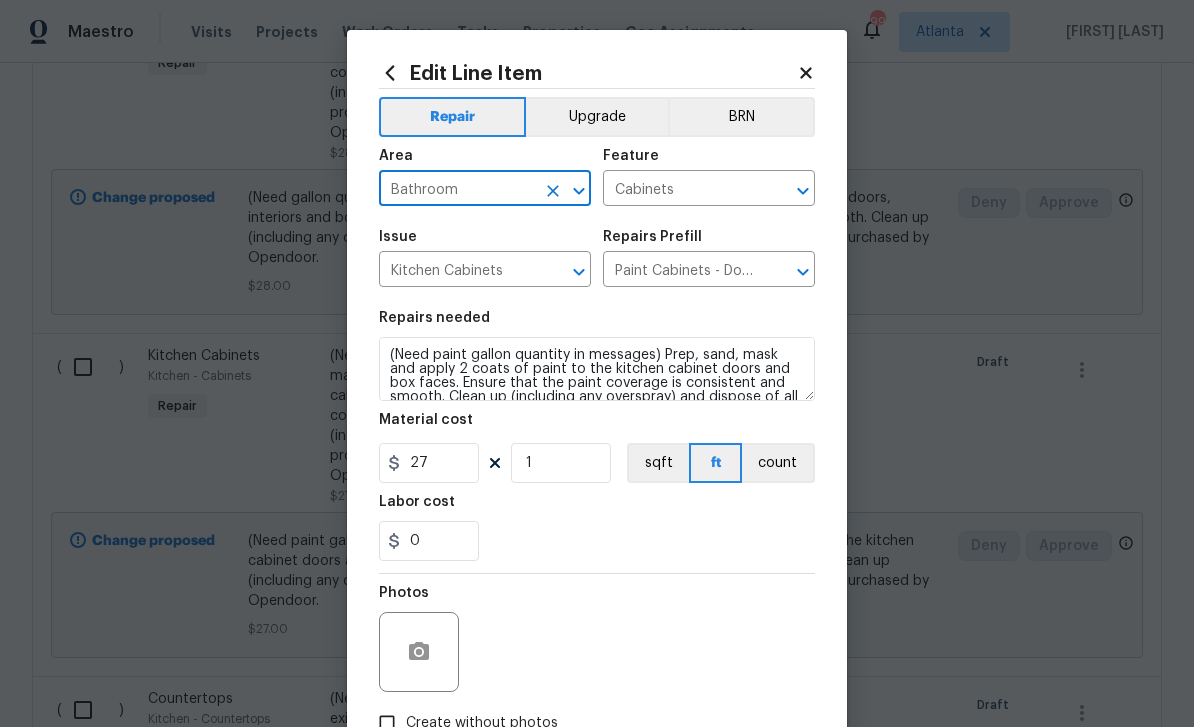 click 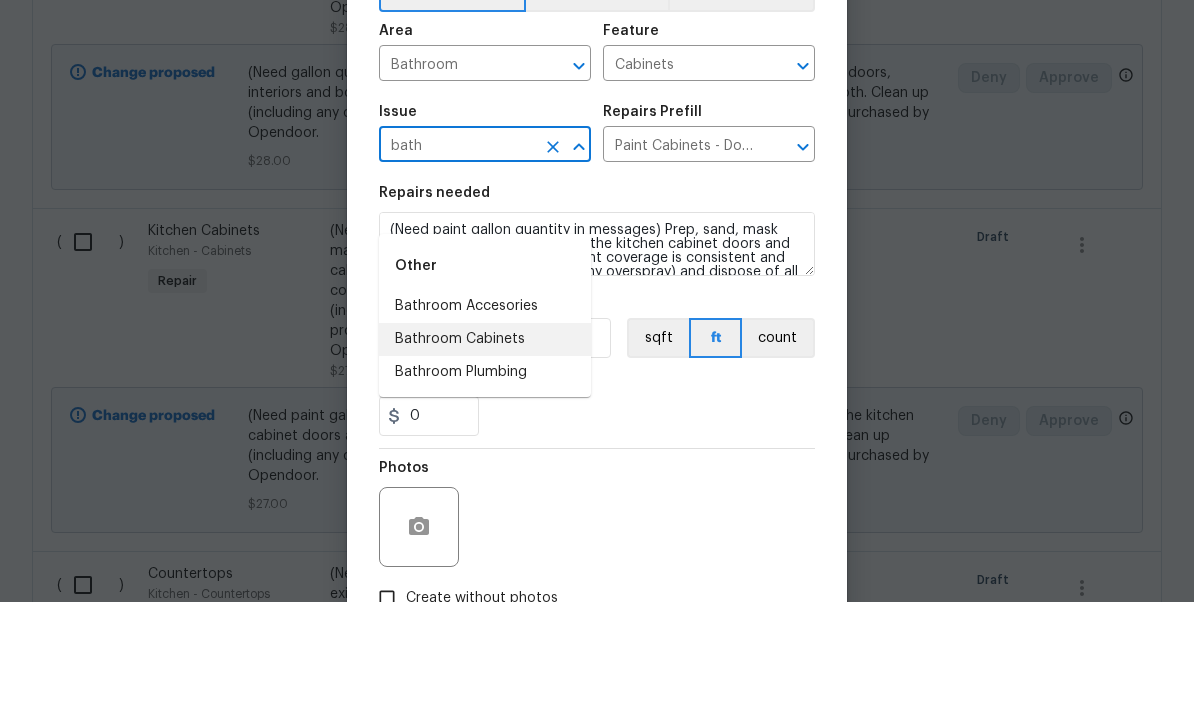 click on "Bathroom Cabinets" at bounding box center (485, 464) 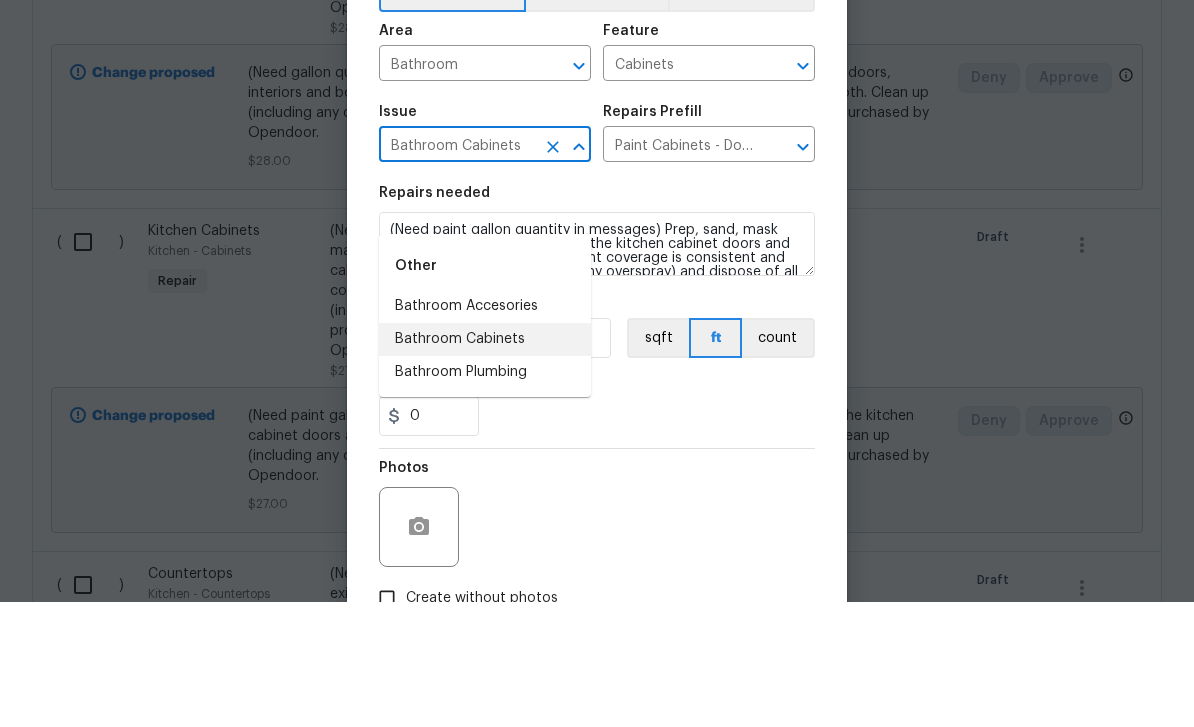 type 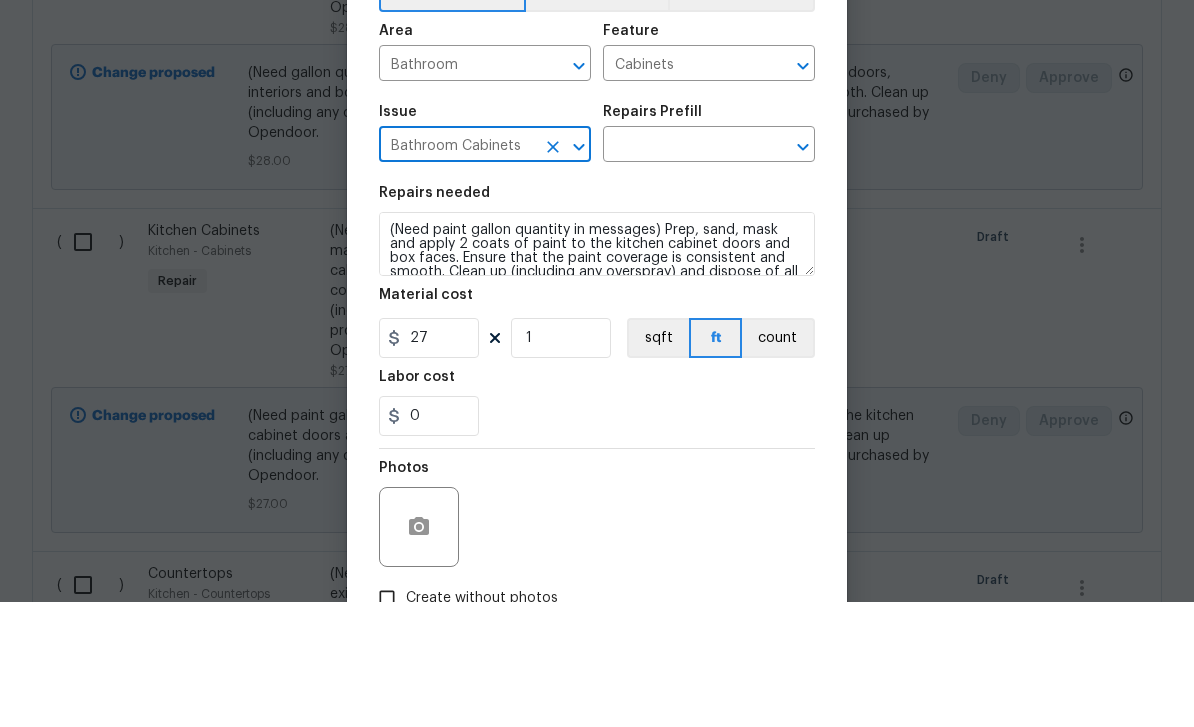 click on "Repairs needed" at bounding box center (597, 324) 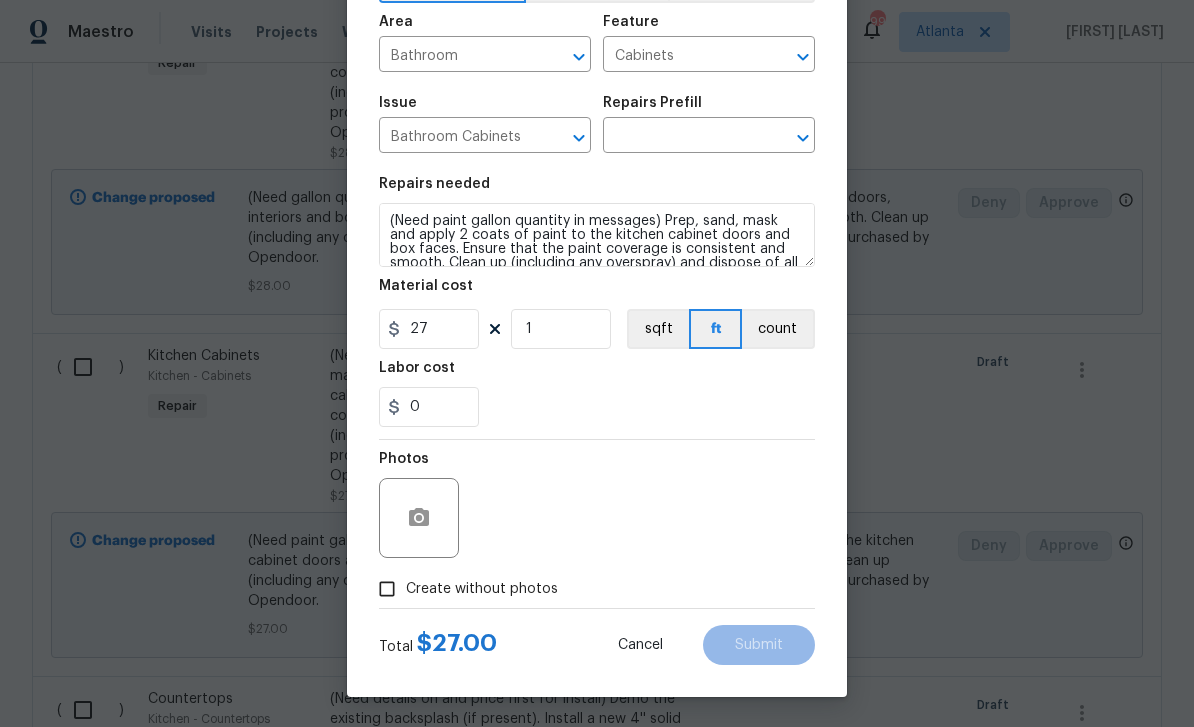 scroll, scrollTop: 138, scrollLeft: 0, axis: vertical 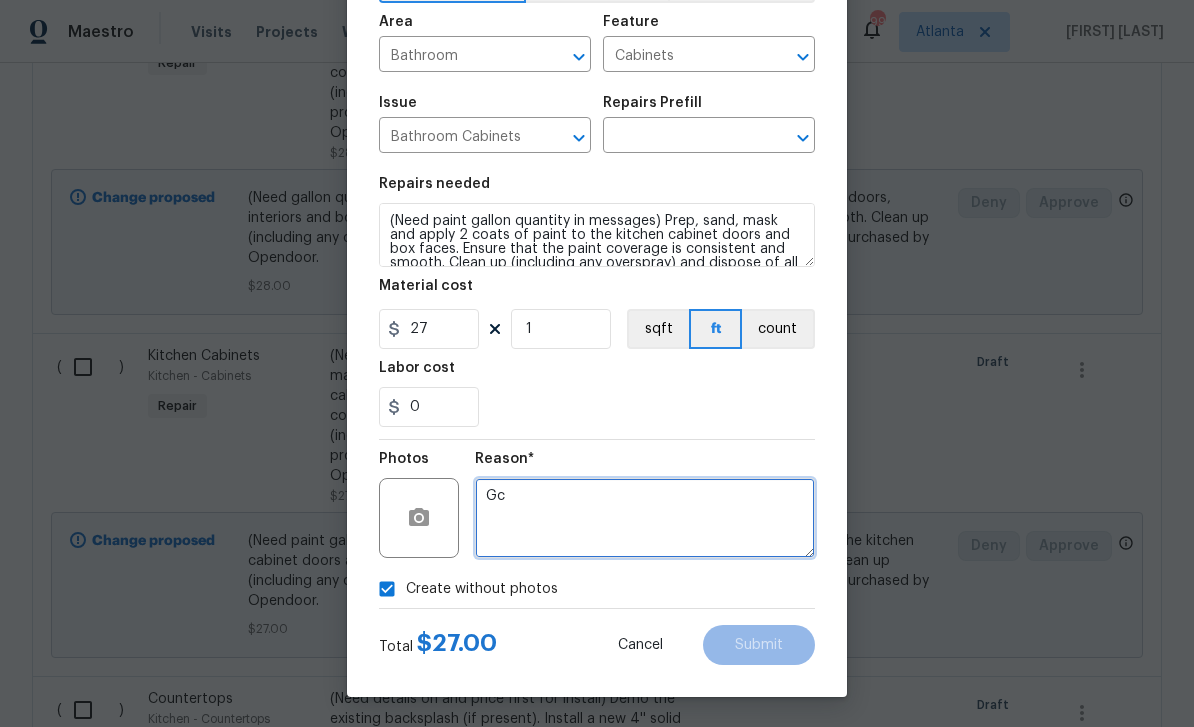 click on "Gc" at bounding box center [645, 518] 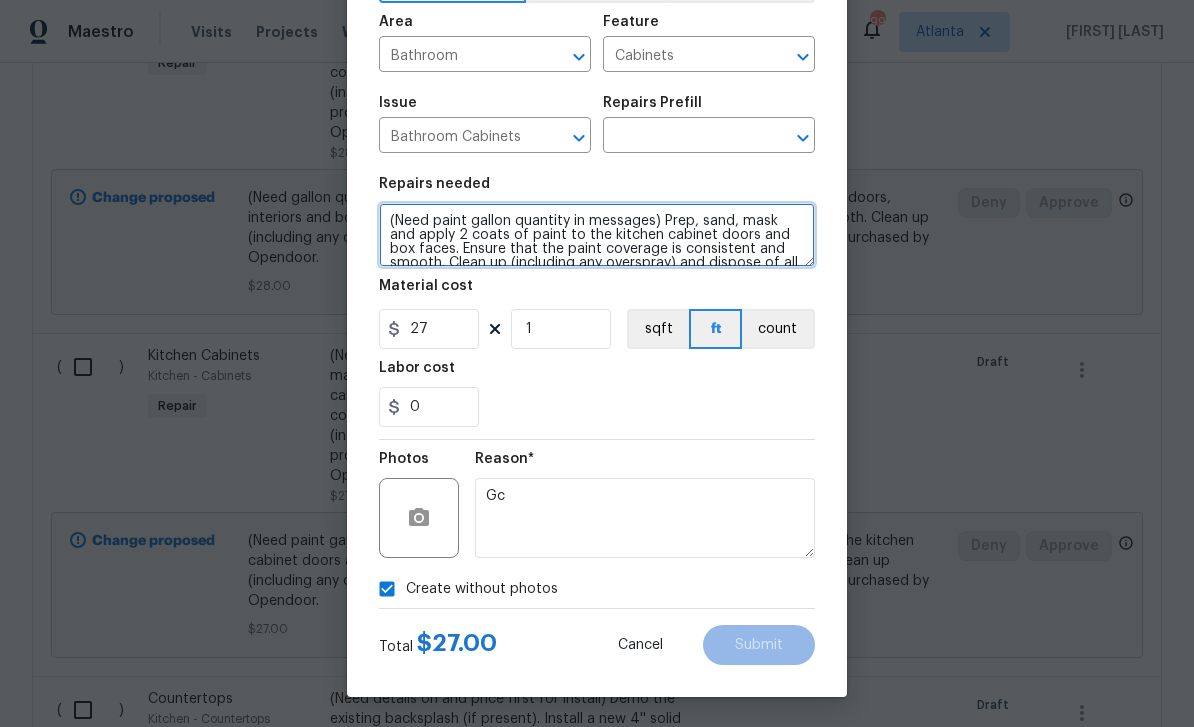 paste on "Atlanta Team
[DATE] [TIME]
Response Requested
Good afternoon, Quote is complete for 7045 Treeline Dr. Total cost for carpet installation is $1232.48 We will be installing 97 SY of carpet = $1099.98 Demo carpet = $35.10 194.8 LF of tackstrips = $97.40 Total cost for LVP installation is $3243.38 We will be installing 771.6 SF LVP = $2970.66 194.8 LF of shoe mold = $272.72" 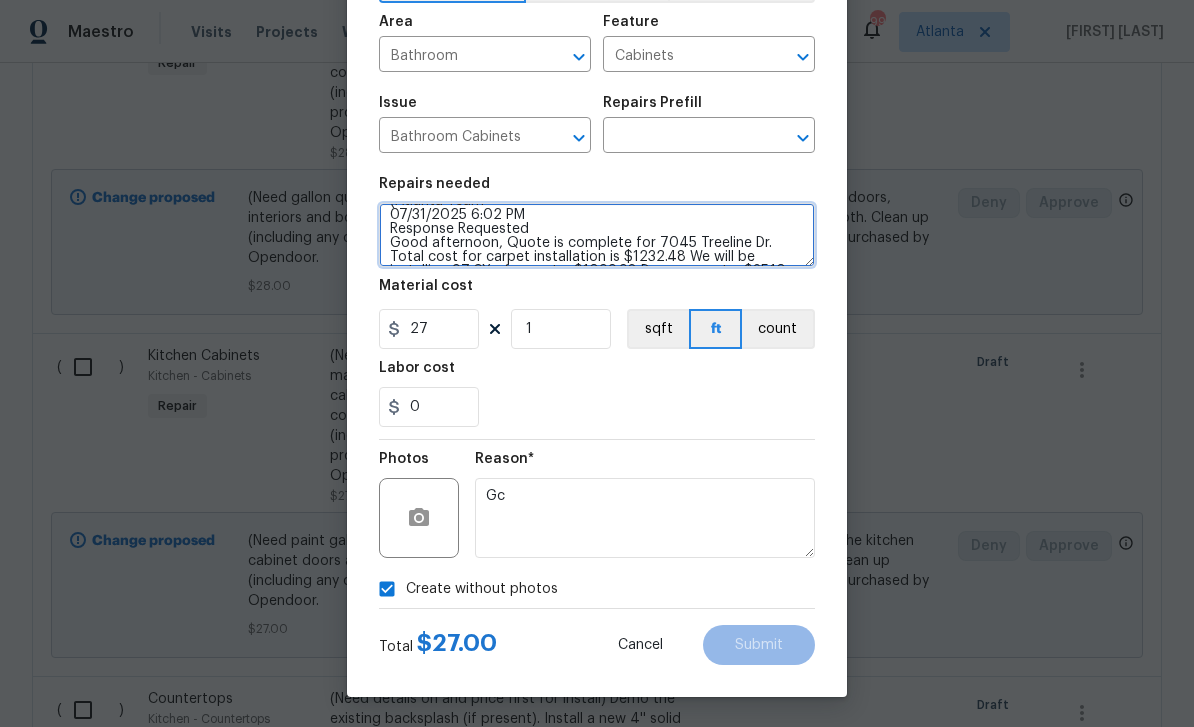 scroll, scrollTop: 28, scrollLeft: 0, axis: vertical 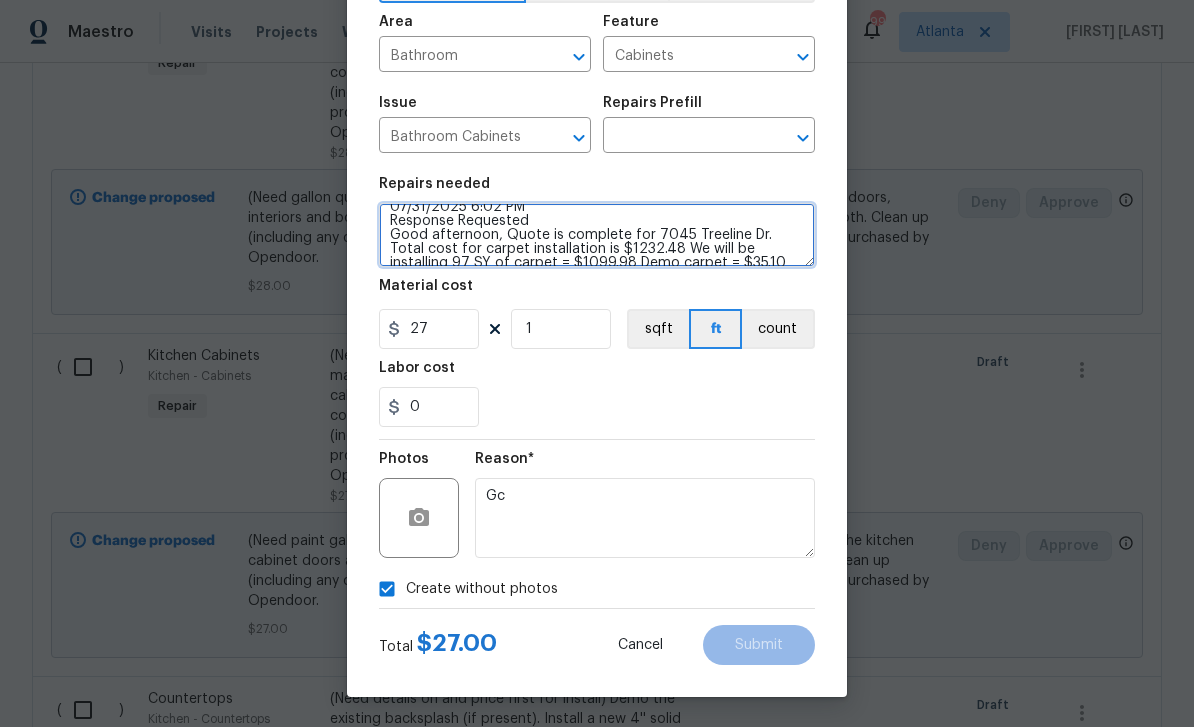 click 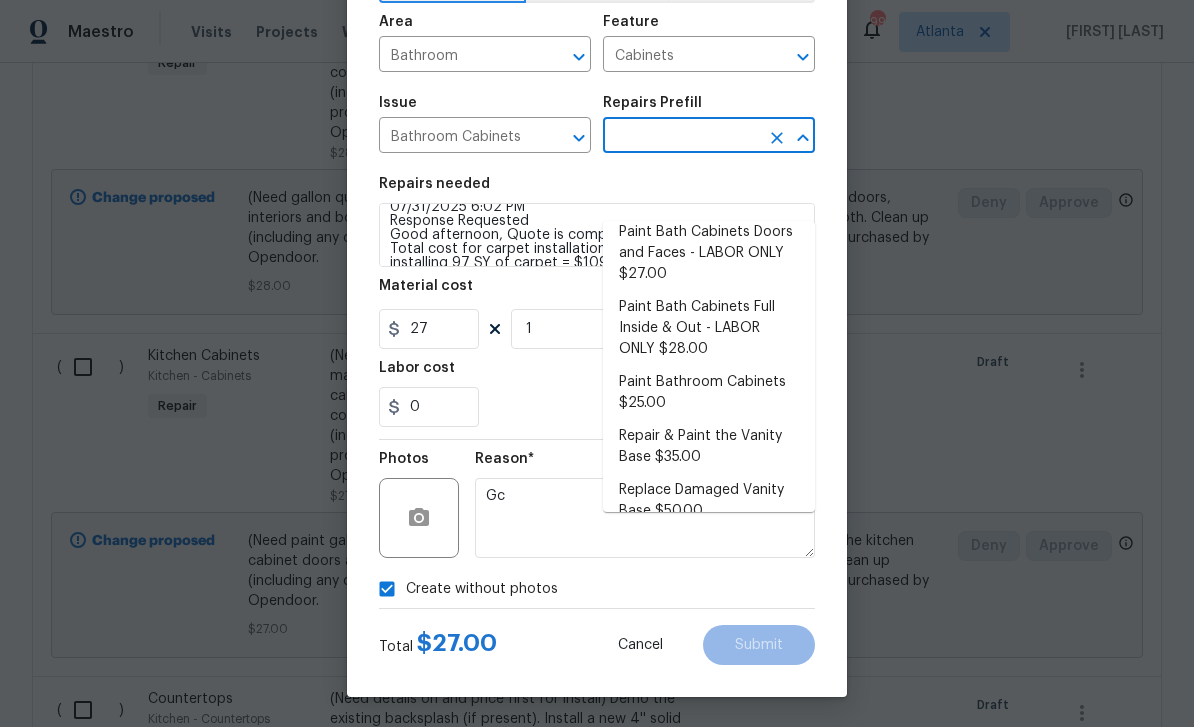 scroll, scrollTop: 294, scrollLeft: 0, axis: vertical 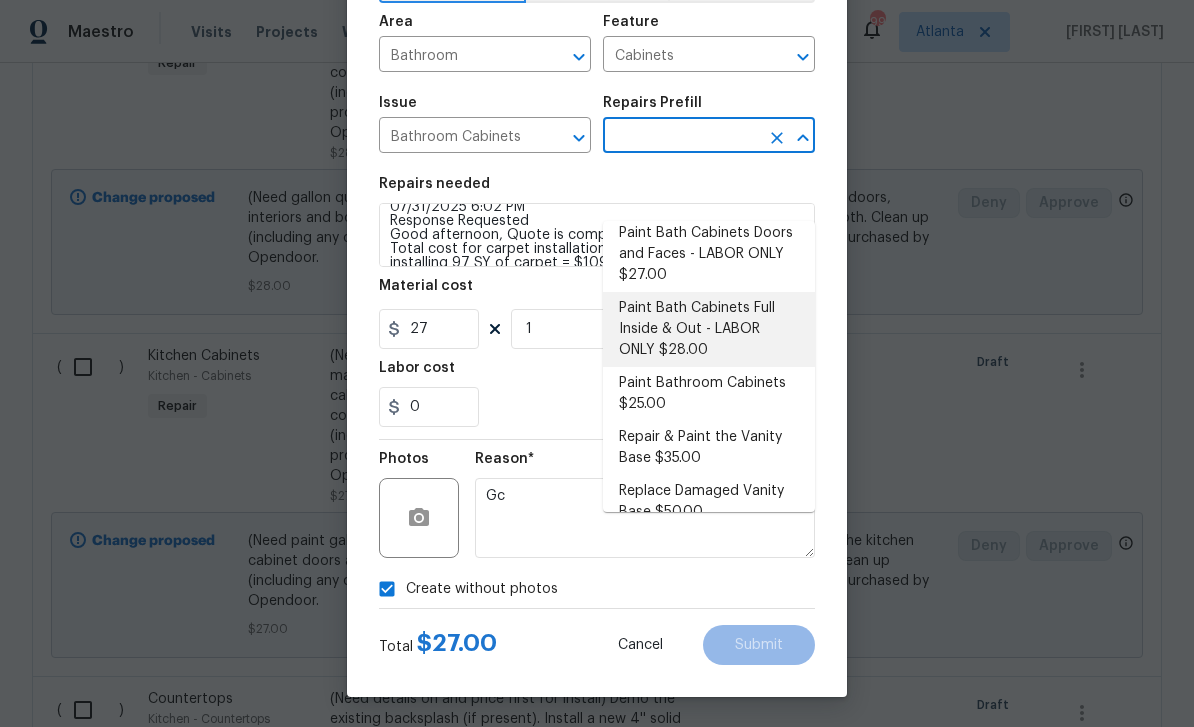 click on "Paint Bath Cabinets Full Inside & Out - LABOR ONLY $28.00" at bounding box center [709, 329] 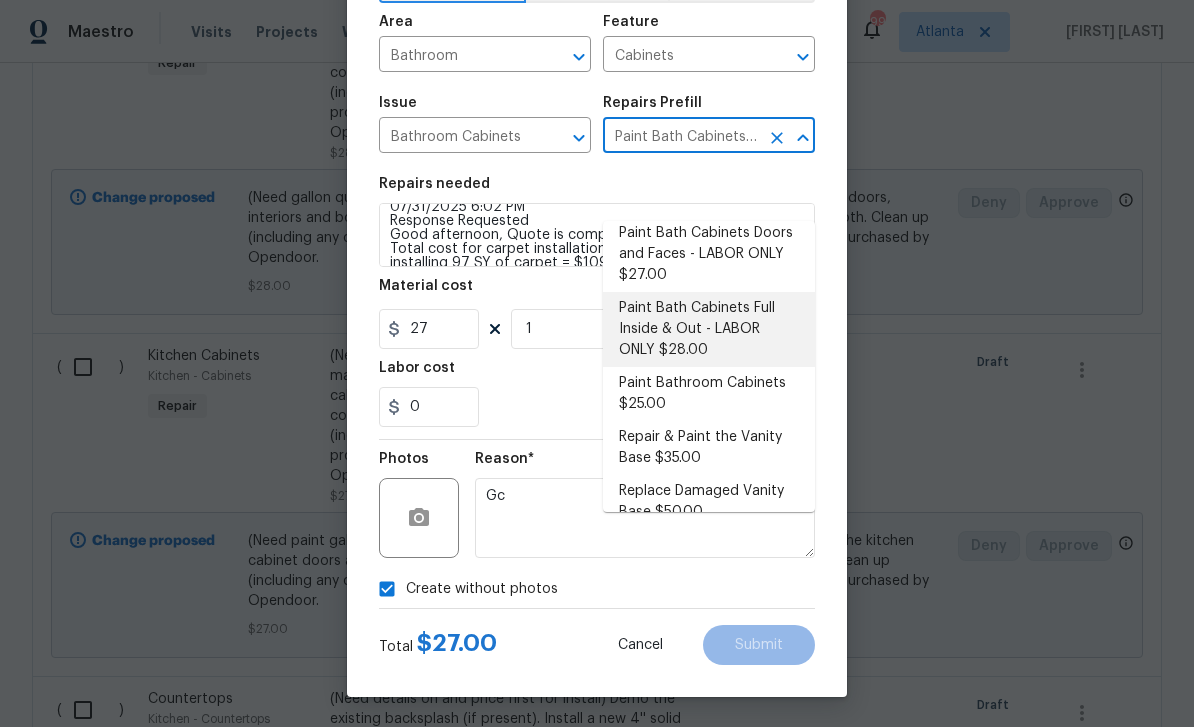 type 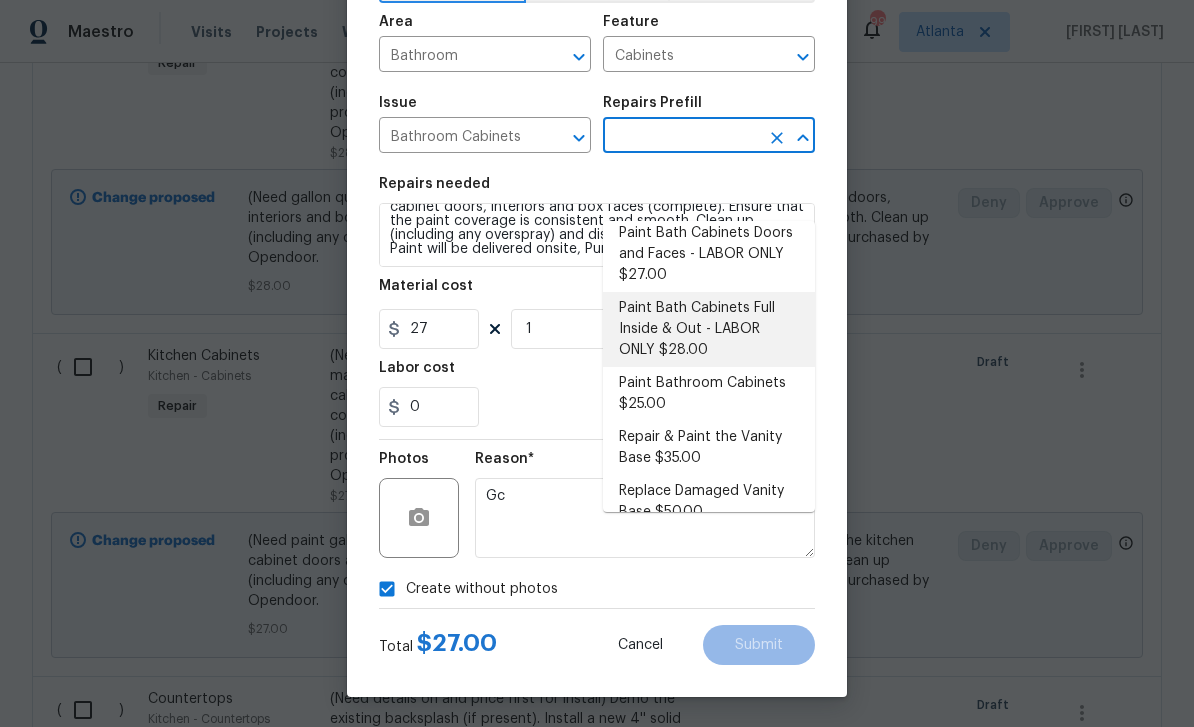 type on "Paint Bath Cabinets Full Inside & Out - LABOR ONLY $28.00" 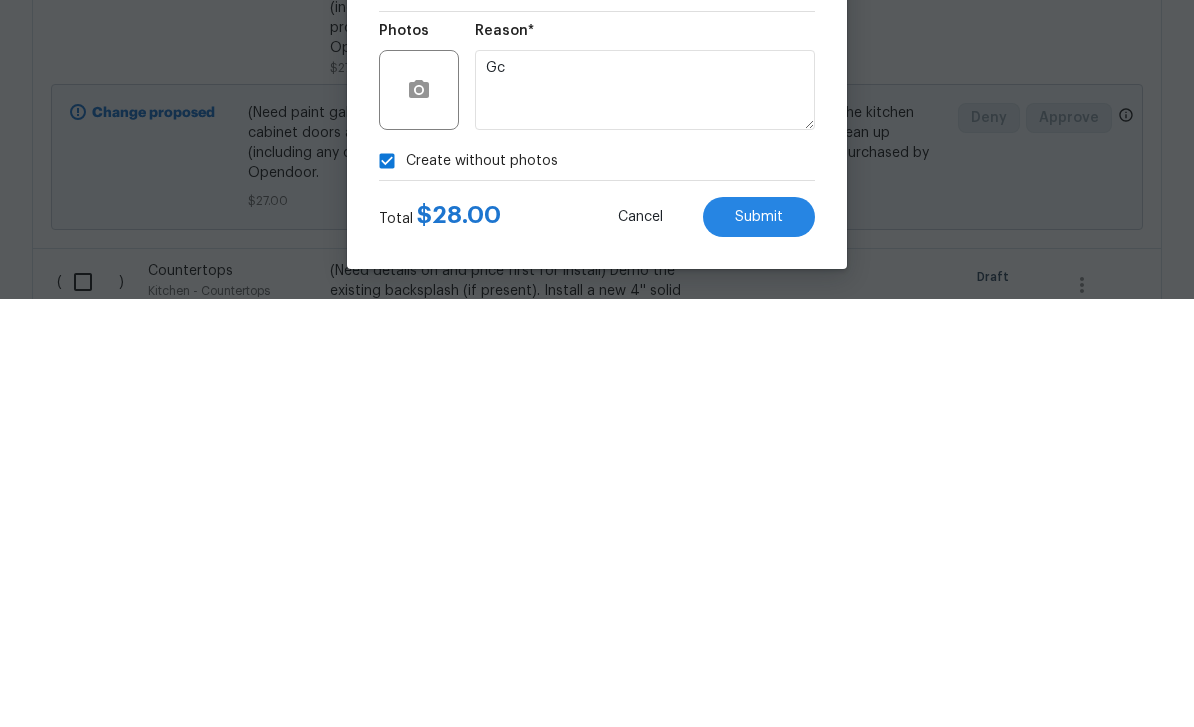 click on "Submit" at bounding box center [759, 645] 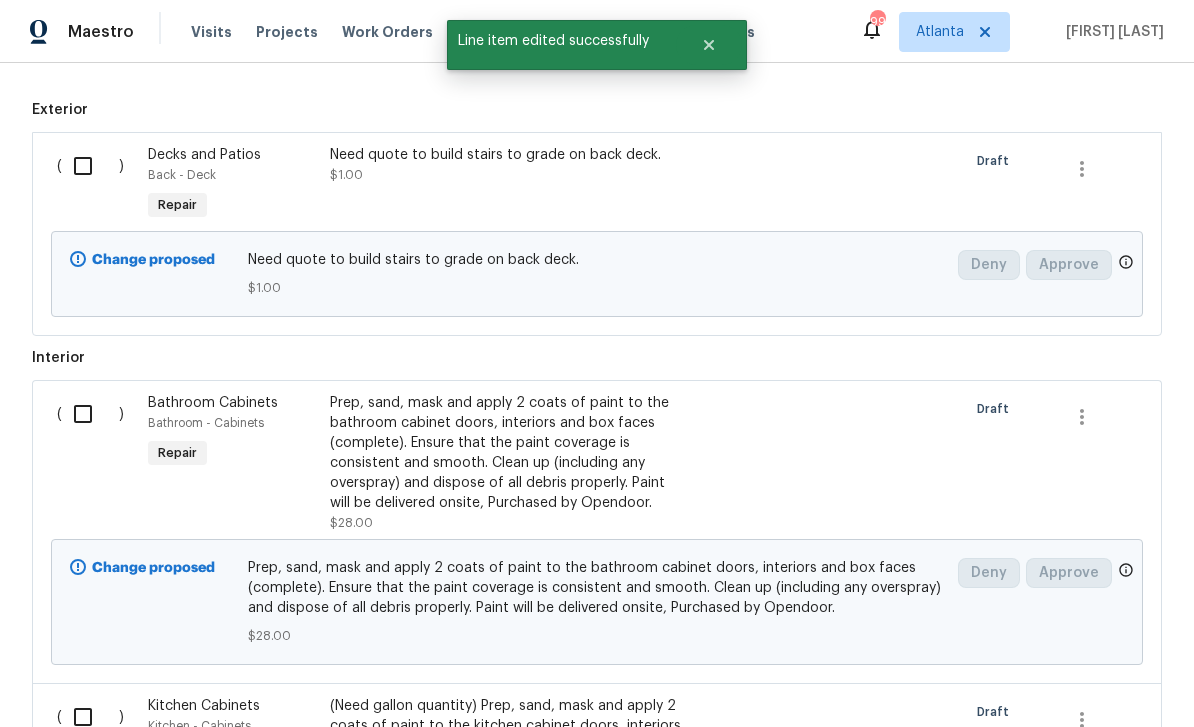 scroll, scrollTop: 978, scrollLeft: 0, axis: vertical 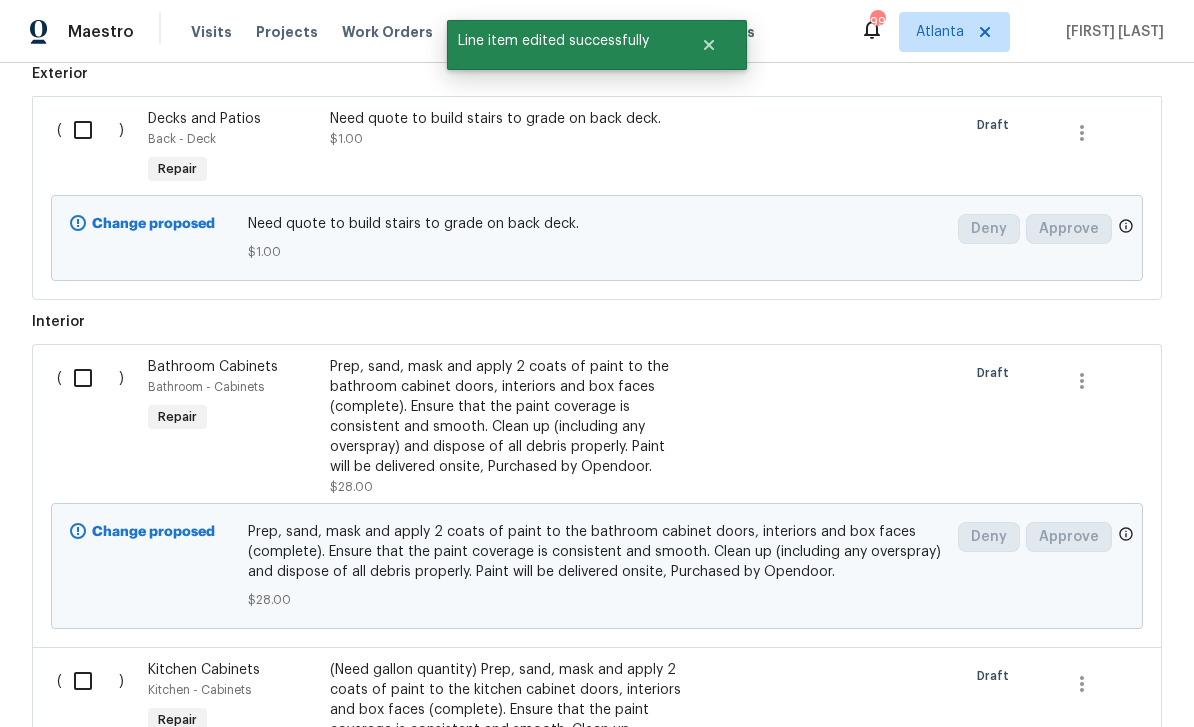 click at bounding box center (90, 130) 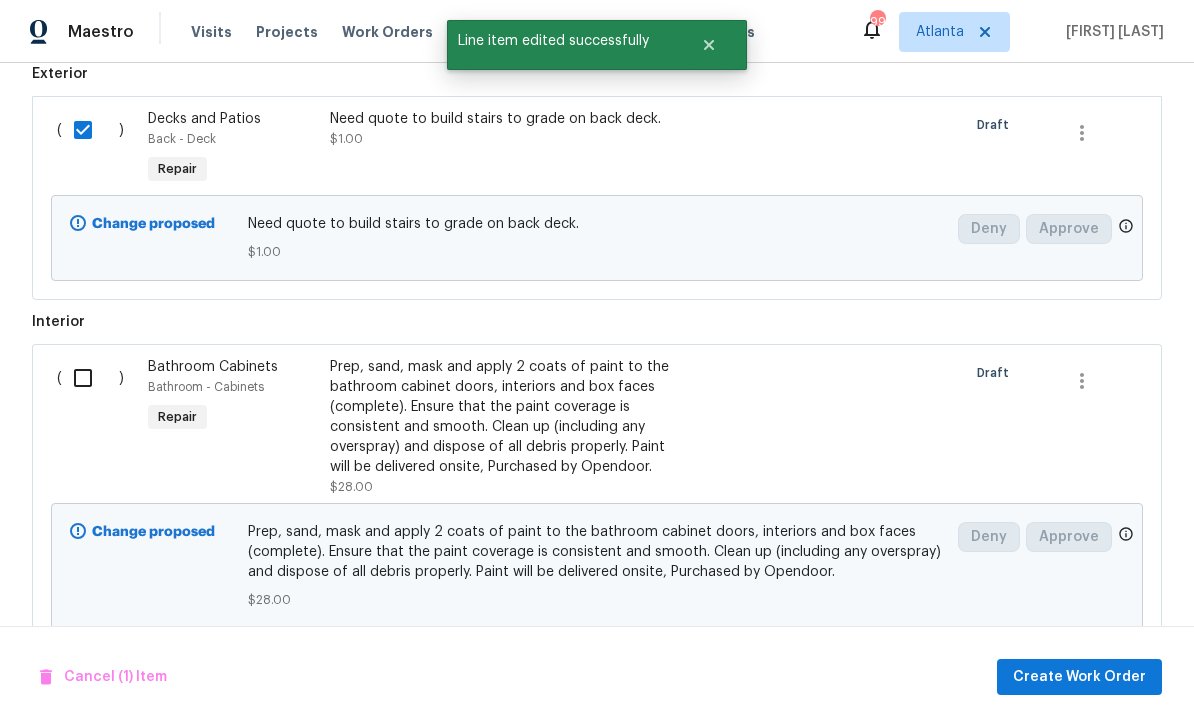 click at bounding box center [90, 378] 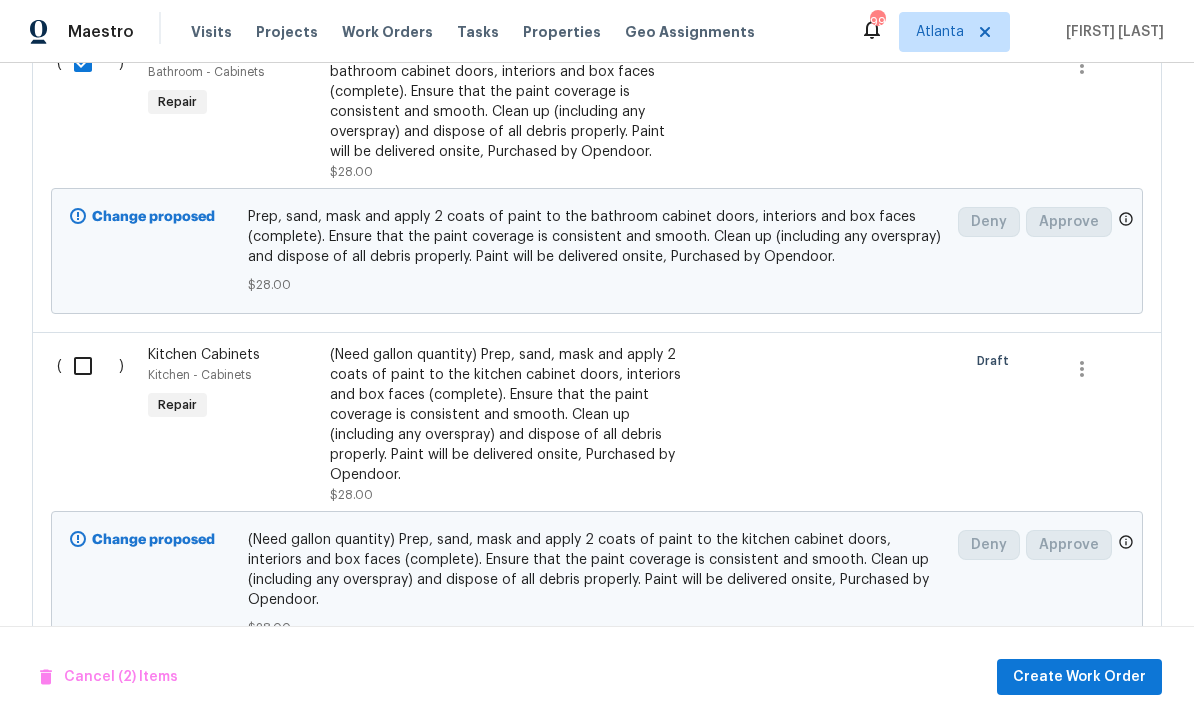 scroll, scrollTop: 1343, scrollLeft: 0, axis: vertical 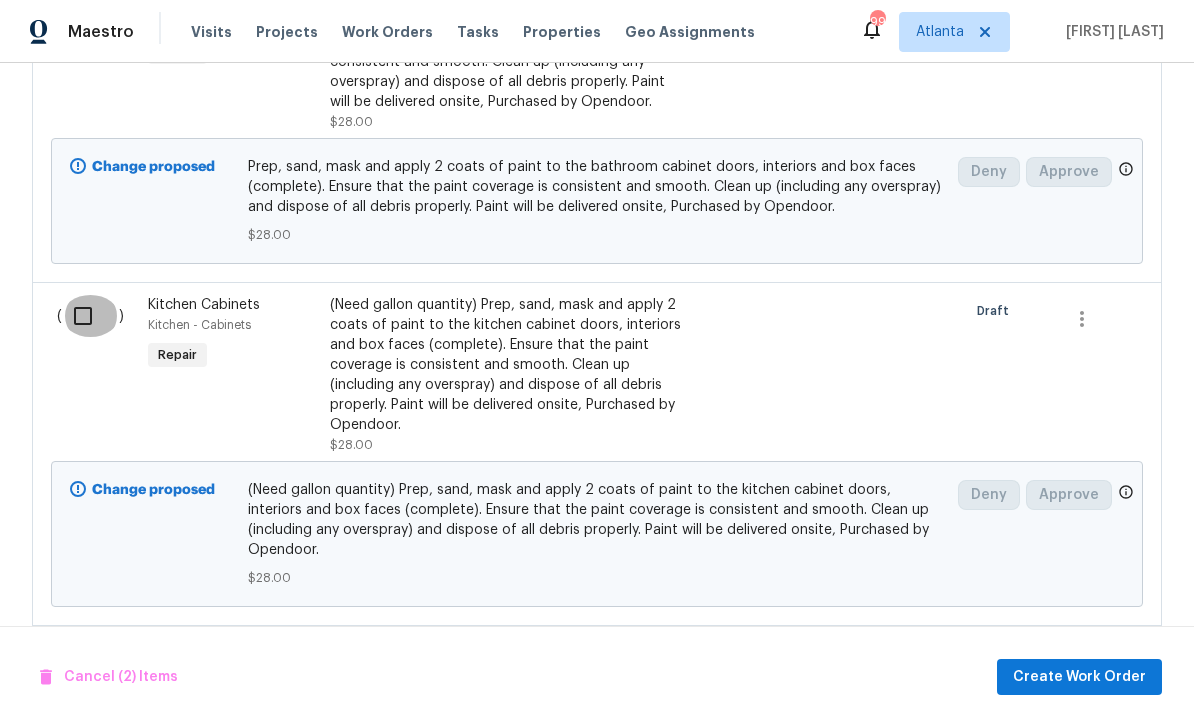 click at bounding box center (90, 316) 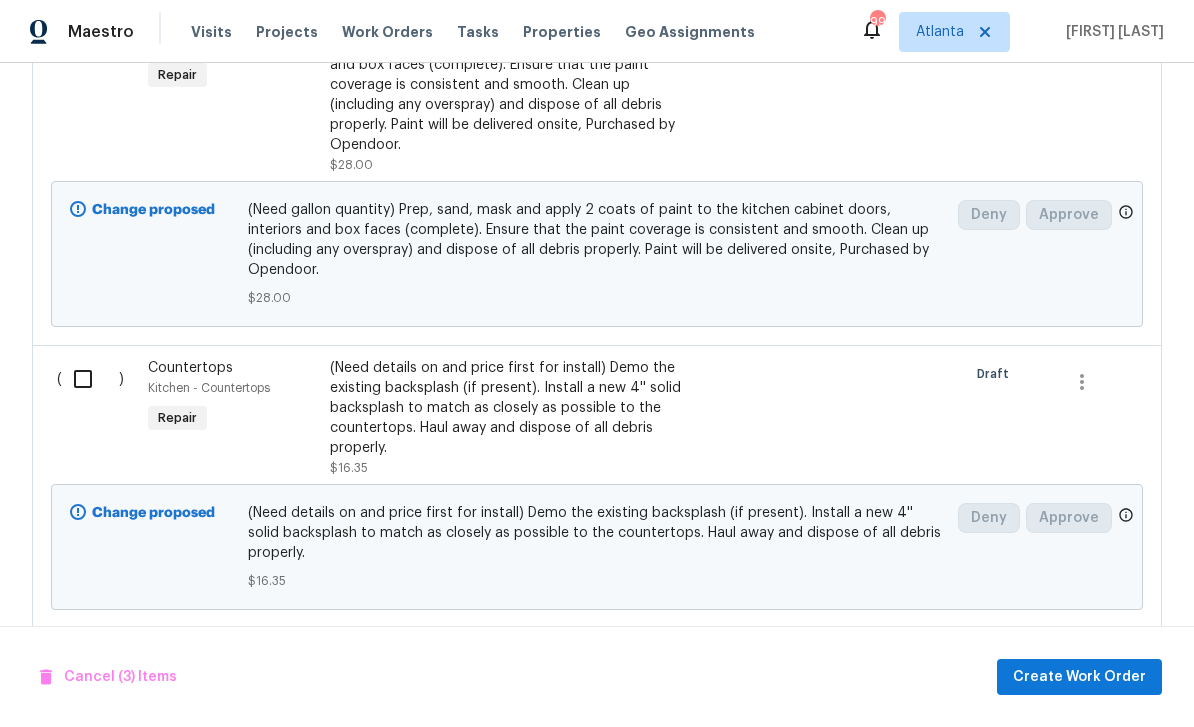 click at bounding box center [90, 379] 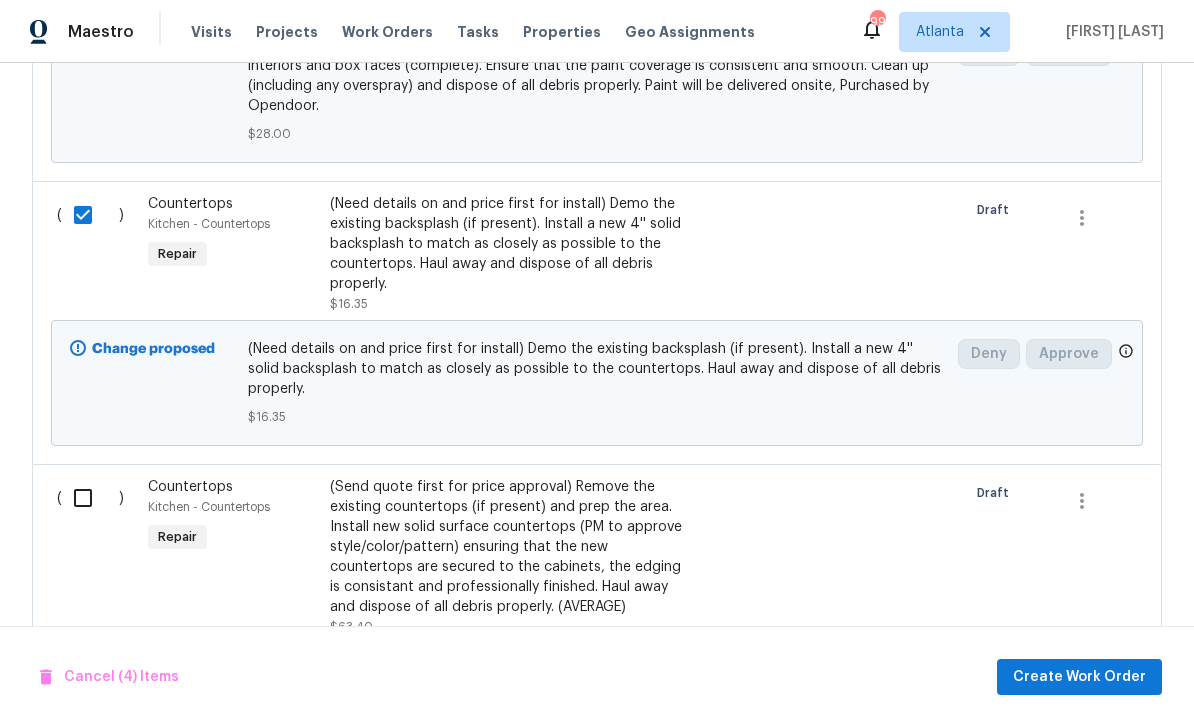 click at bounding box center [90, 498] 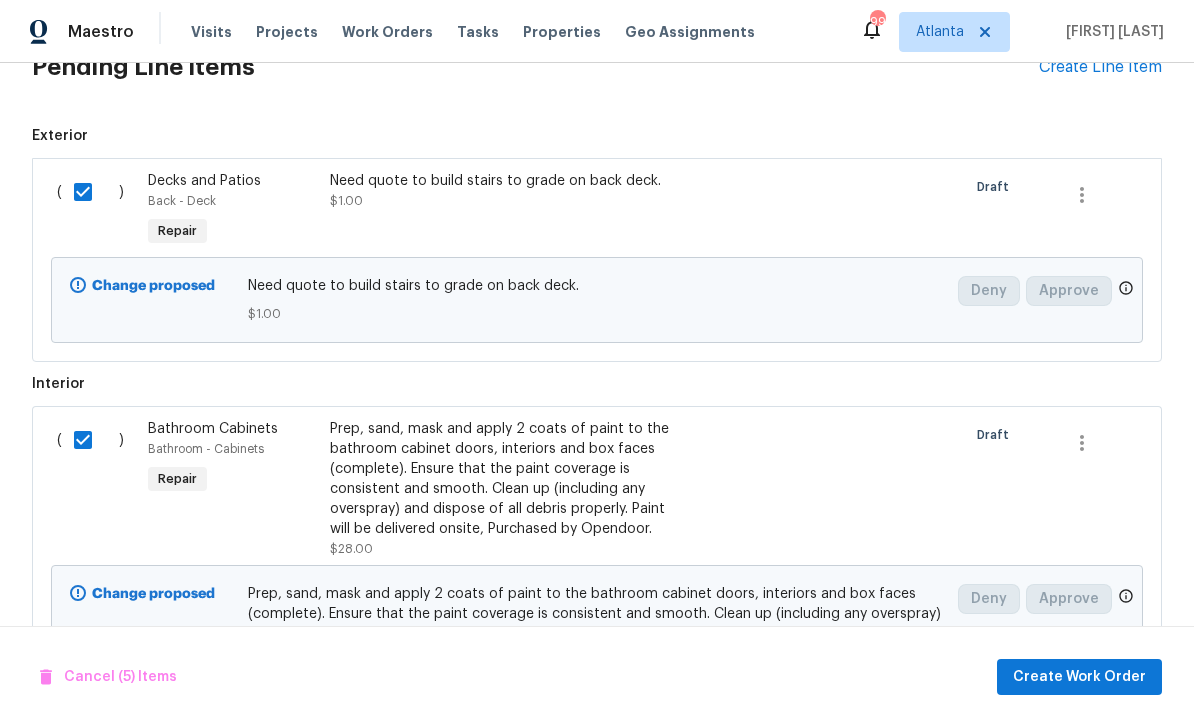 scroll, scrollTop: 796, scrollLeft: 0, axis: vertical 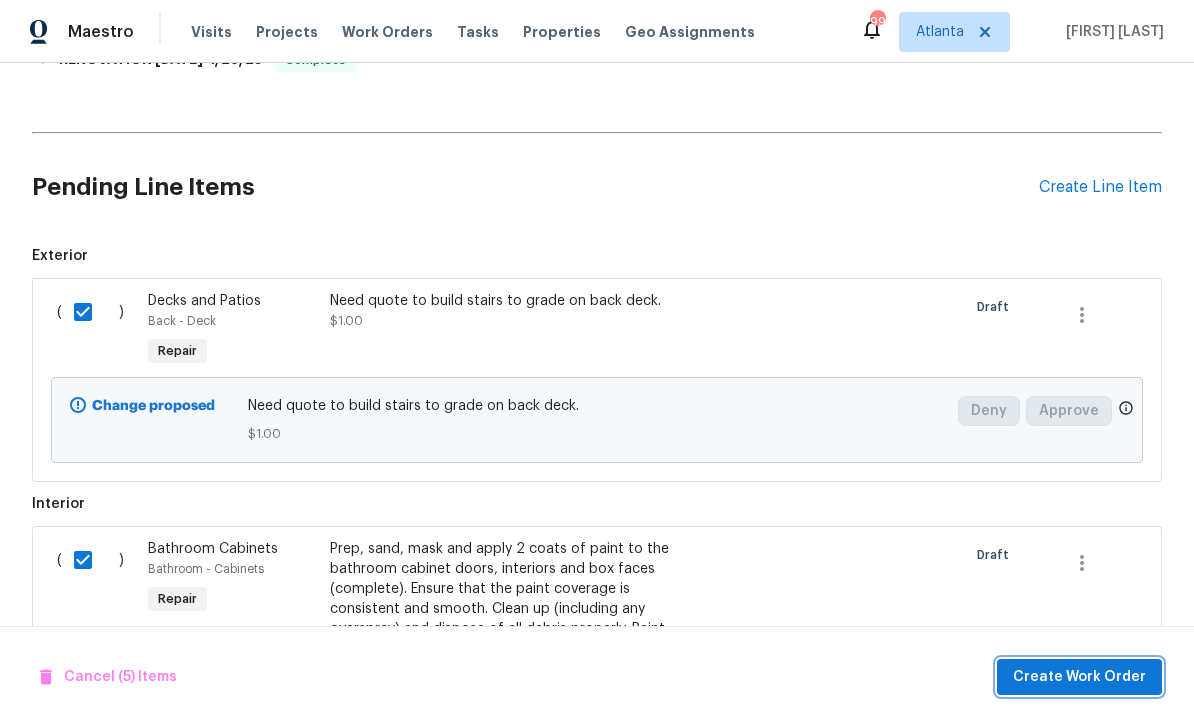 click on "Create Work Order" at bounding box center (1079, 677) 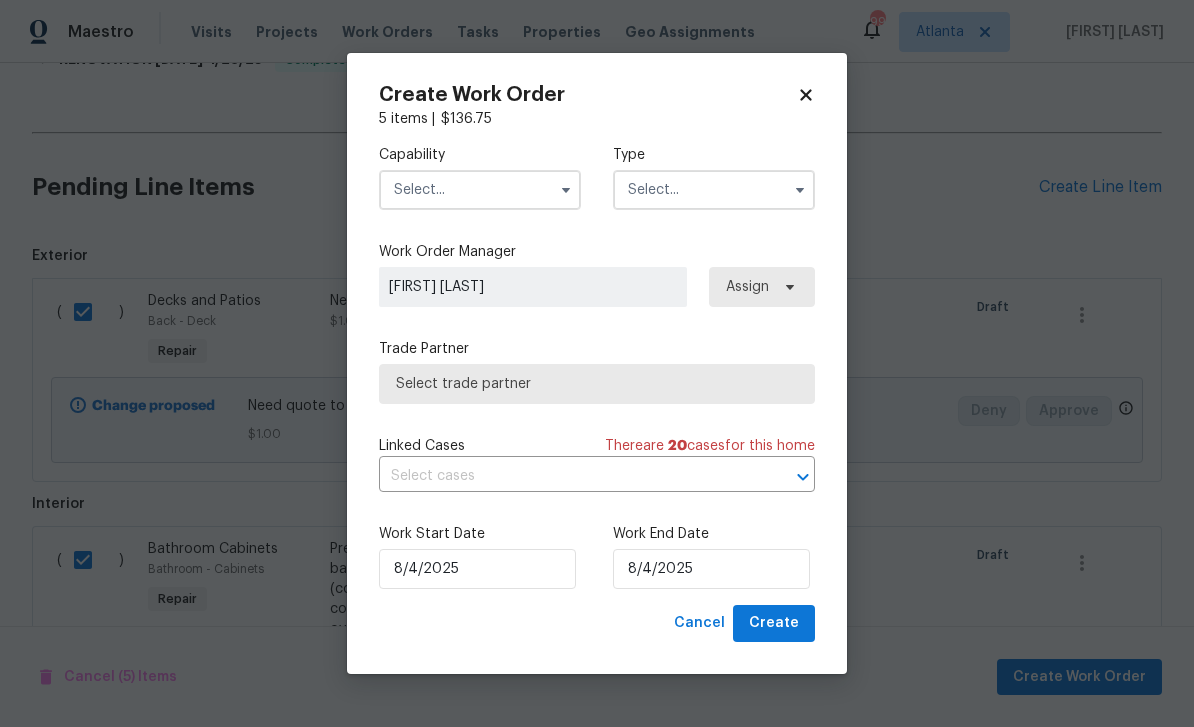 click at bounding box center [480, 190] 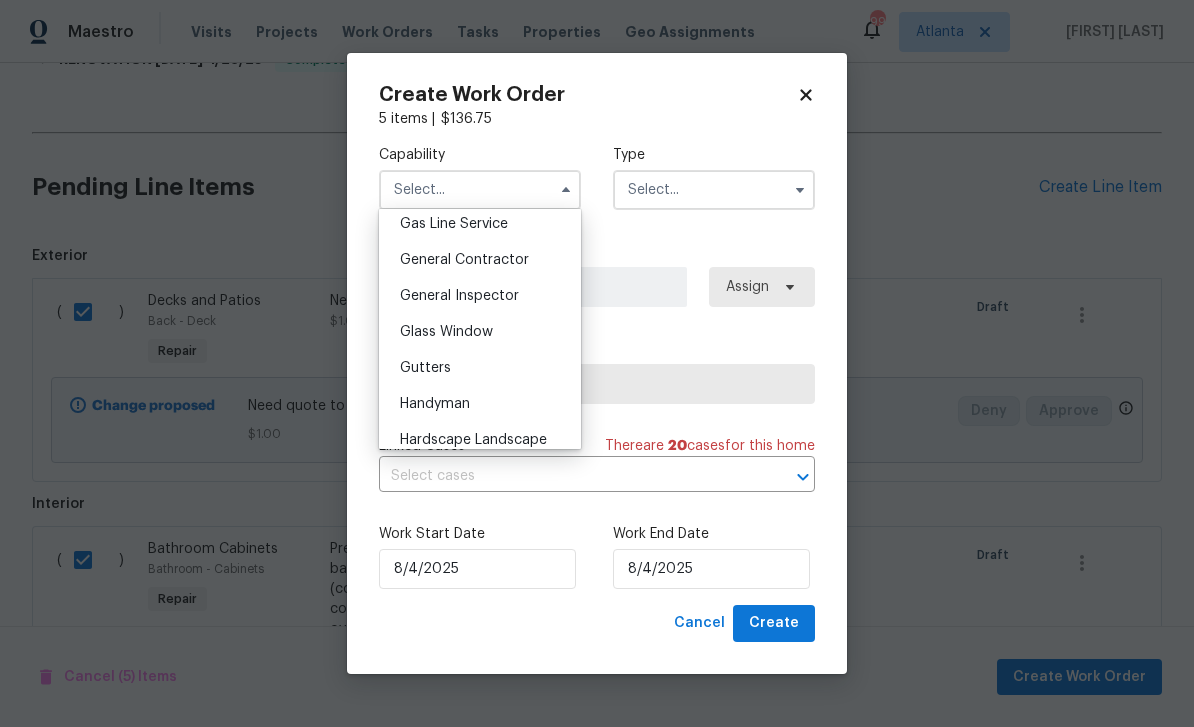 scroll, scrollTop: 949, scrollLeft: 0, axis: vertical 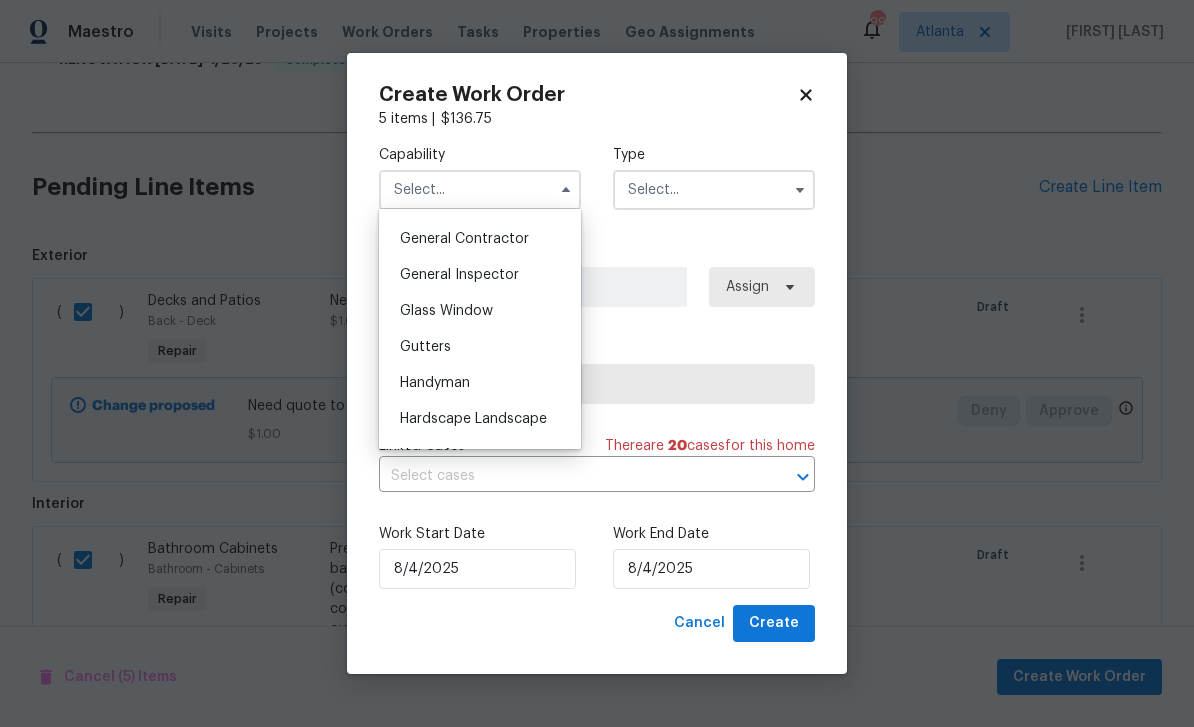 click on "General Contractor" at bounding box center (464, 239) 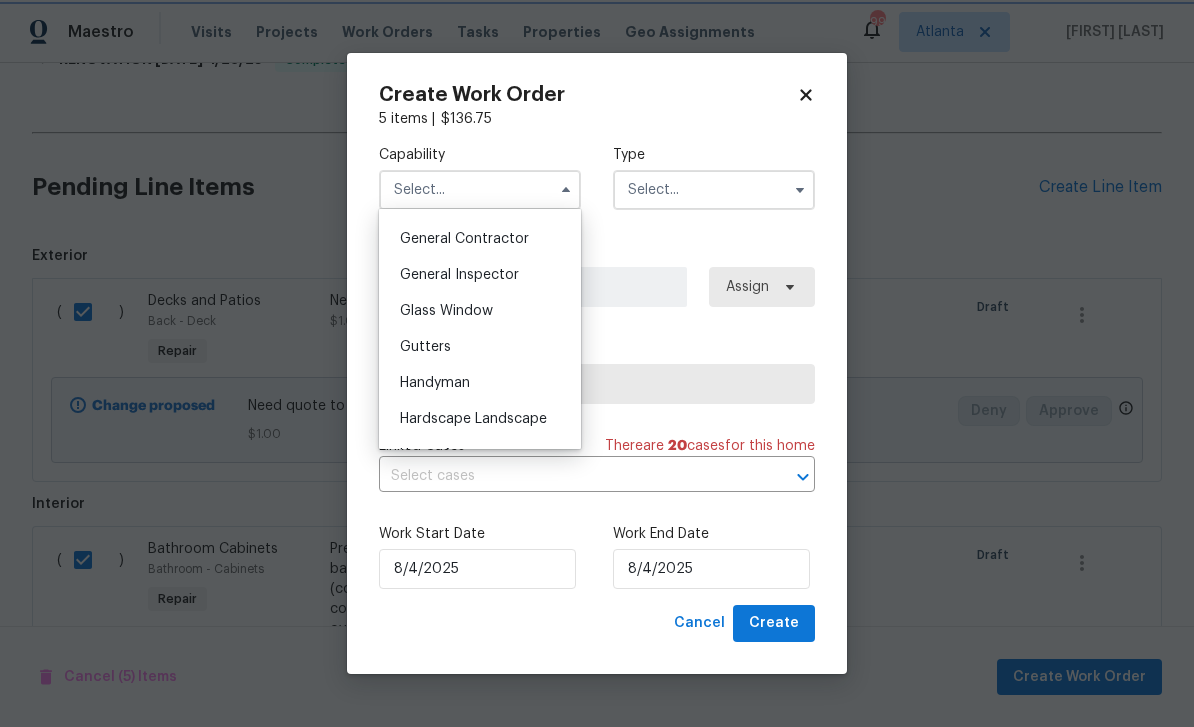 type on "General Contractor" 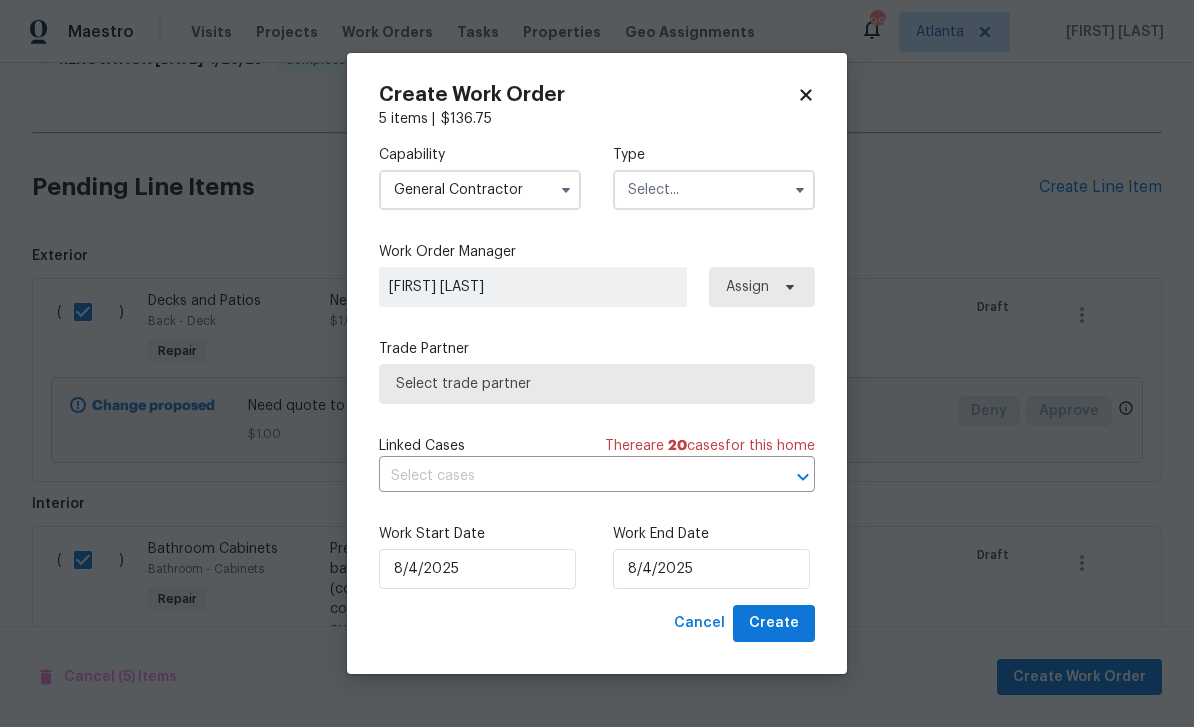 click at bounding box center (714, 190) 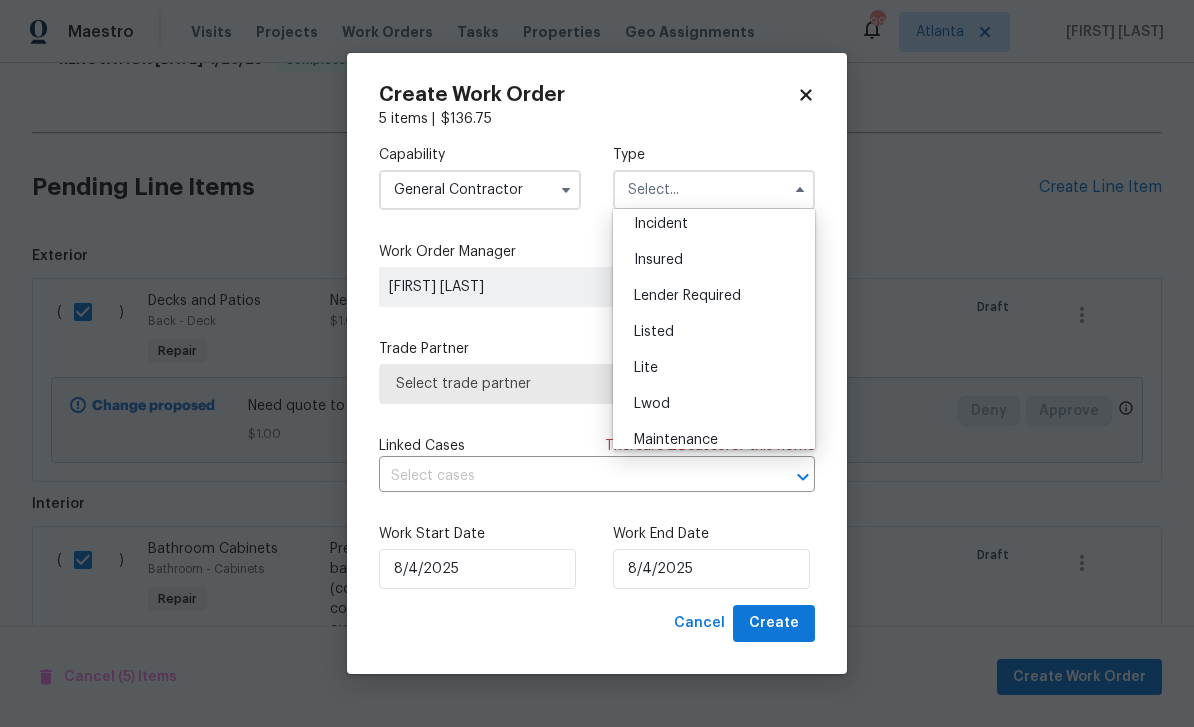 scroll, scrollTop: 130, scrollLeft: 0, axis: vertical 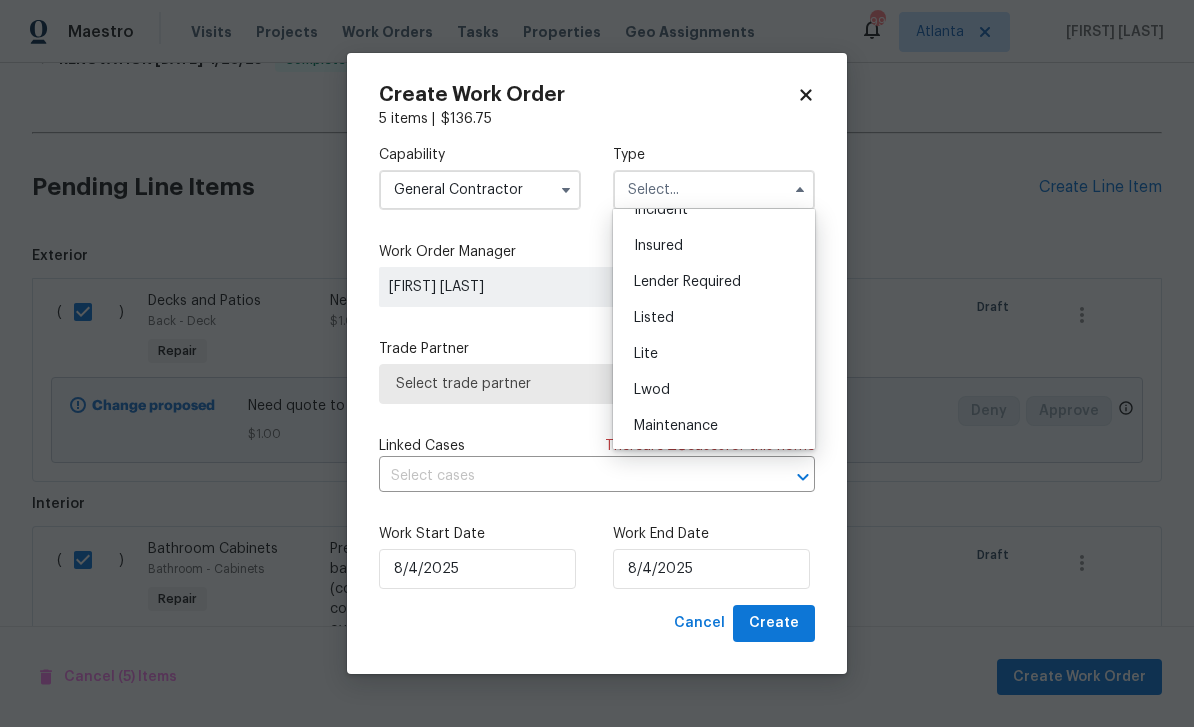 click on "Listed" at bounding box center (654, 318) 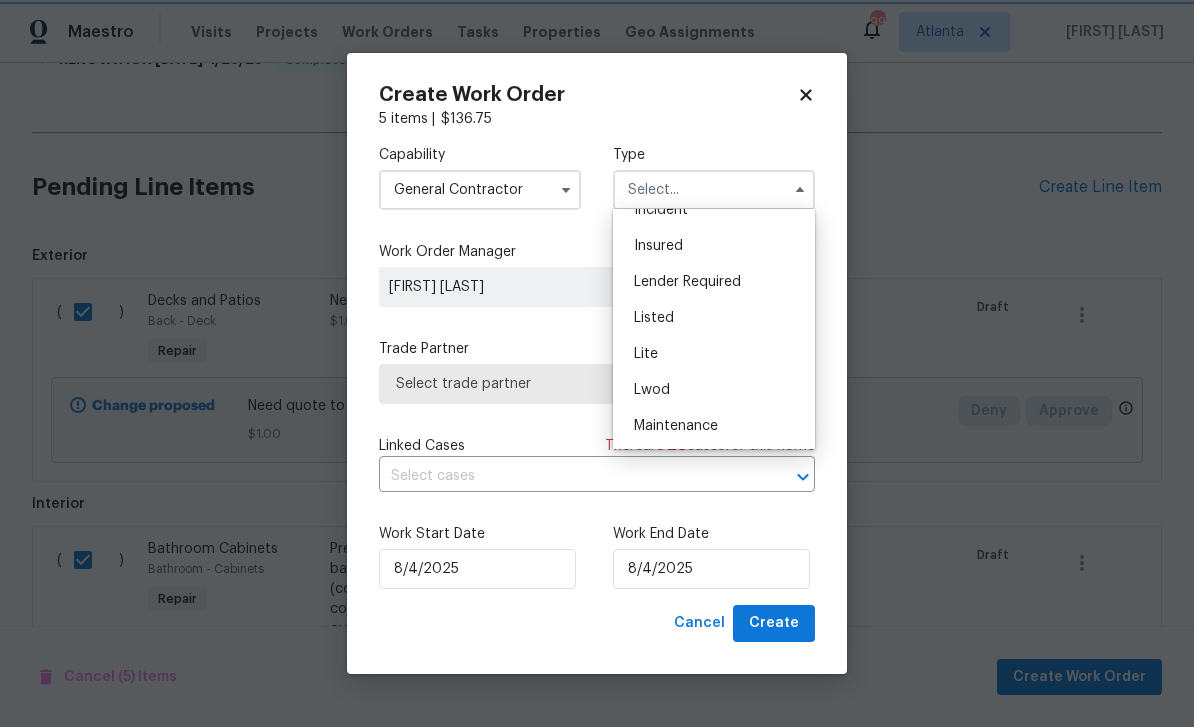 type on "Listed" 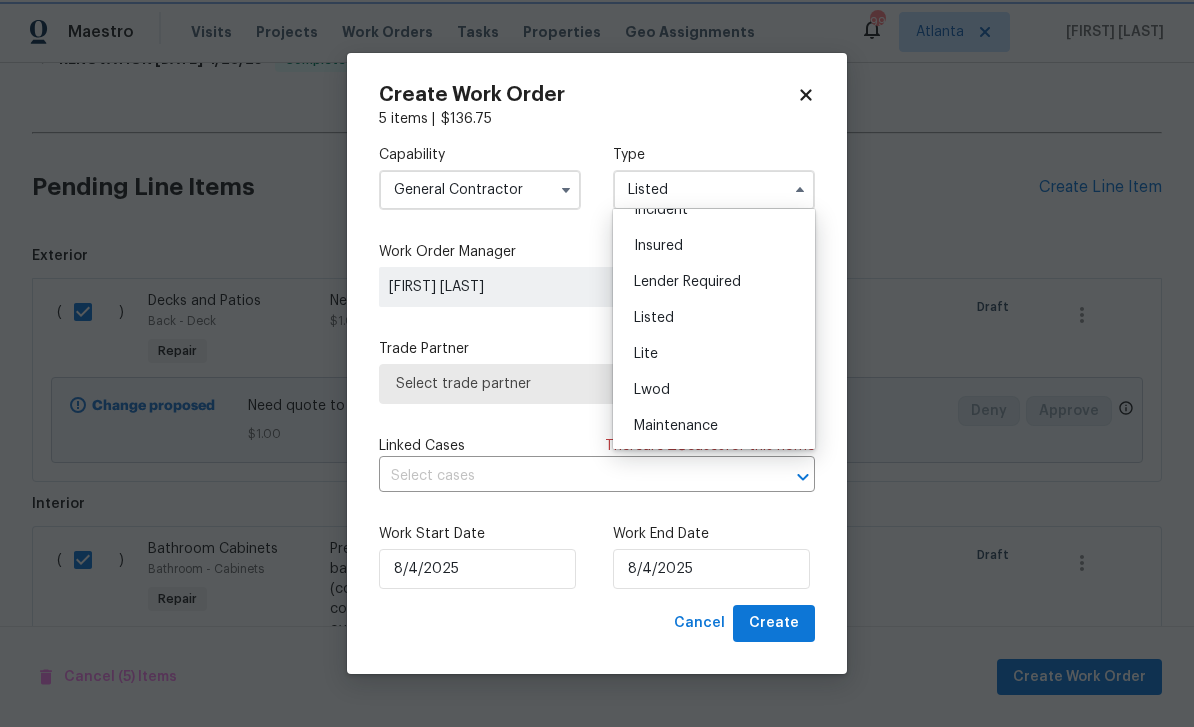 scroll, scrollTop: 0, scrollLeft: 0, axis: both 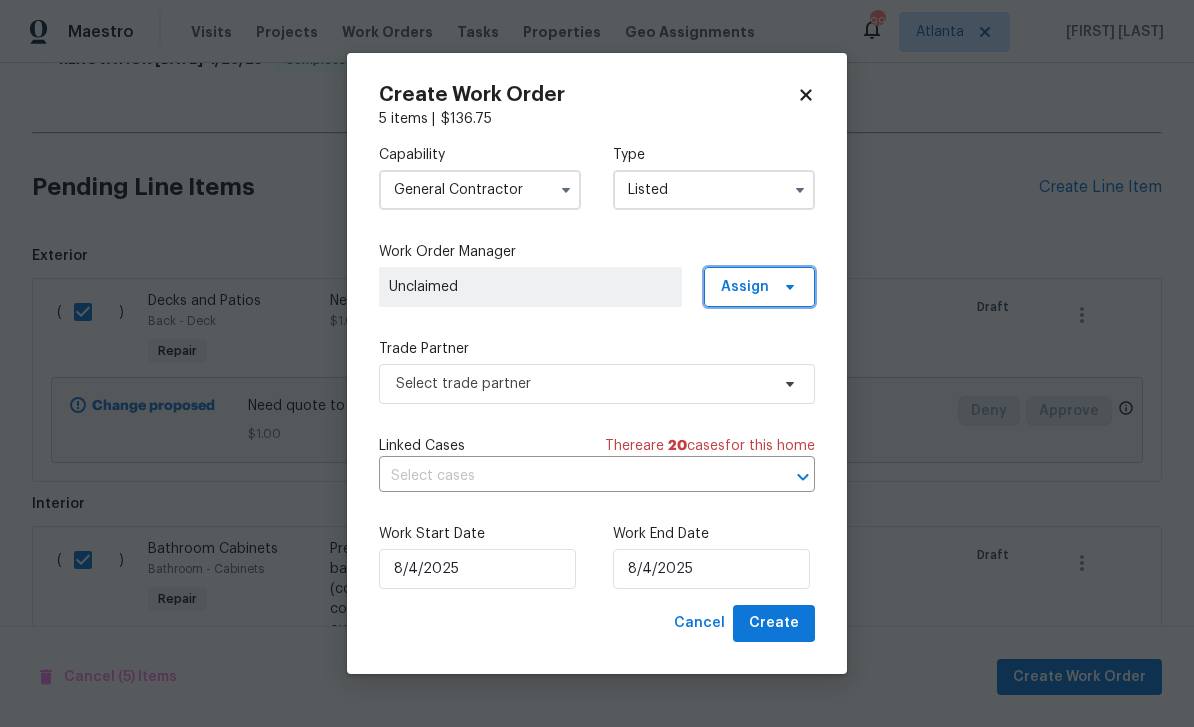 click on "Assign" at bounding box center (745, 287) 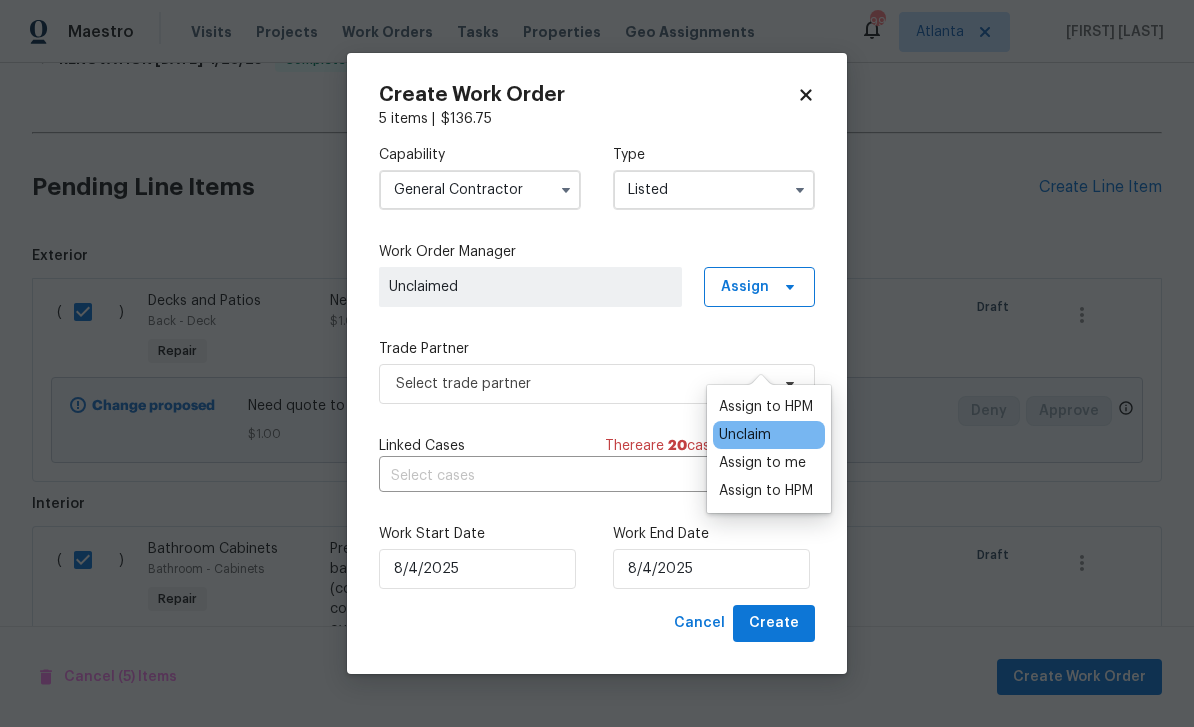click on "Assign to HPM" at bounding box center (766, 407) 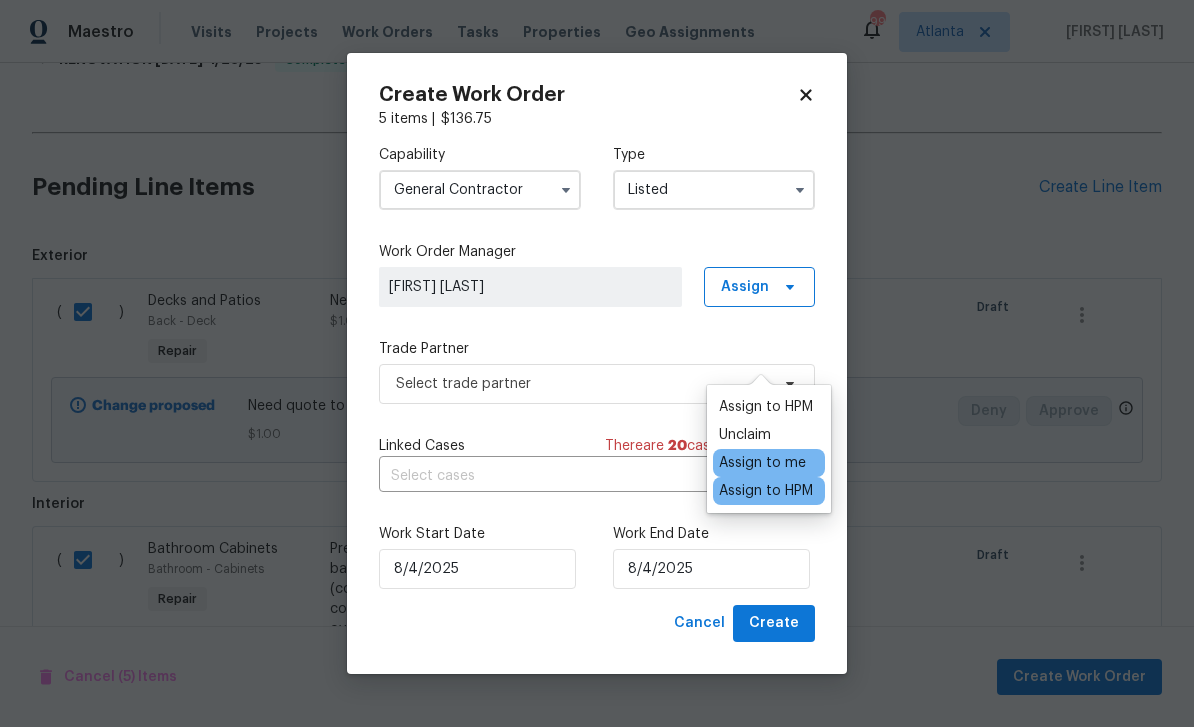 click on "Assign to HPM" at bounding box center [766, 407] 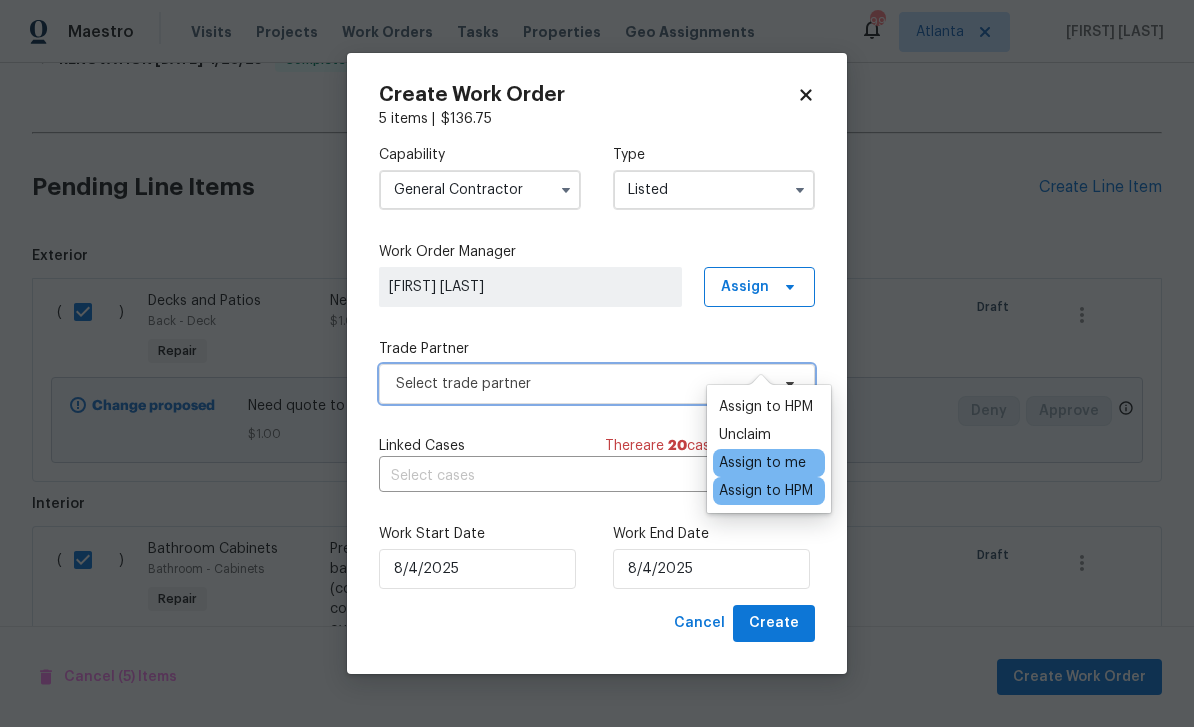click on "Select trade partner" at bounding box center (582, 384) 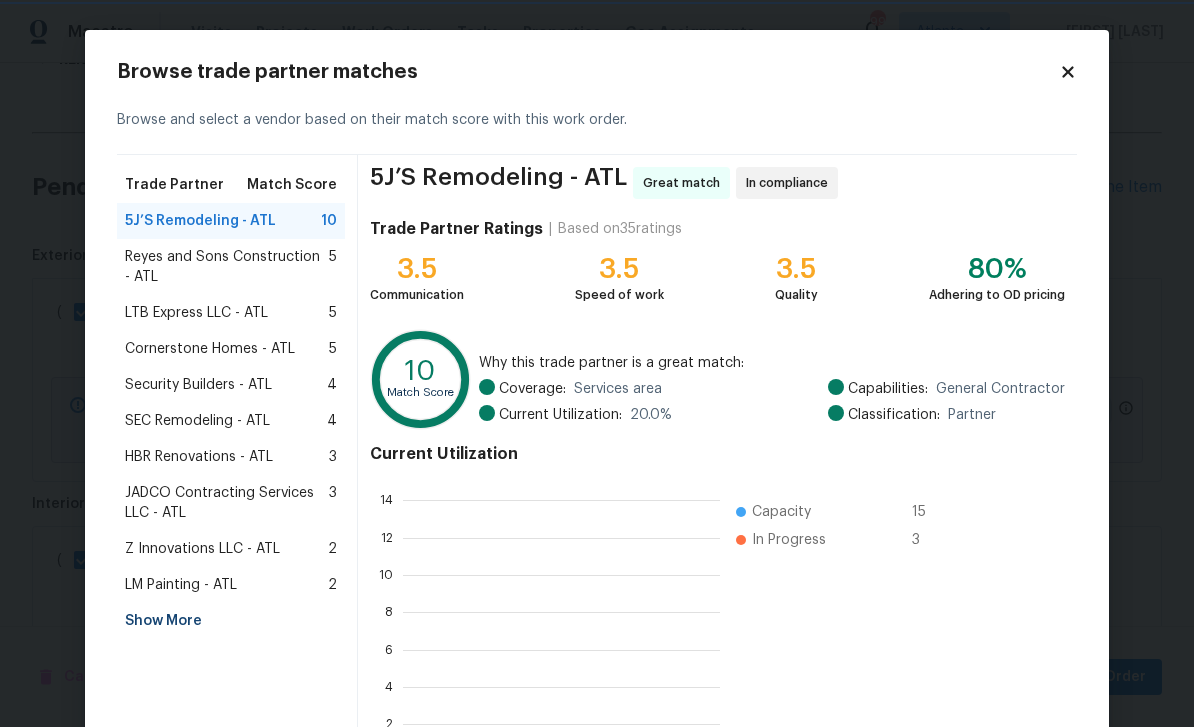 scroll, scrollTop: 280, scrollLeft: 317, axis: both 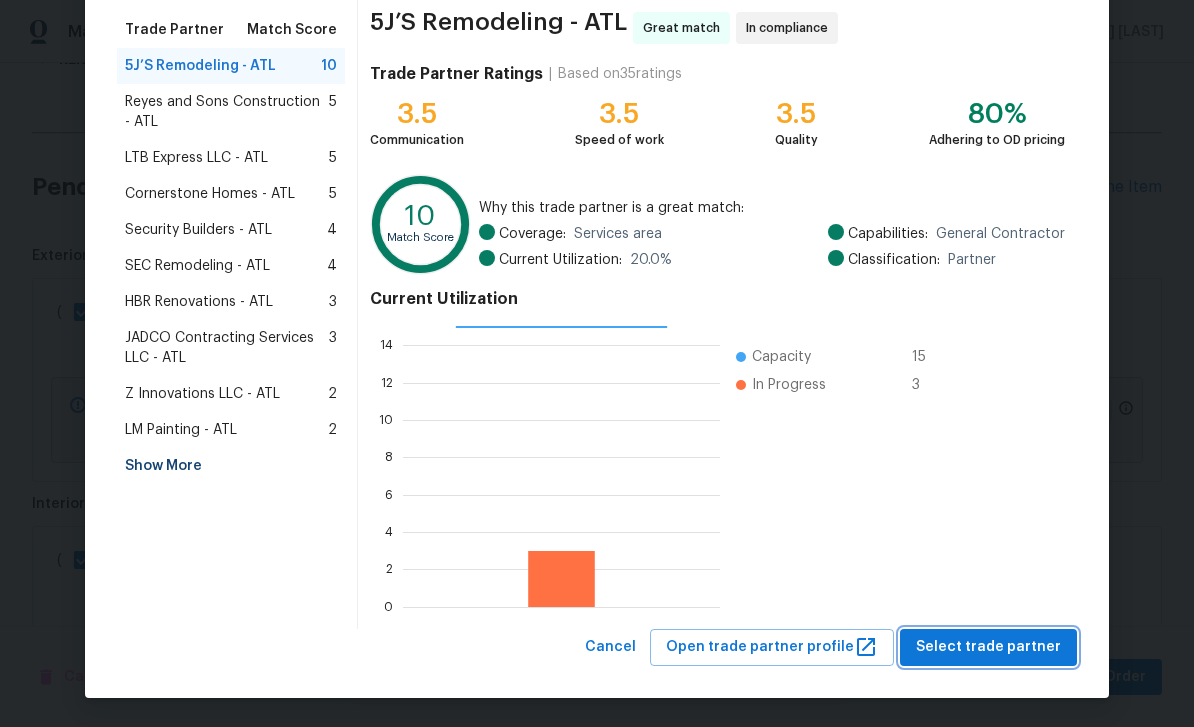click on "Select trade partner" at bounding box center (988, 647) 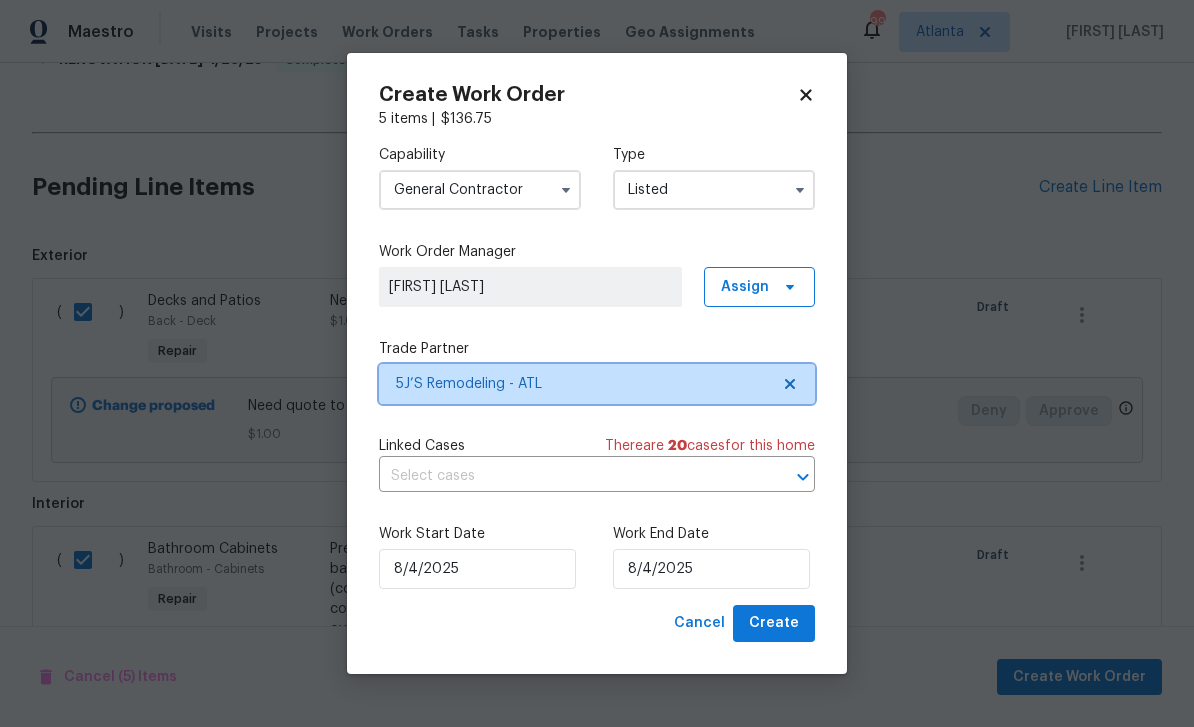 scroll, scrollTop: 0, scrollLeft: 0, axis: both 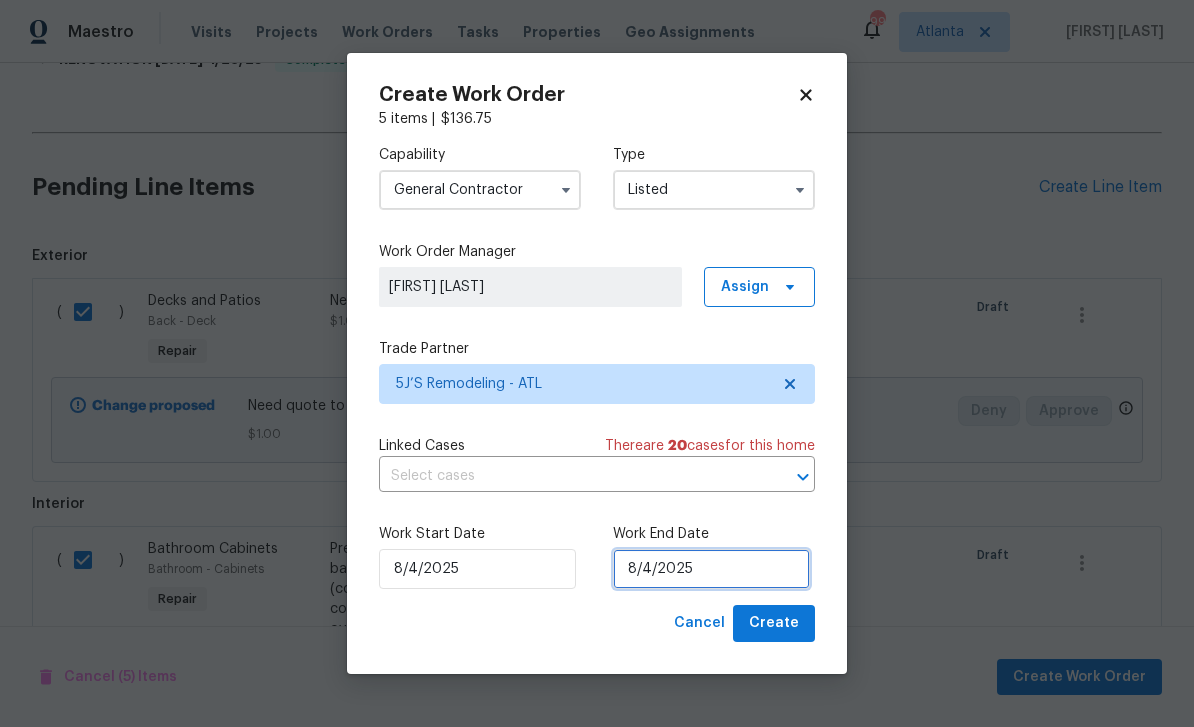 click on "8/4/2025" at bounding box center (711, 569) 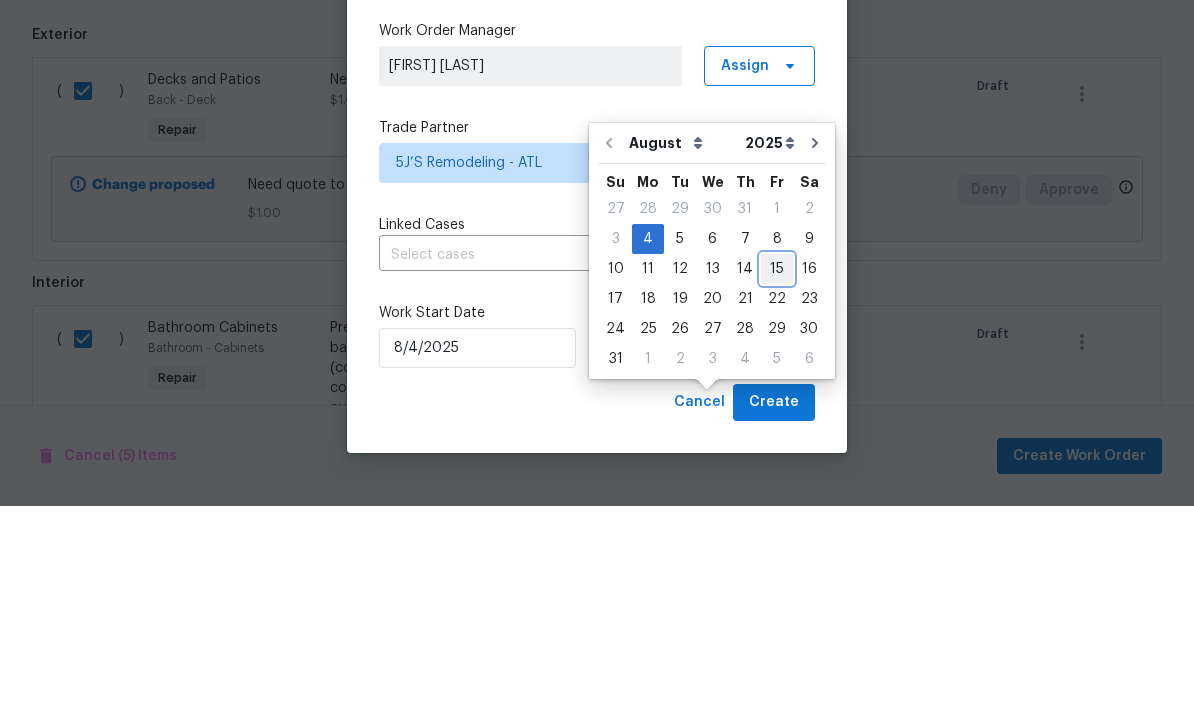 click on "15" at bounding box center (777, 490) 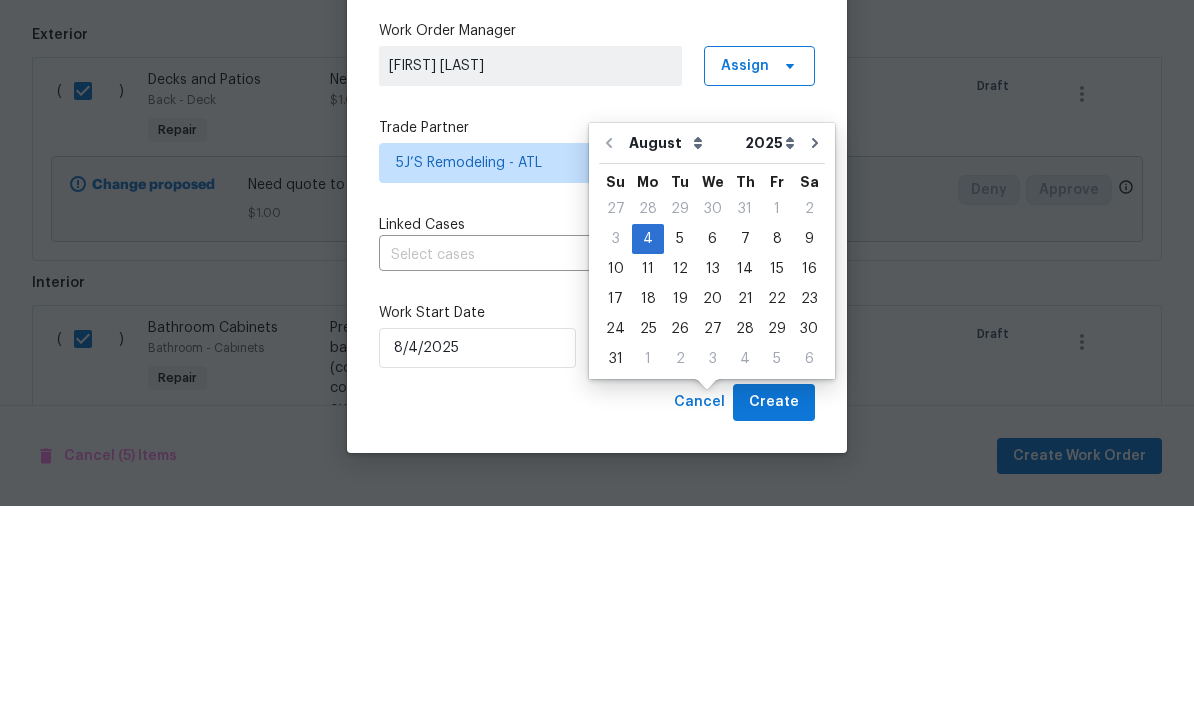 type on "8/15/2025" 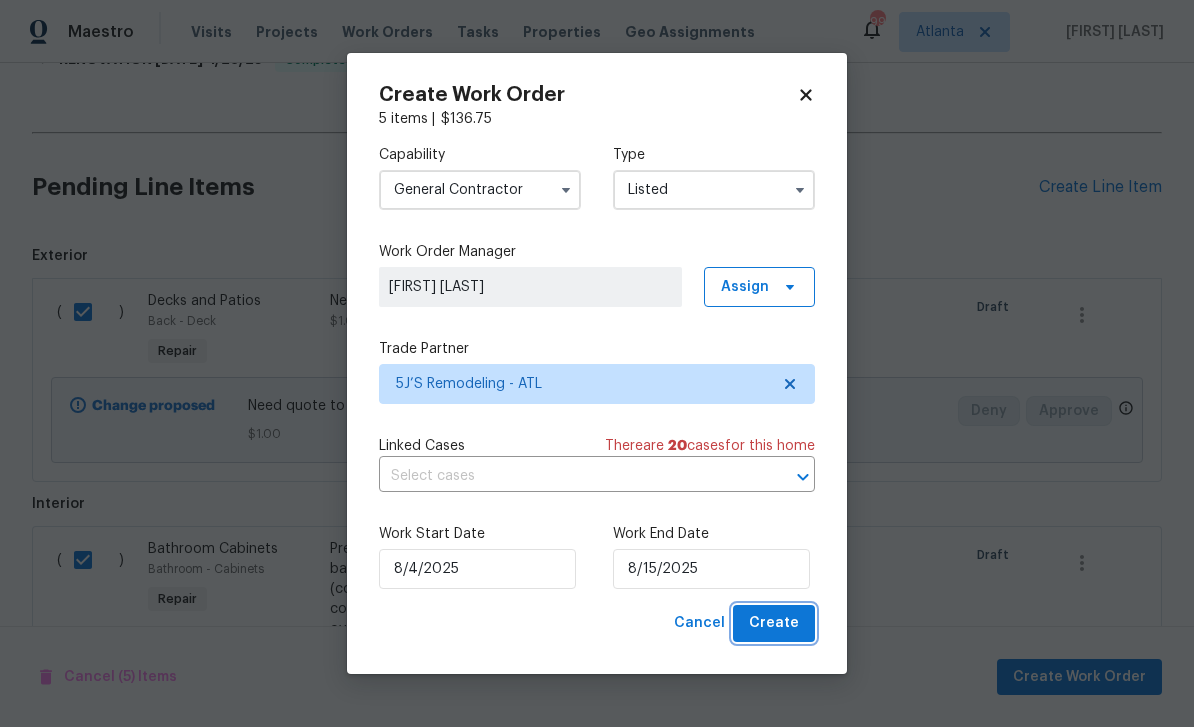click on "Create" at bounding box center (774, 623) 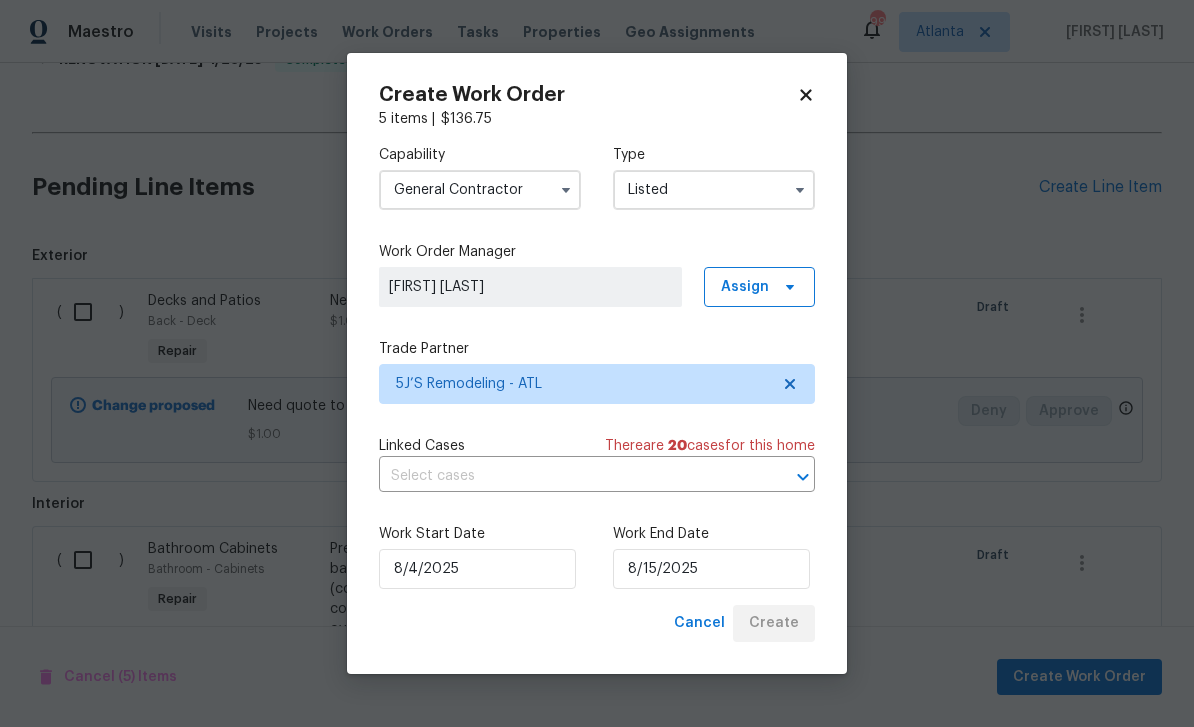 checkbox on "false" 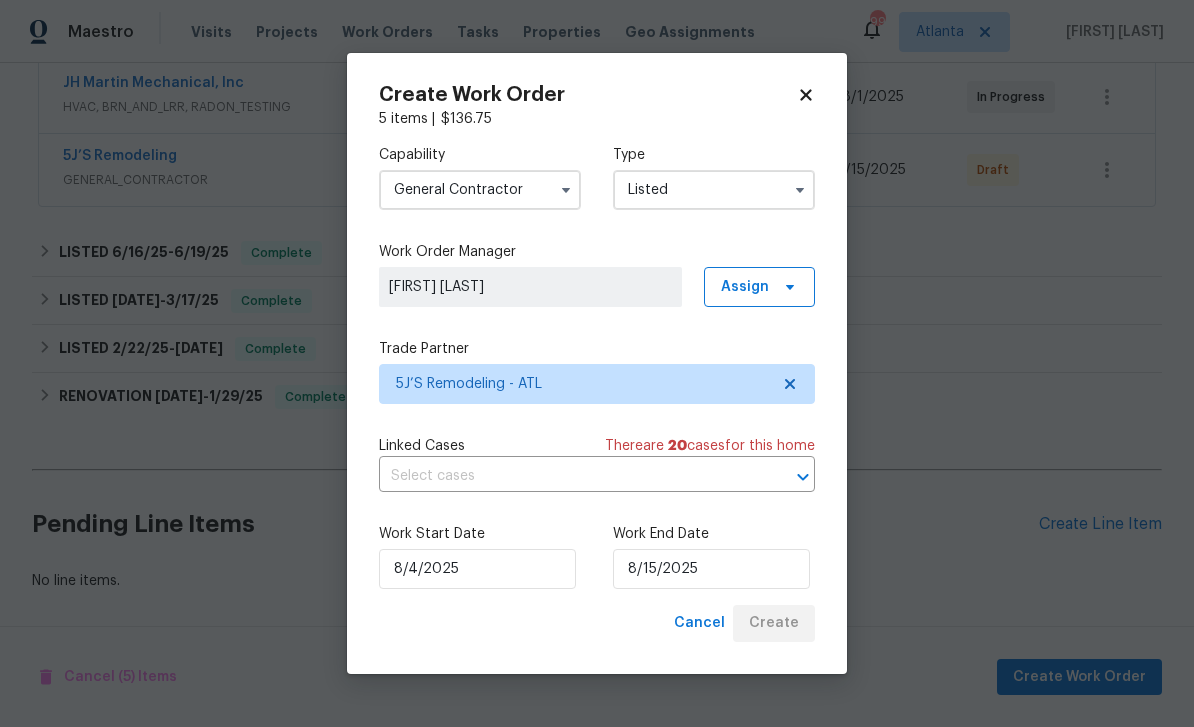 scroll, scrollTop: 467, scrollLeft: 0, axis: vertical 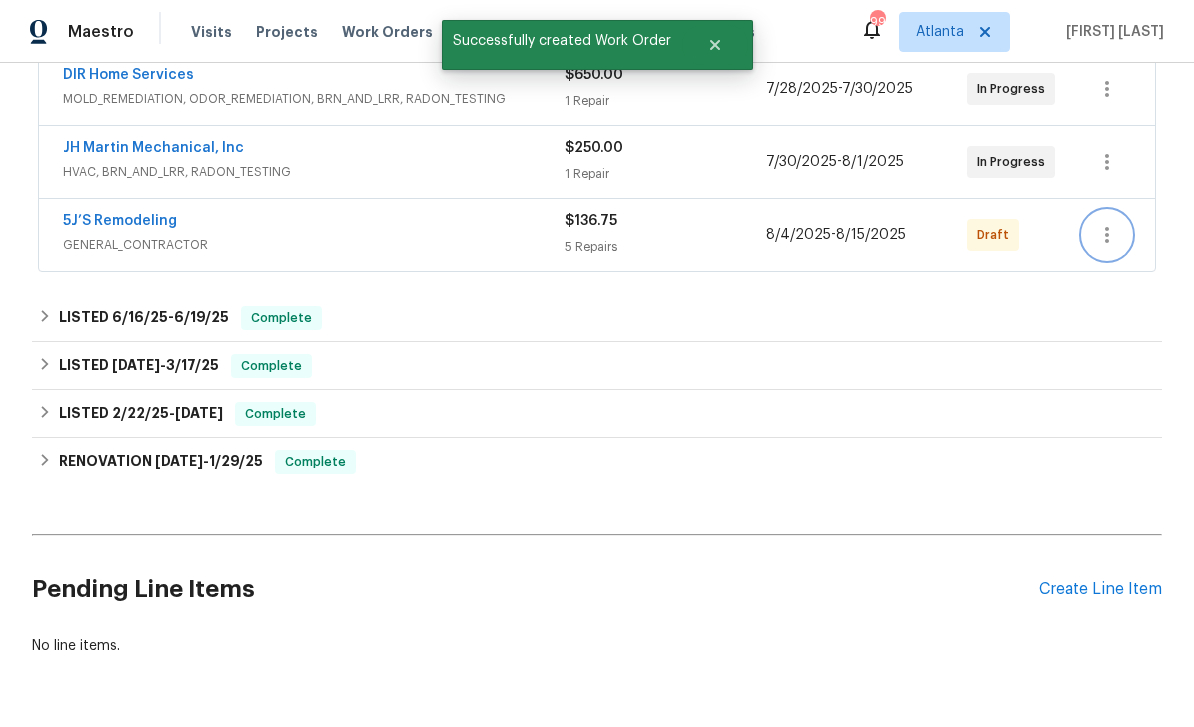 click 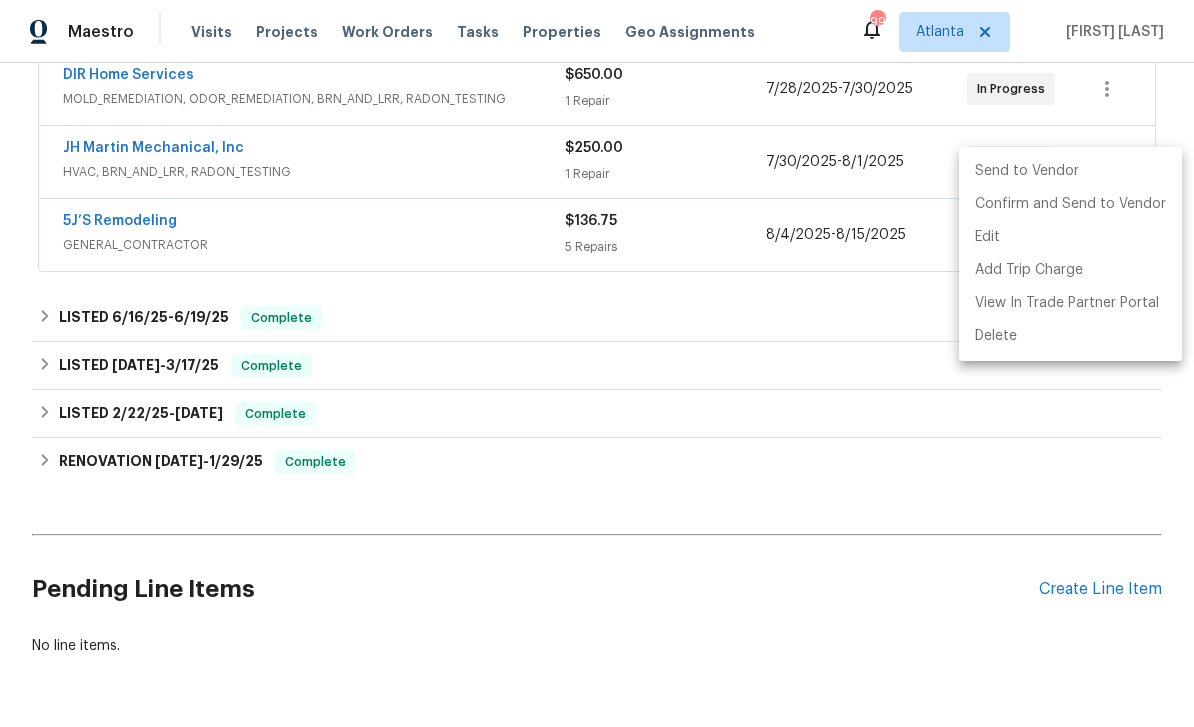 click on "Send to Vendor" at bounding box center (1070, 171) 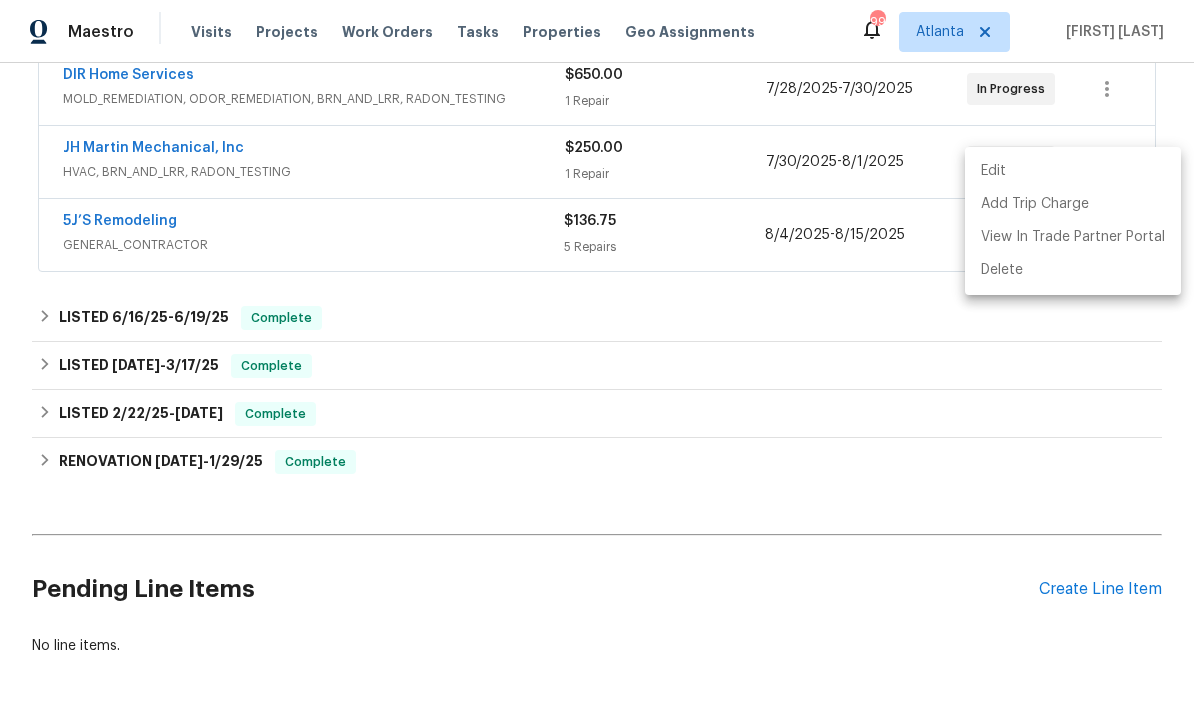 click at bounding box center [597, 363] 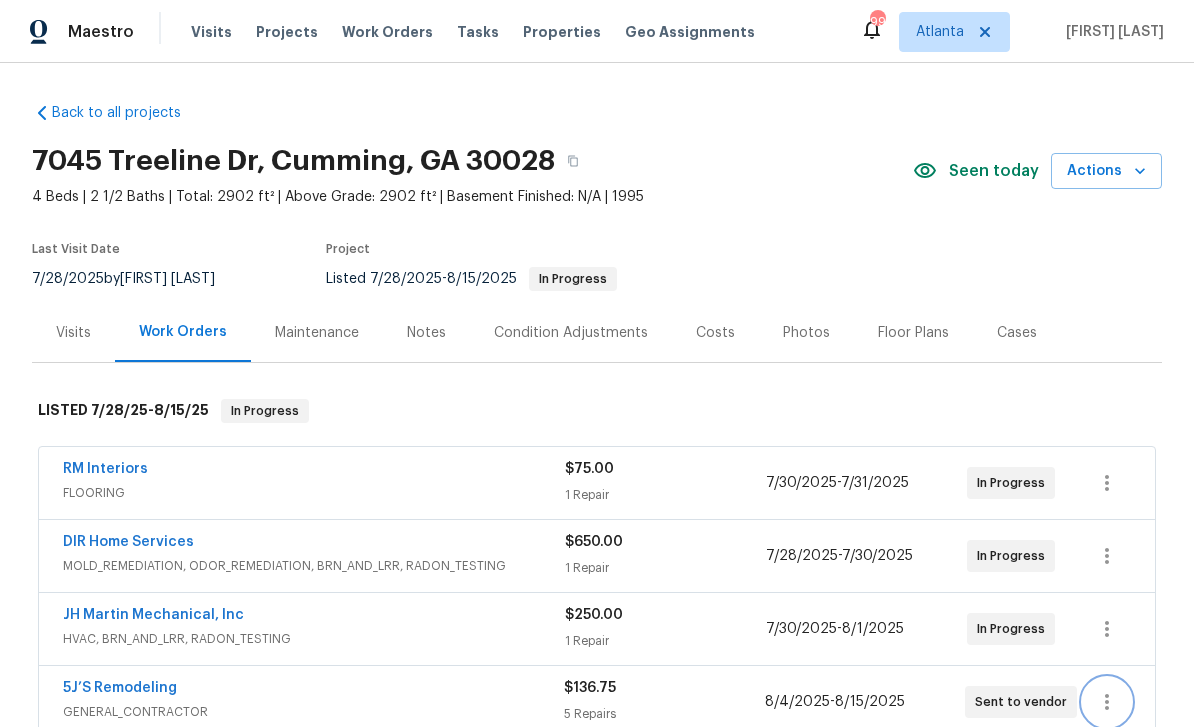 scroll, scrollTop: 0, scrollLeft: 0, axis: both 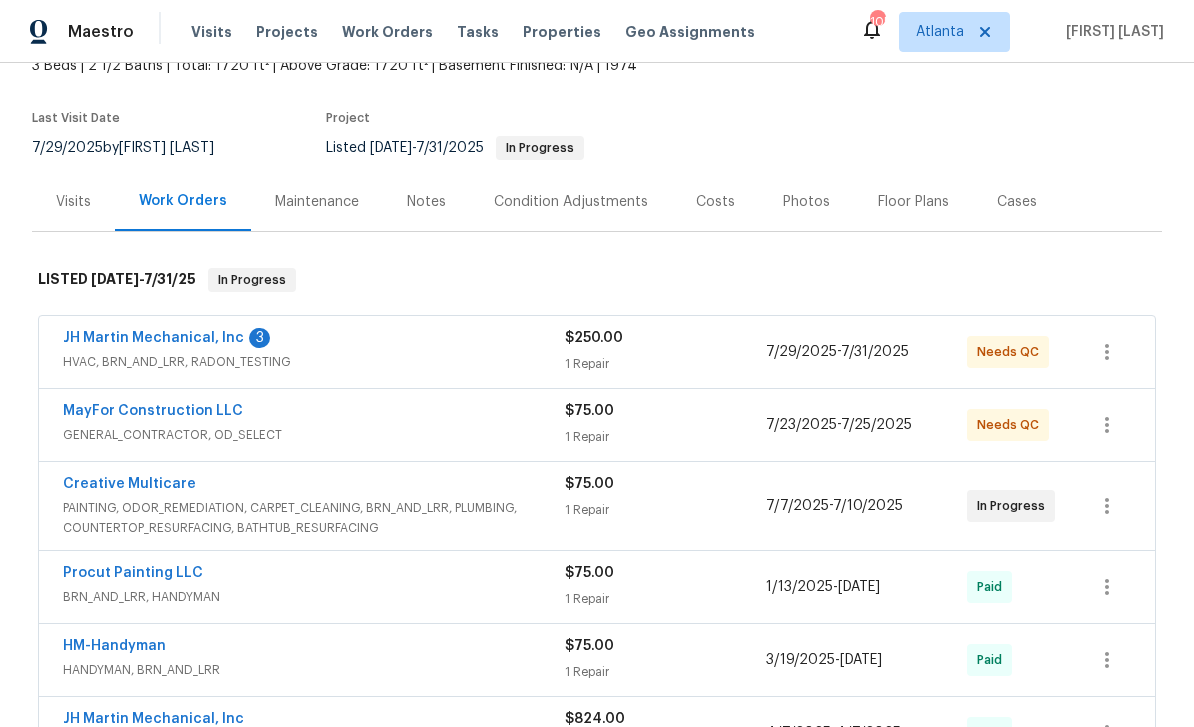 click on "JH Martin Mechanical, Inc" at bounding box center [153, 338] 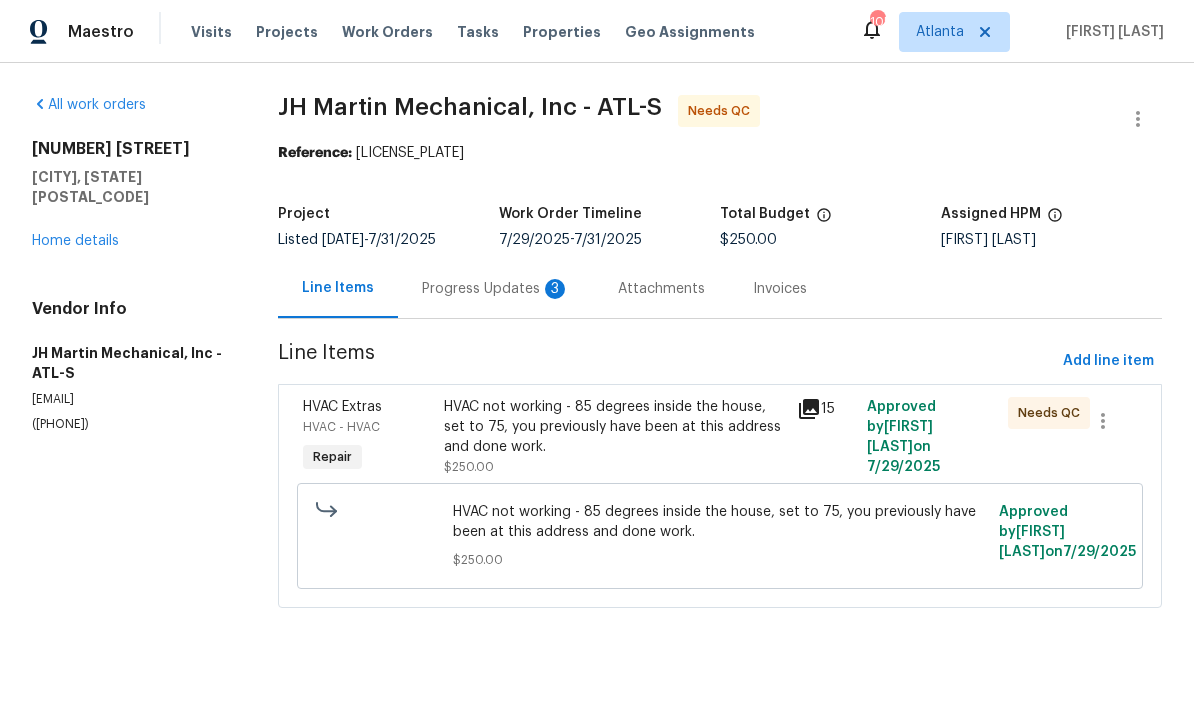 click on "Progress Updates 3" at bounding box center (496, 289) 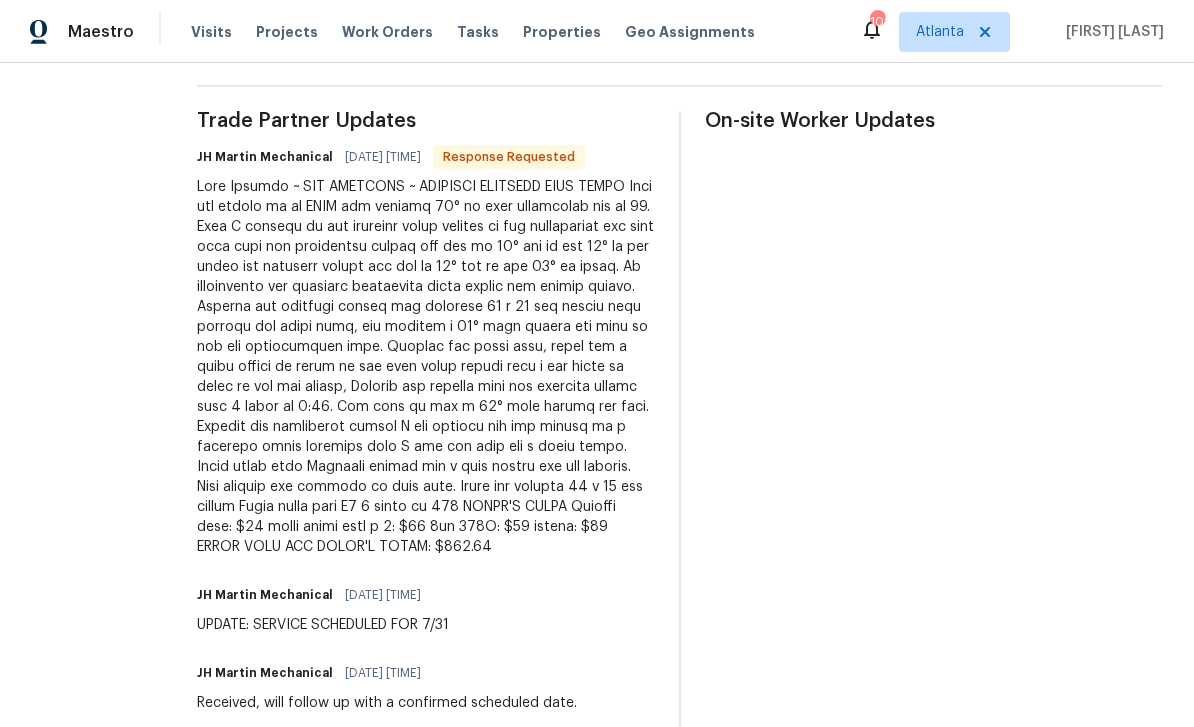 scroll, scrollTop: 567, scrollLeft: 0, axis: vertical 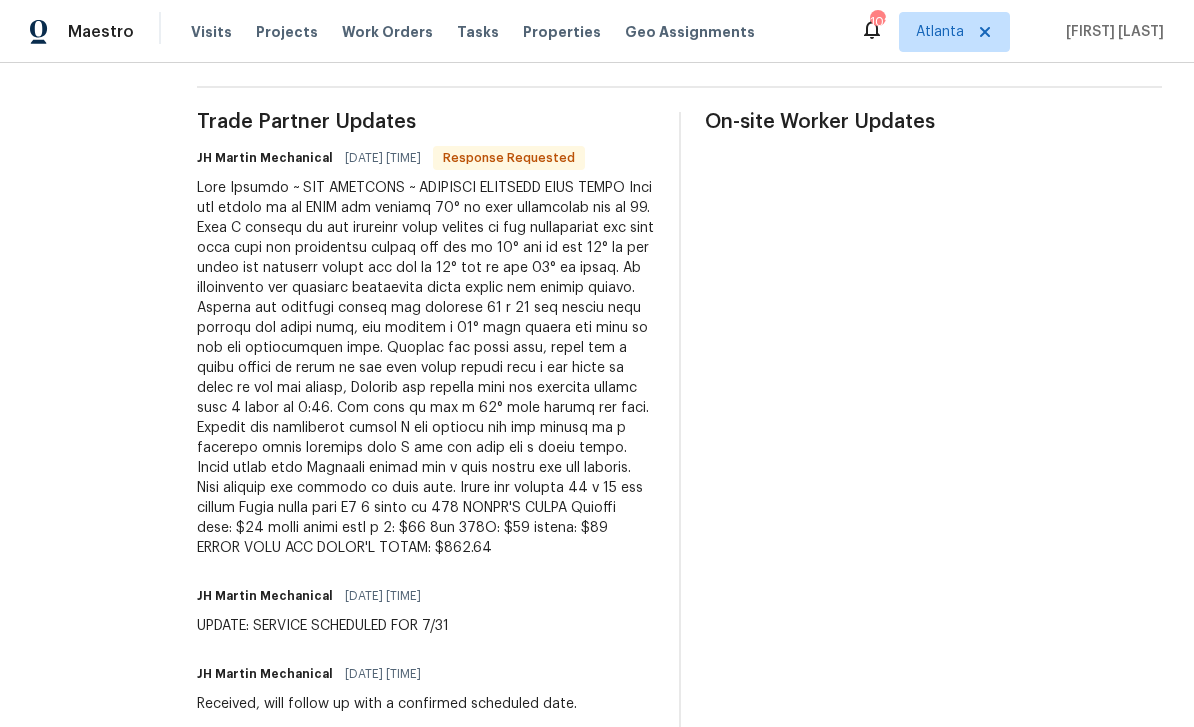 click at bounding box center [426, 368] 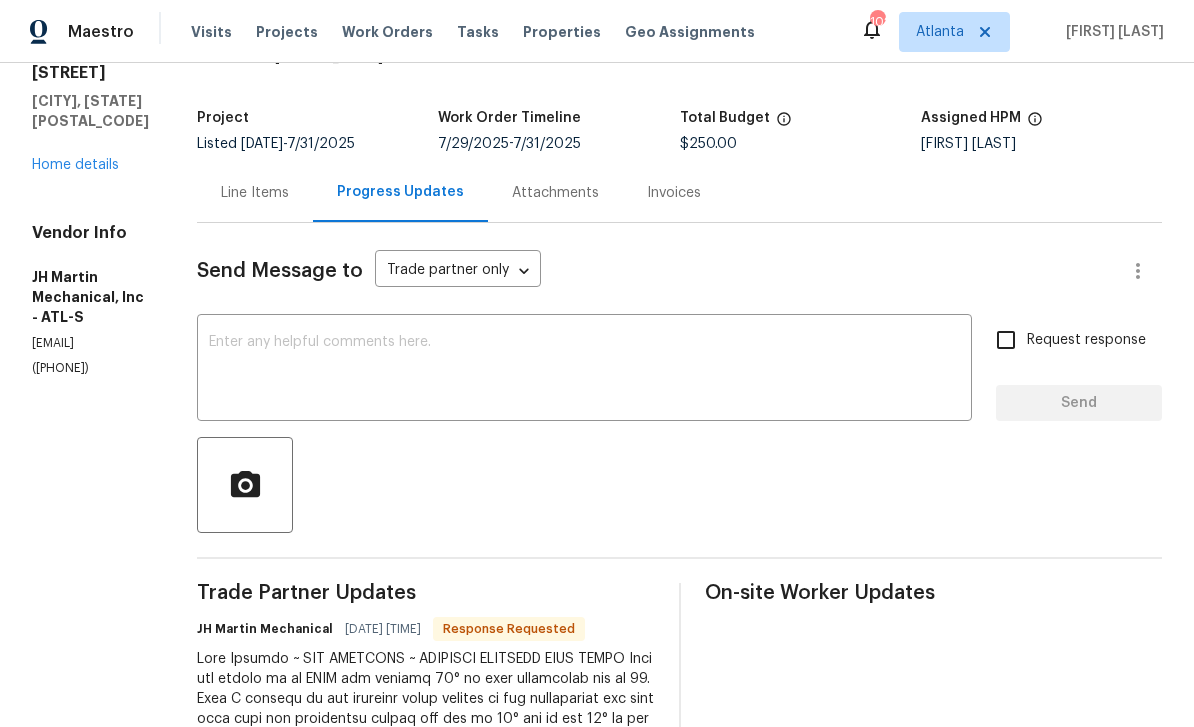 scroll, scrollTop: 124, scrollLeft: 0, axis: vertical 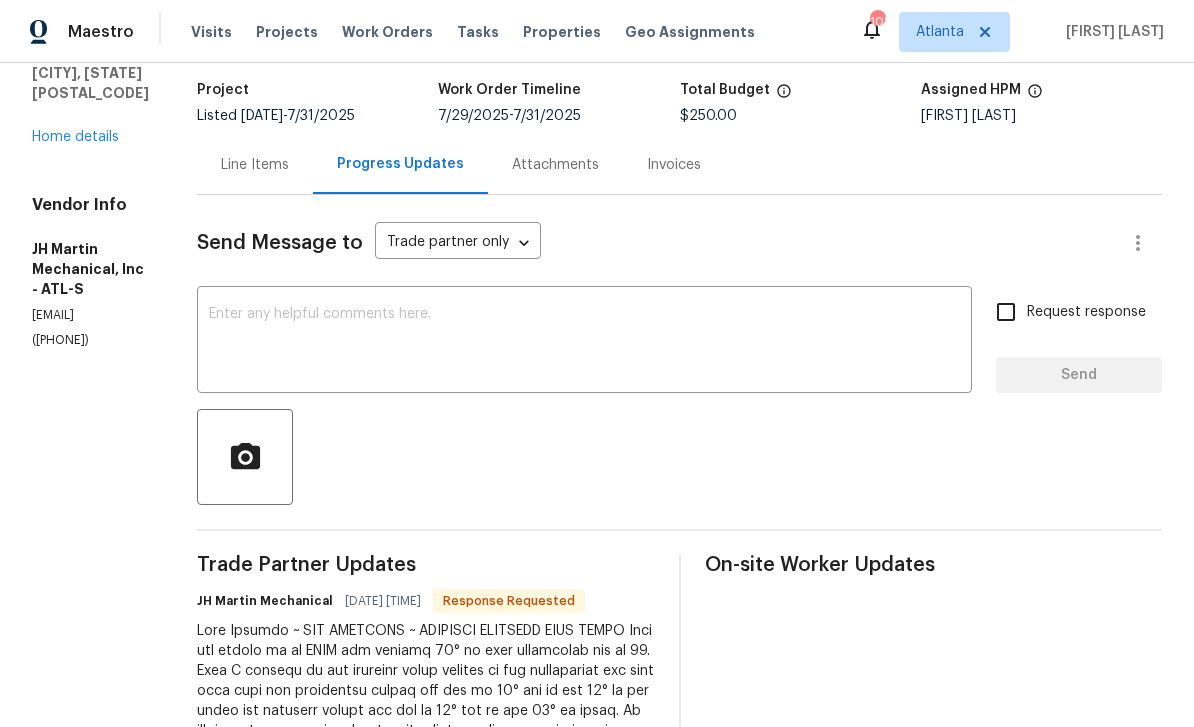 click on "Line Items" at bounding box center [255, 165] 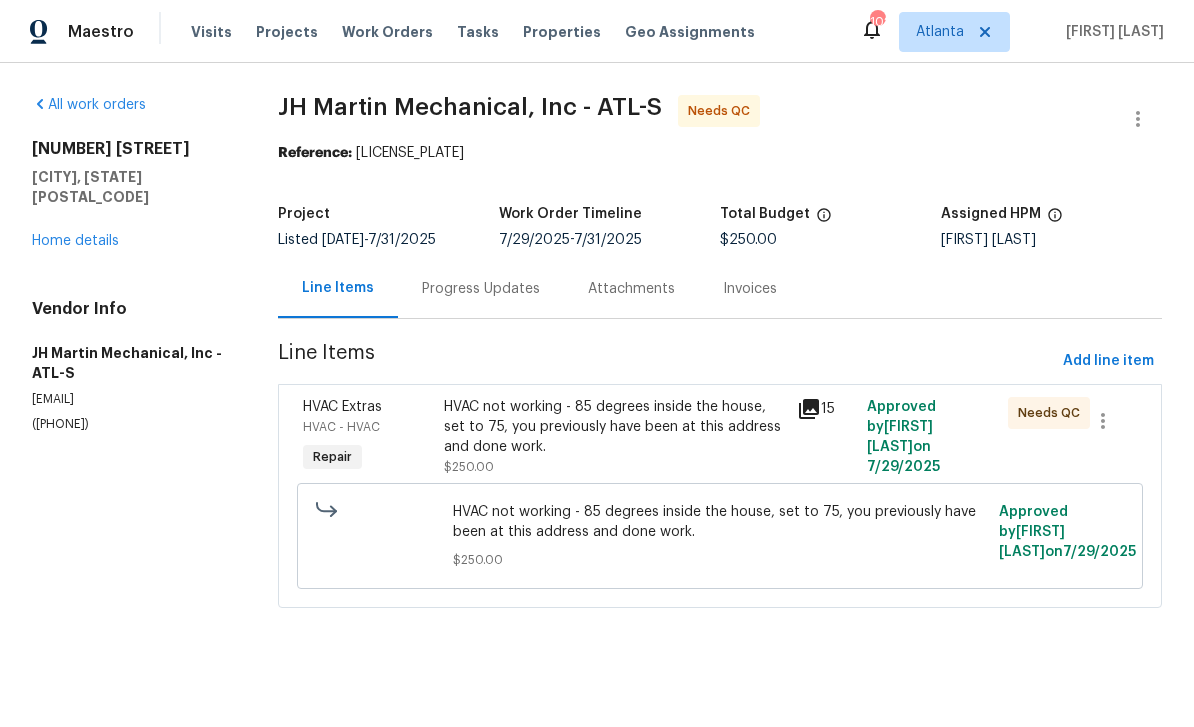 scroll, scrollTop: 0, scrollLeft: 0, axis: both 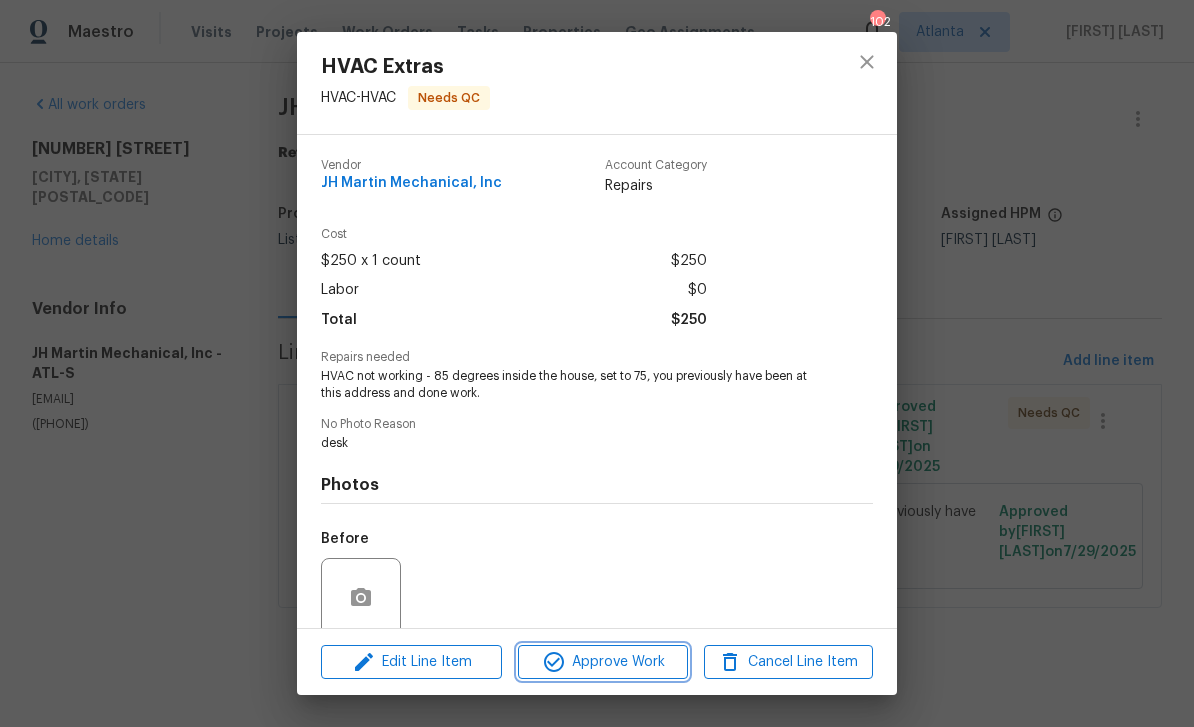 click on "Approve Work" at bounding box center (602, 662) 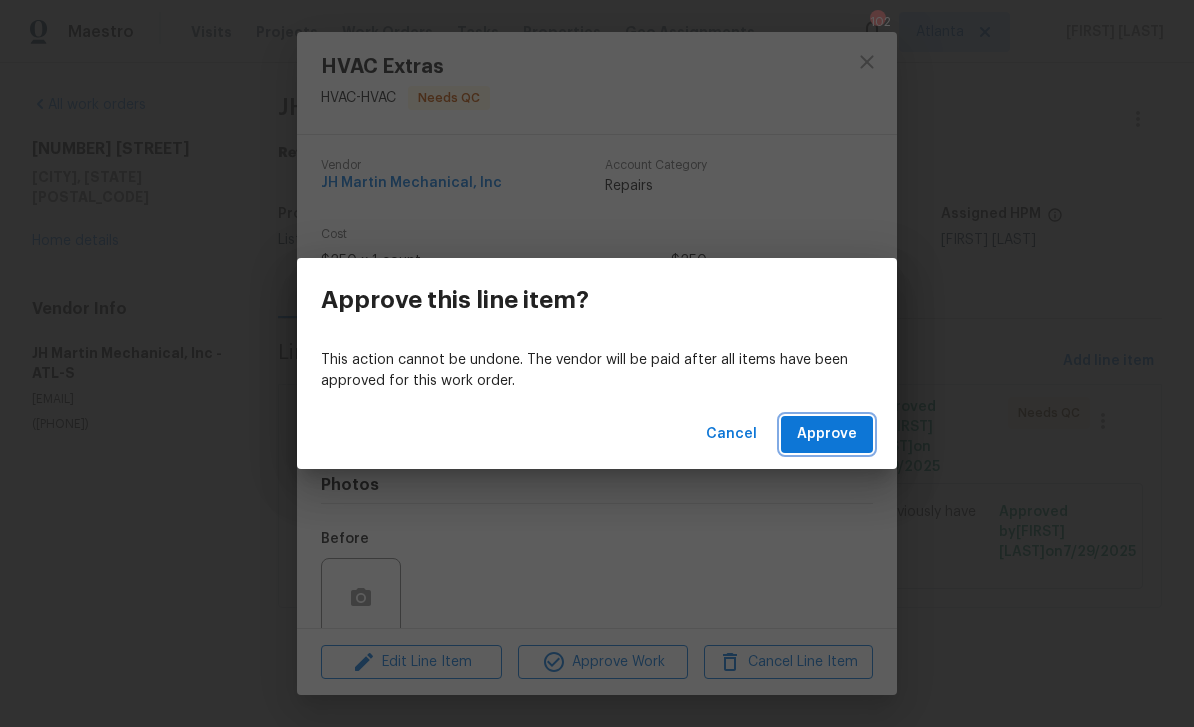click on "Approve" at bounding box center [827, 434] 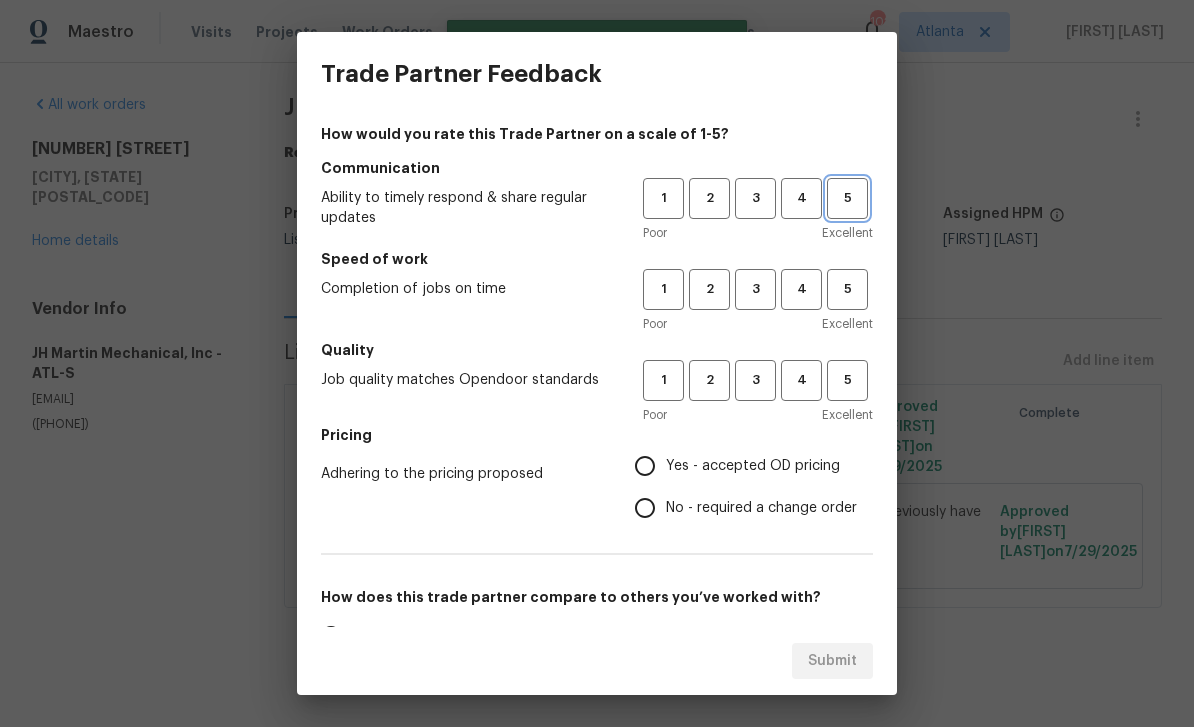 click on "5" at bounding box center [847, 198] 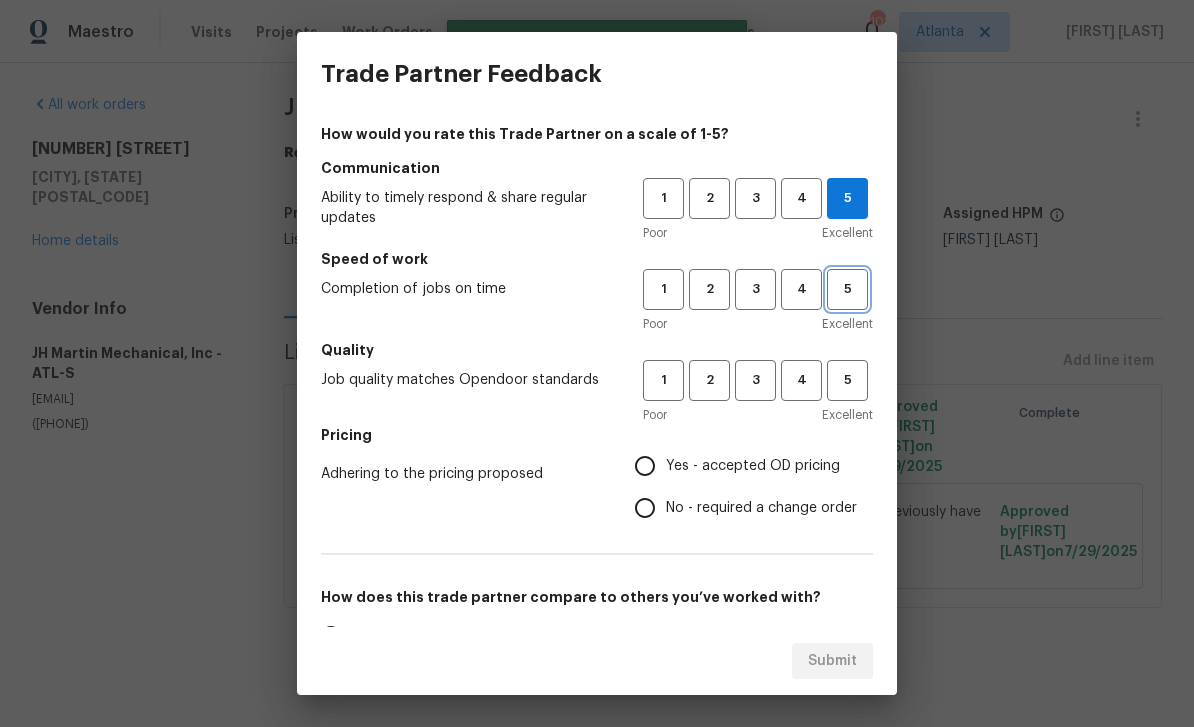 click on "5" at bounding box center (847, 289) 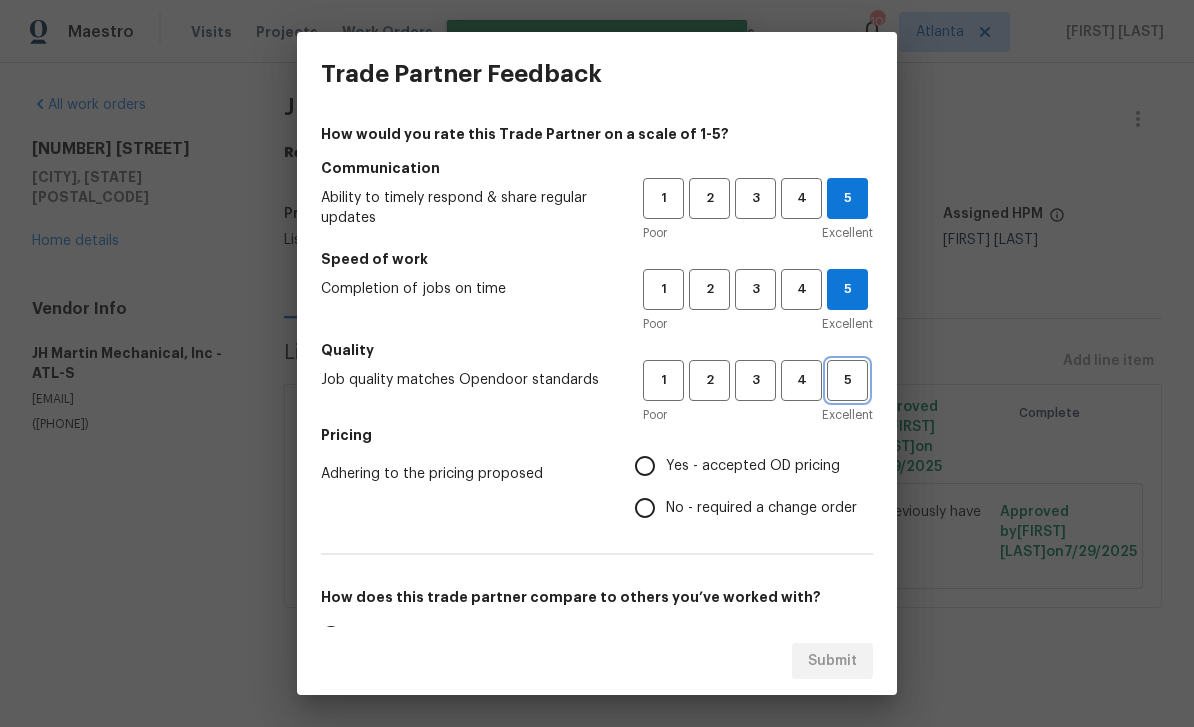 click on "5" at bounding box center (847, 380) 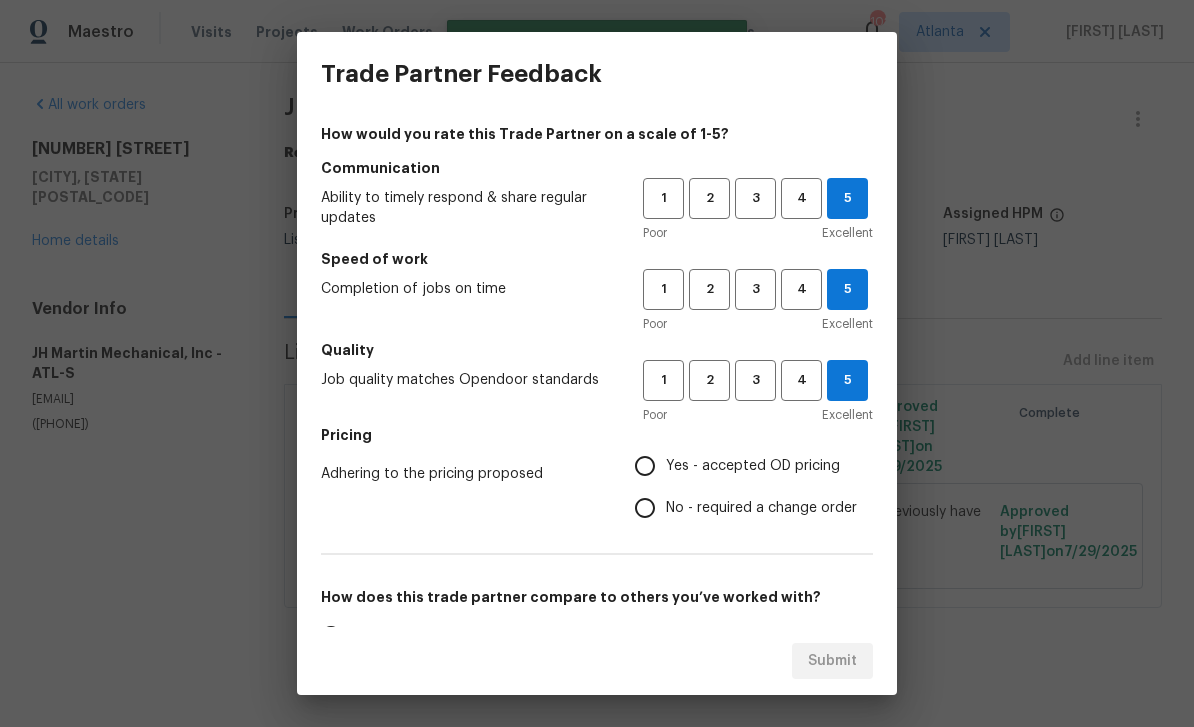 click on "Yes - accepted OD pricing" at bounding box center [645, 466] 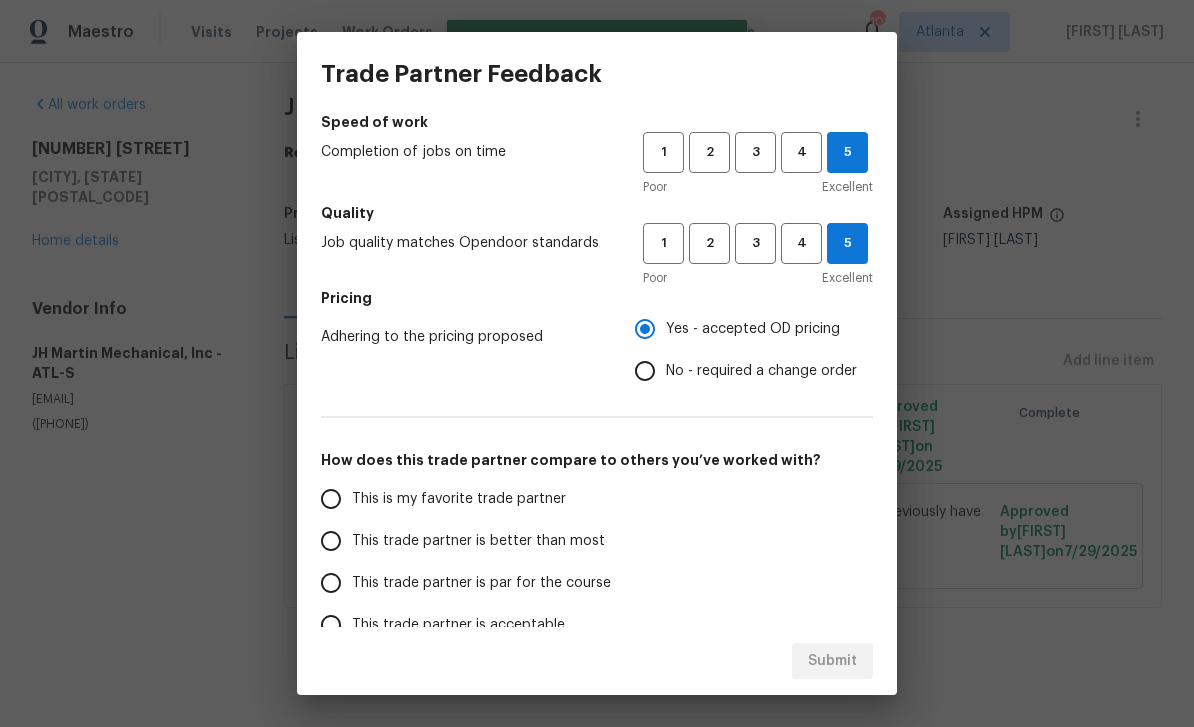 scroll, scrollTop: 200, scrollLeft: 0, axis: vertical 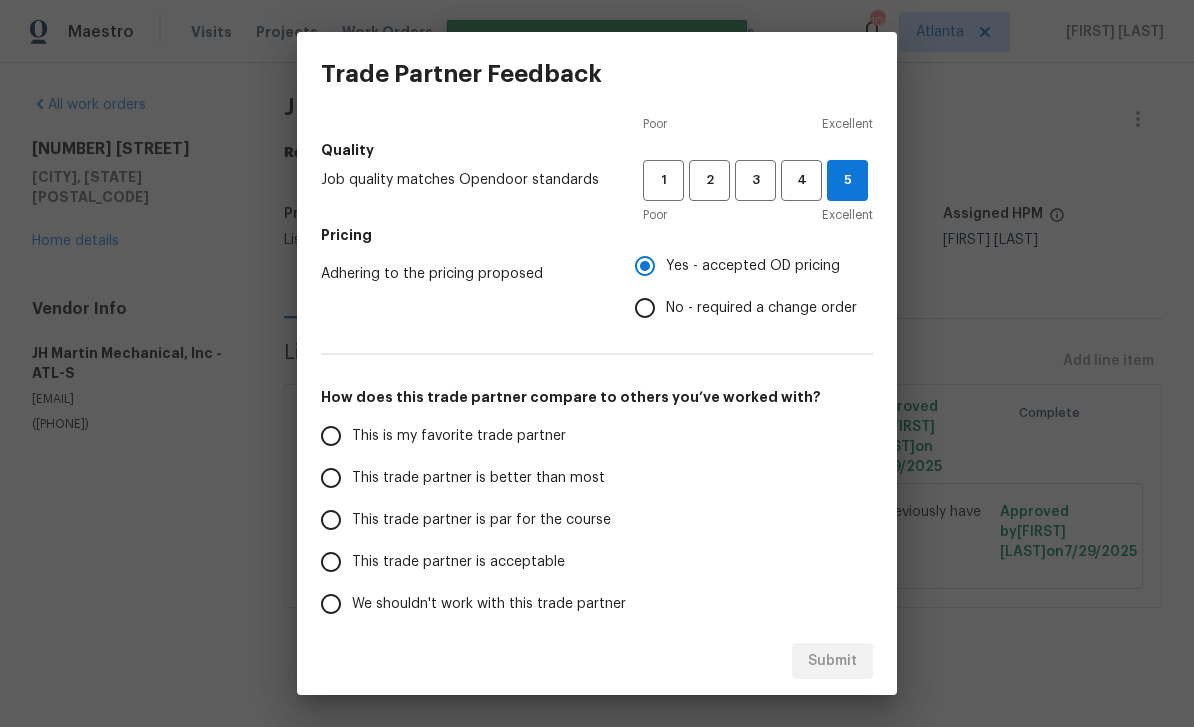 click on "This is my favorite trade partner" at bounding box center (331, 436) 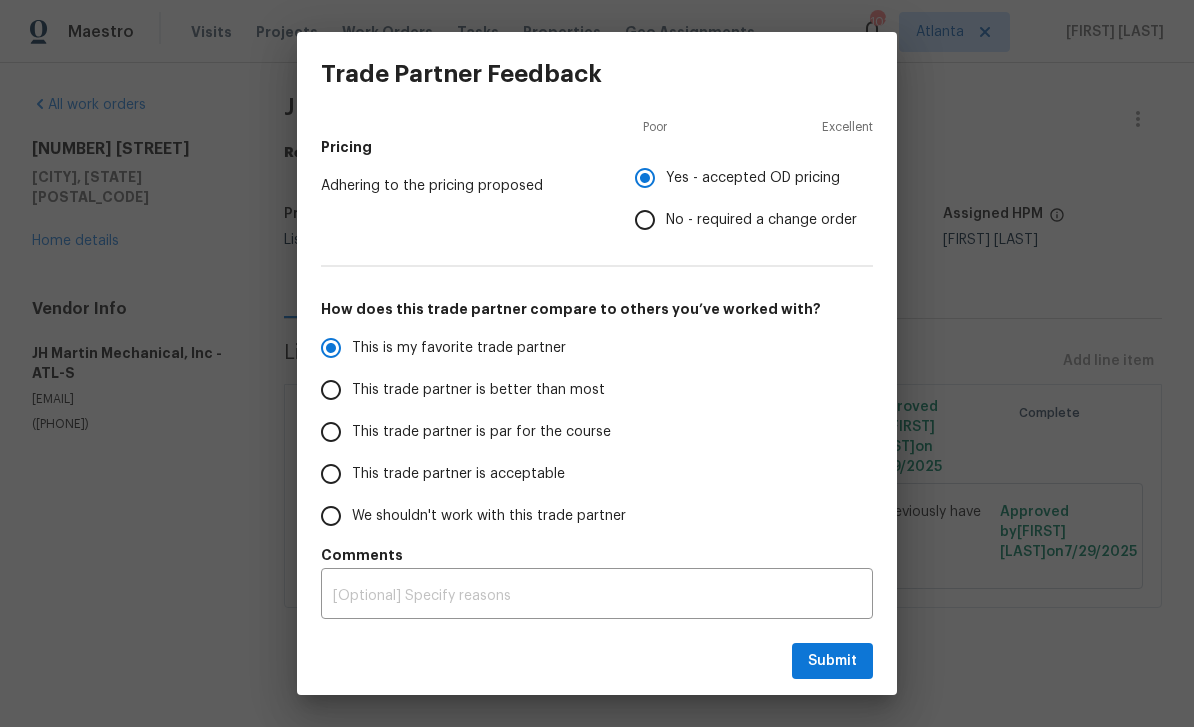 scroll, scrollTop: 288, scrollLeft: 0, axis: vertical 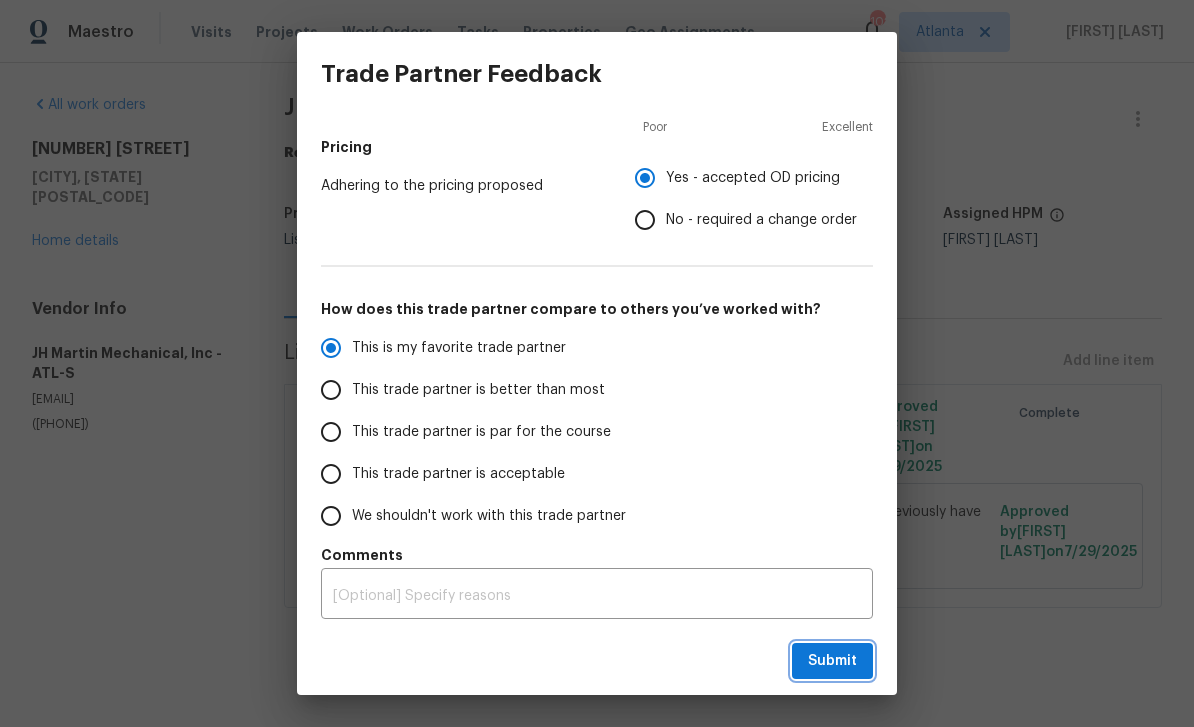 click on "Submit" at bounding box center [832, 661] 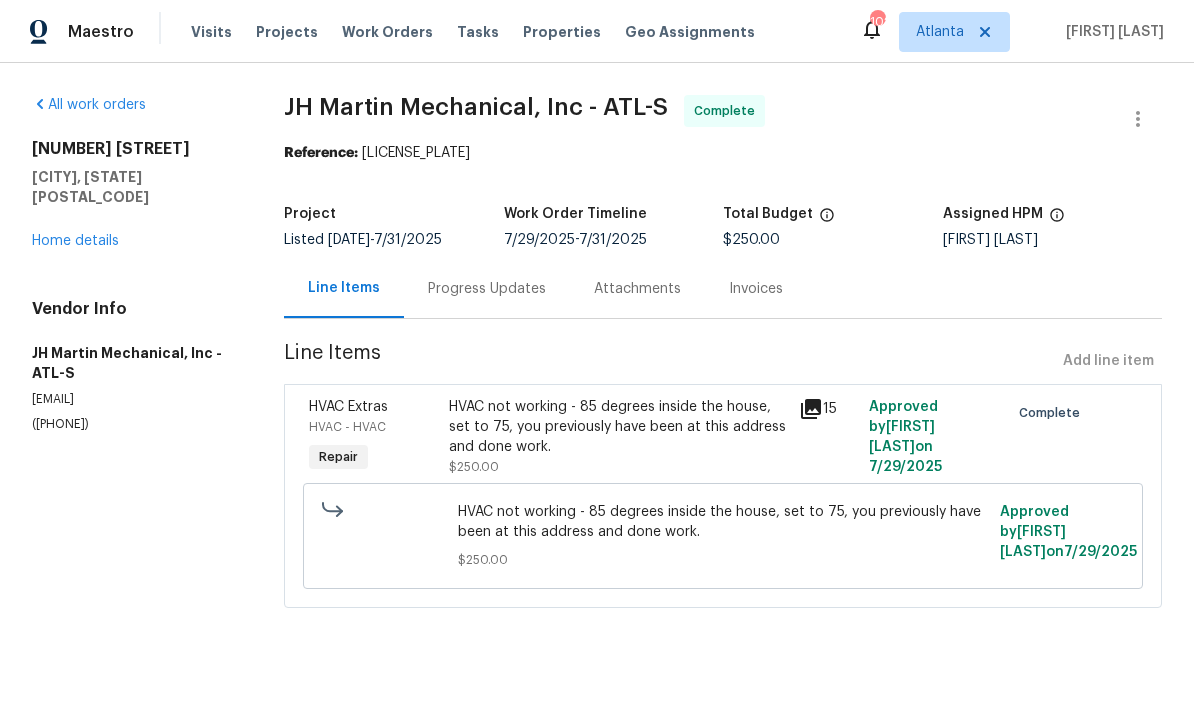radio on "false" 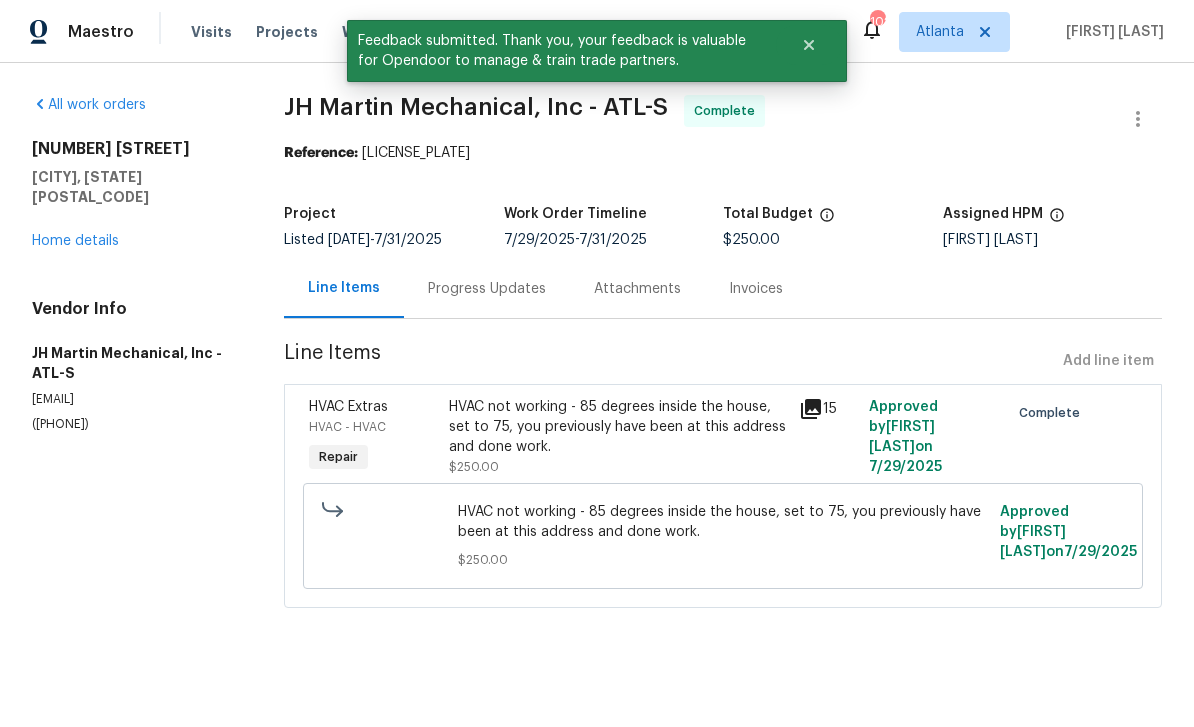 click on "Home details" at bounding box center [75, 241] 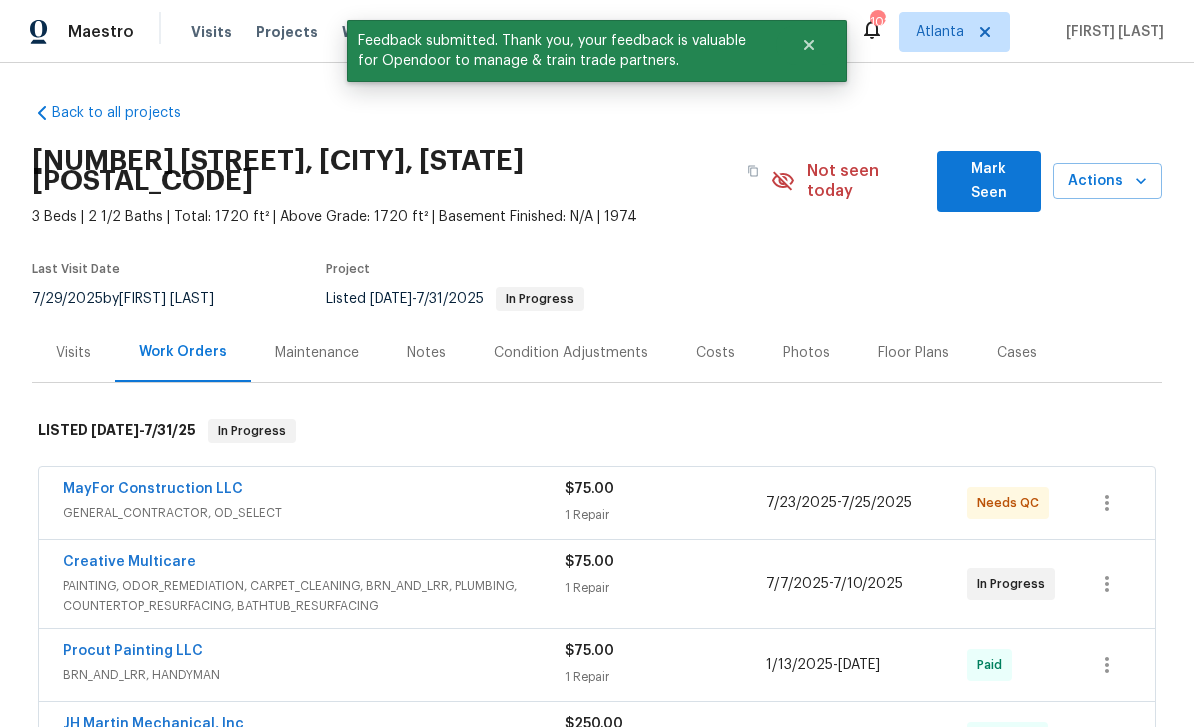click on "MayFor Construction LLC" at bounding box center [153, 489] 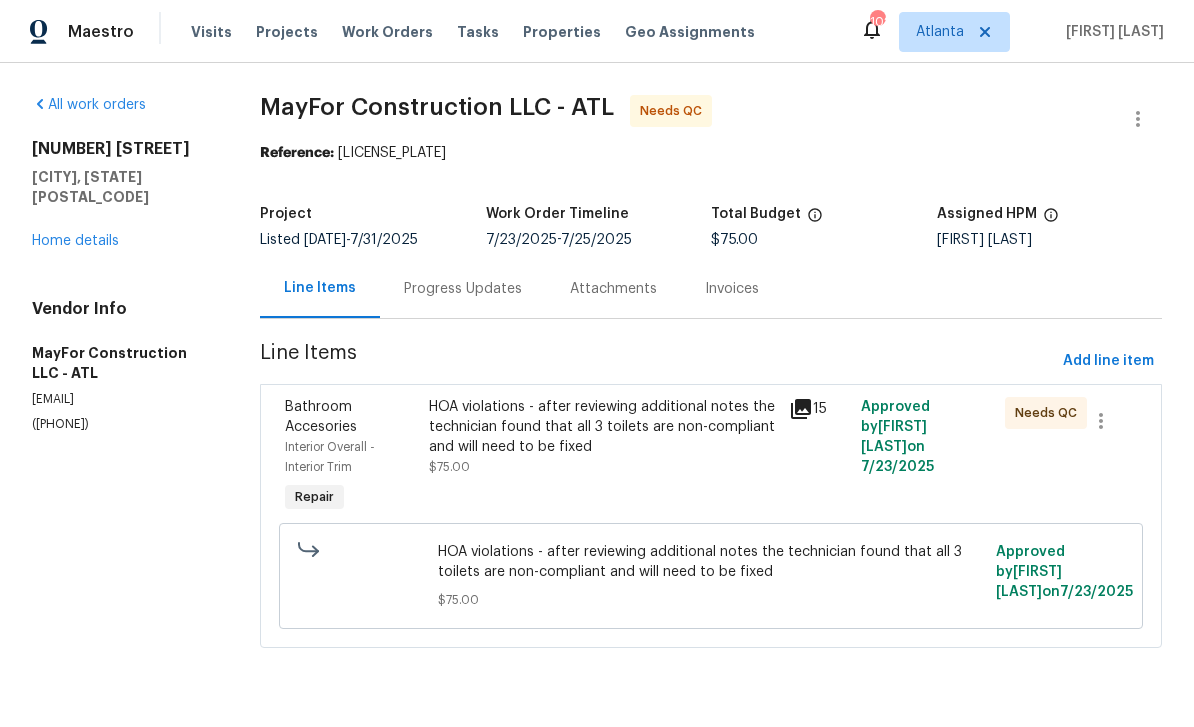 click on "Progress Updates" at bounding box center [463, 289] 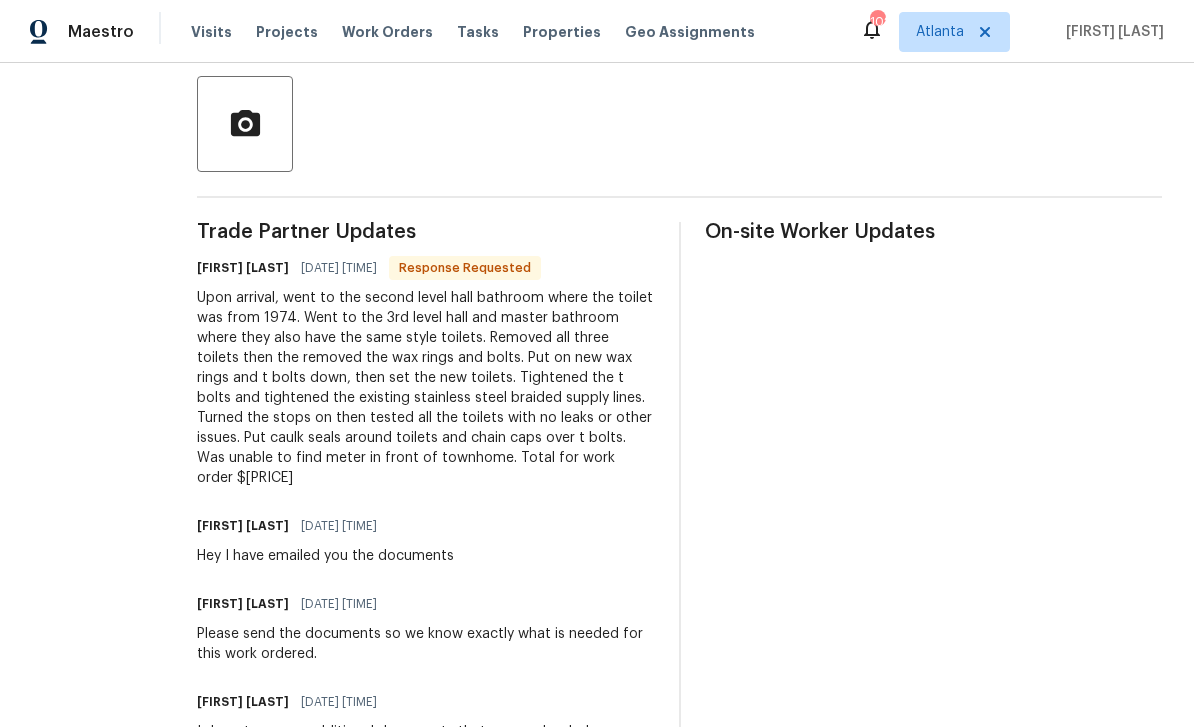 scroll, scrollTop: 467, scrollLeft: 0, axis: vertical 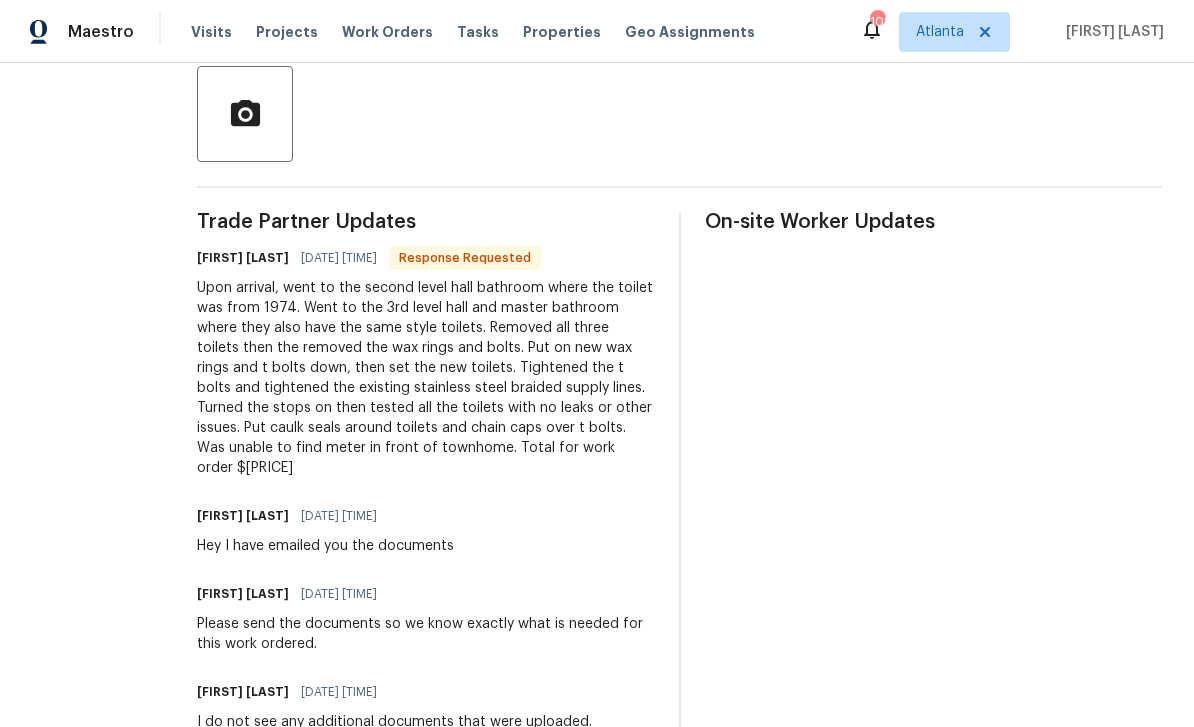 click on "I do not see any additional documents that were uploaded." at bounding box center (394, 722) 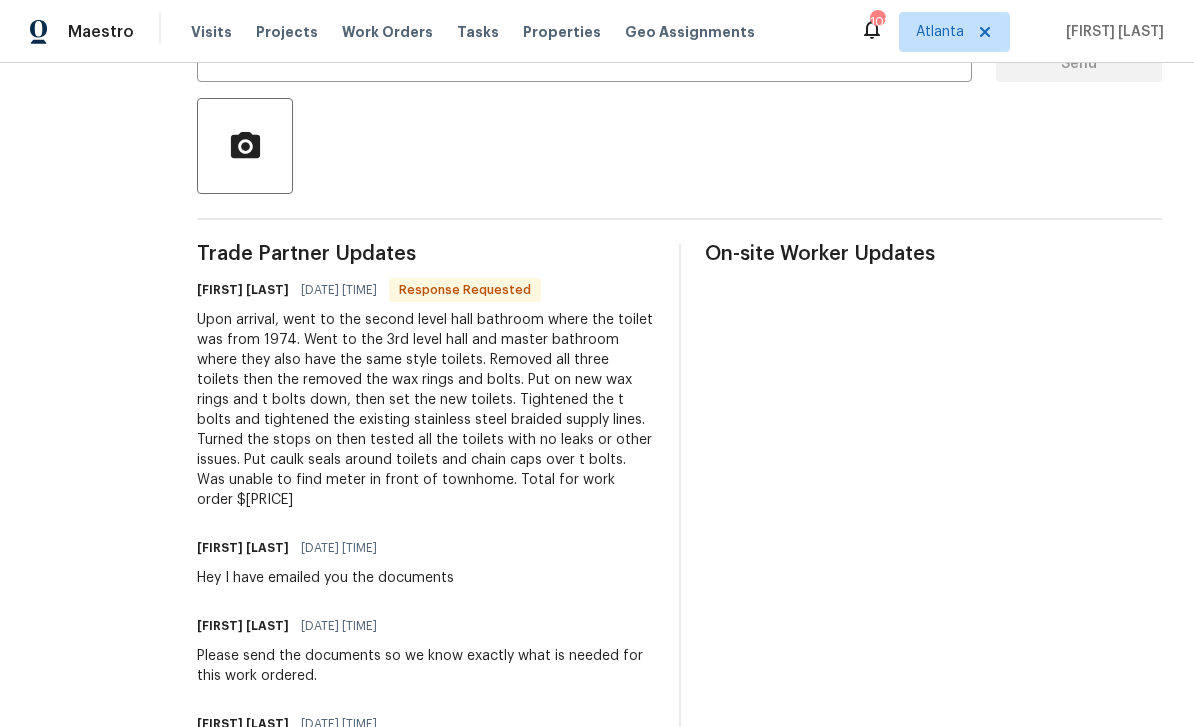 scroll, scrollTop: 452, scrollLeft: 0, axis: vertical 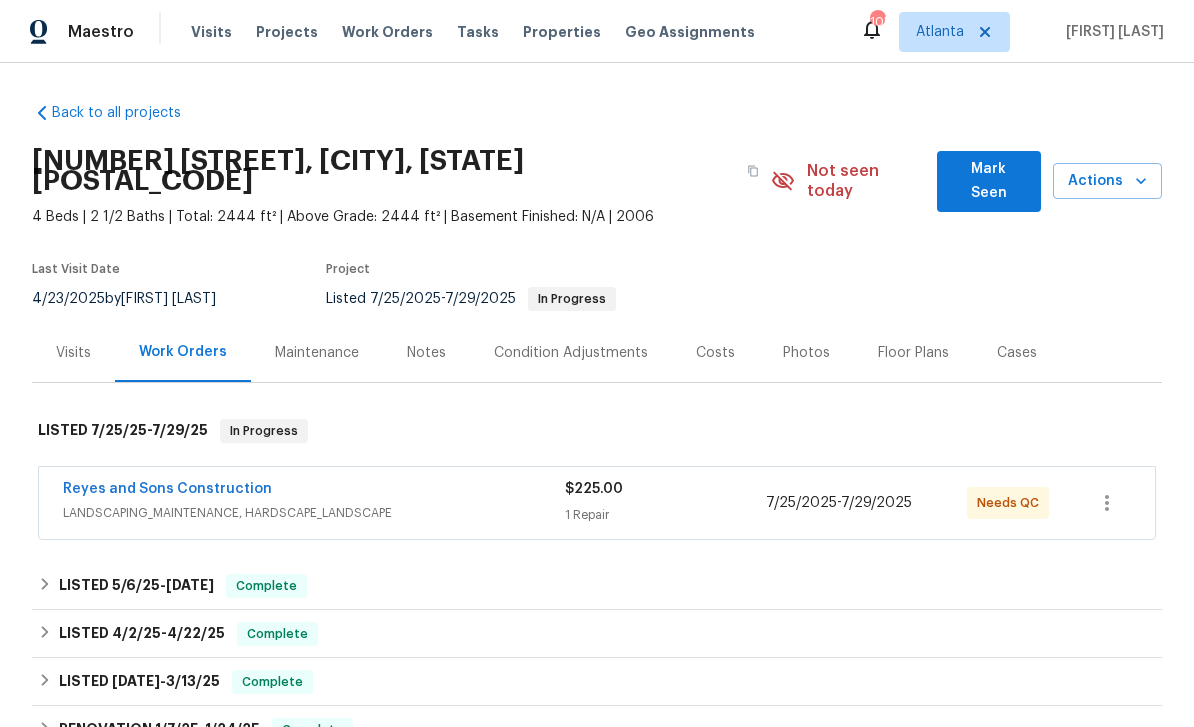 click on "Reyes and Sons Construction" at bounding box center [167, 489] 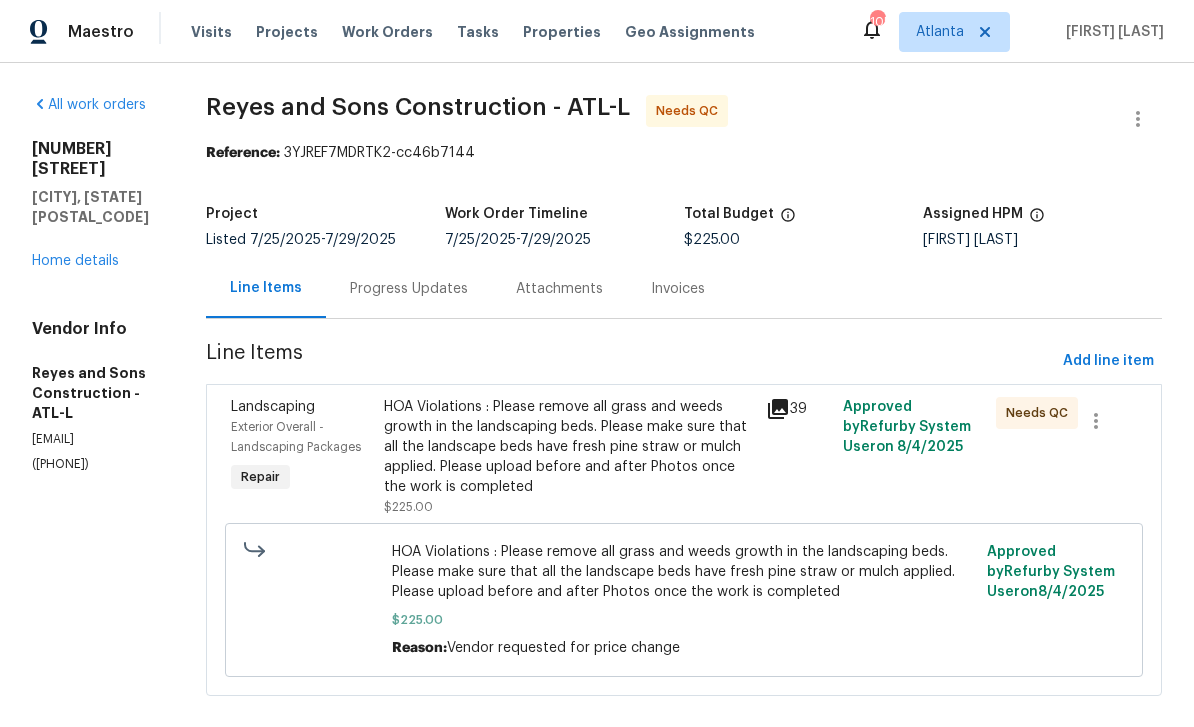 click on "Exterior Overall - Landscaping Packages" at bounding box center [301, 437] 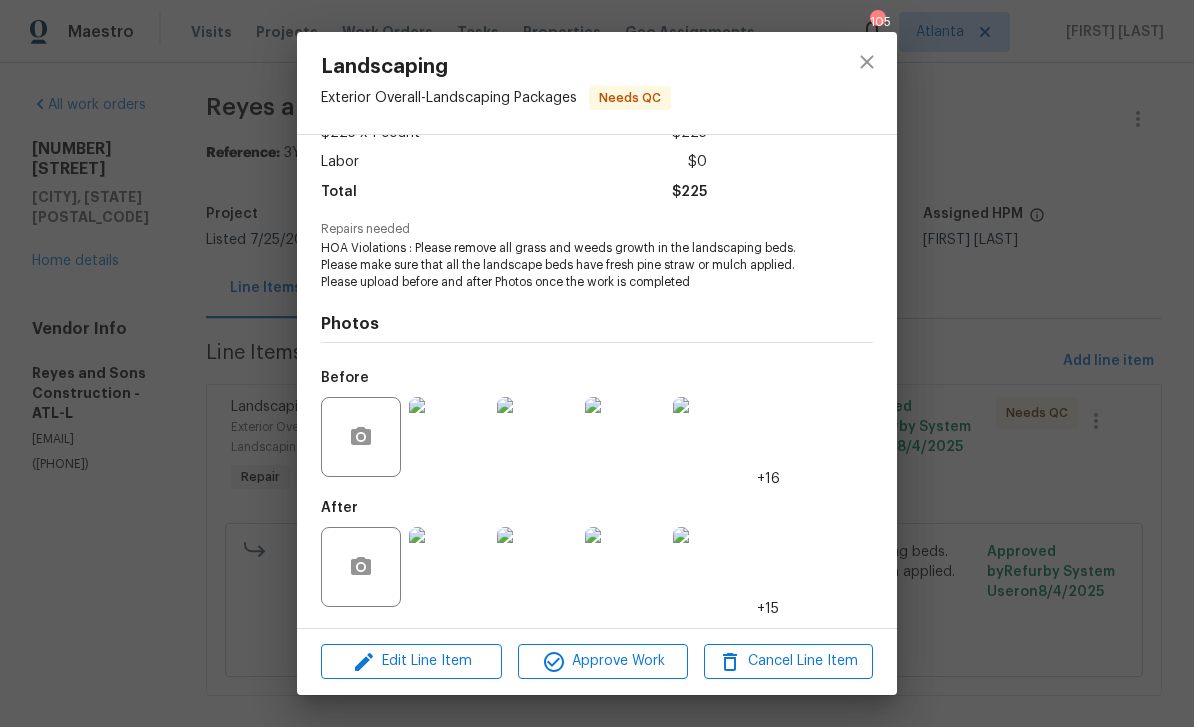 scroll, scrollTop: 131, scrollLeft: 0, axis: vertical 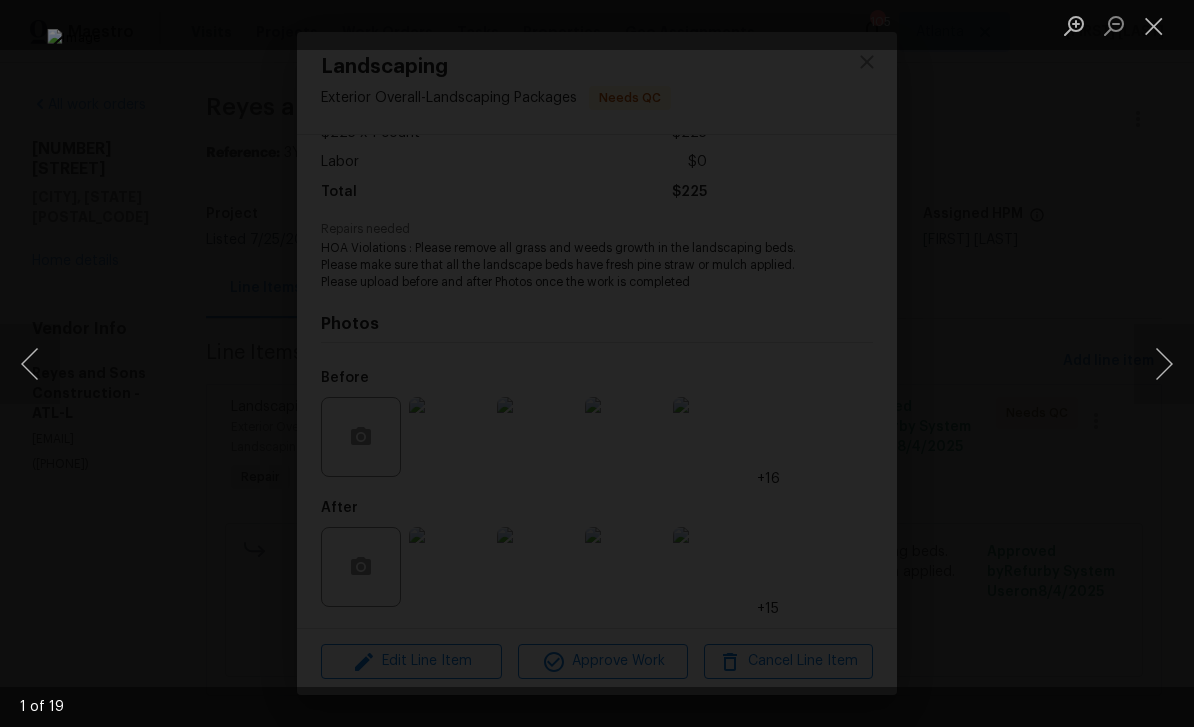 click at bounding box center [1164, 364] 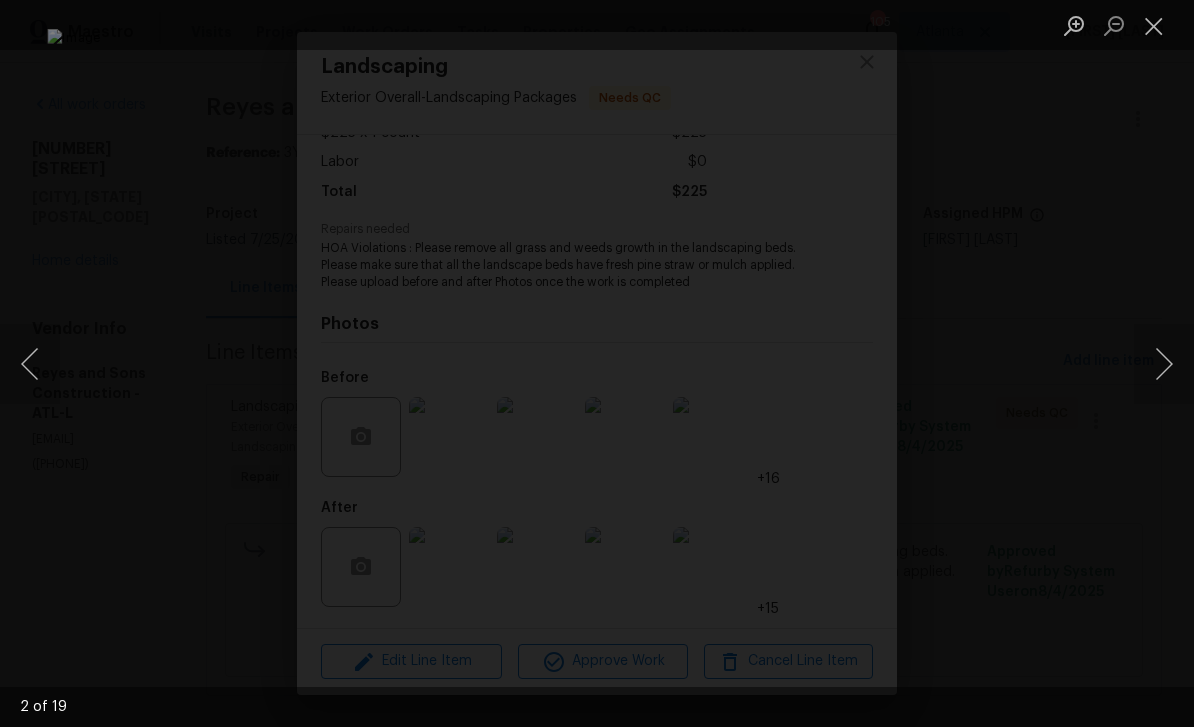 click at bounding box center [1164, 364] 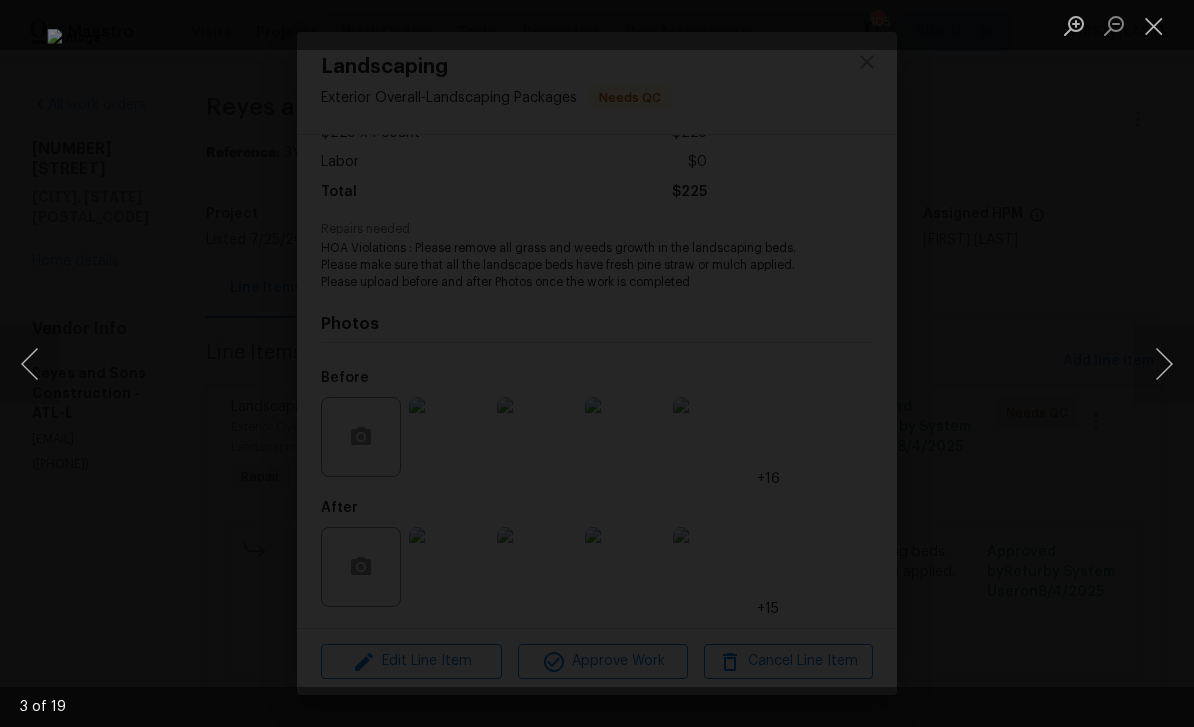 click at bounding box center (1164, 364) 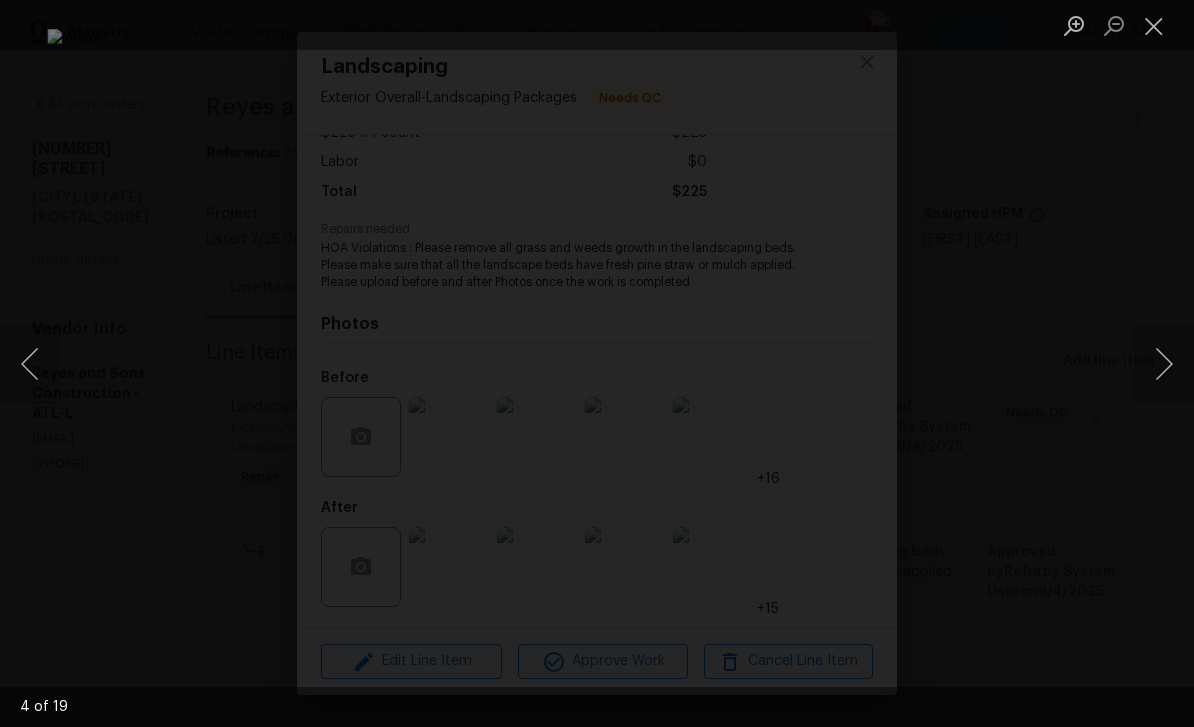 click at bounding box center [1164, 364] 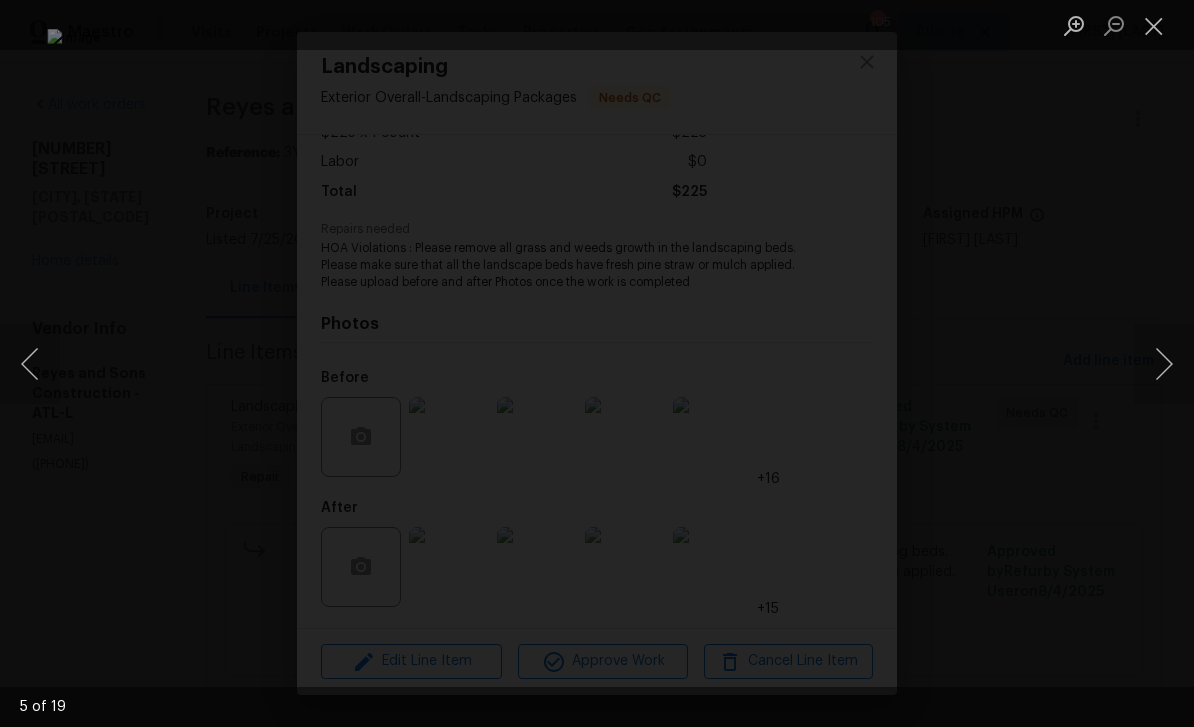 scroll, scrollTop: 104, scrollLeft: 0, axis: vertical 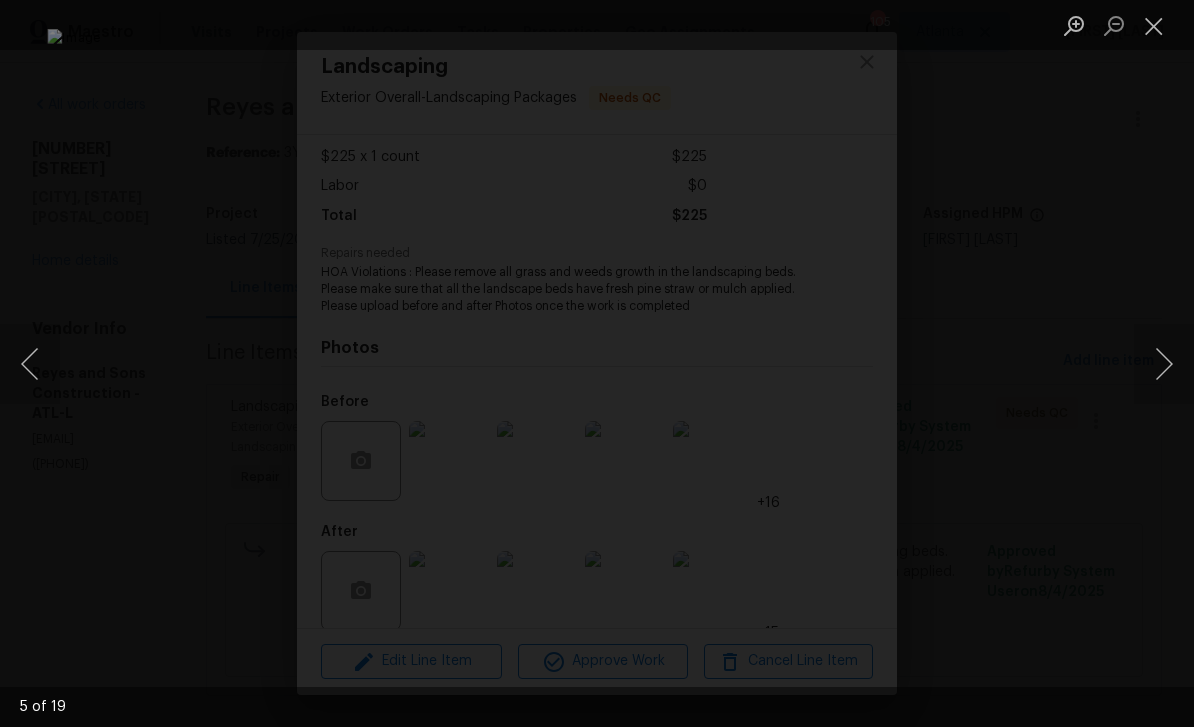 click at bounding box center (1154, 25) 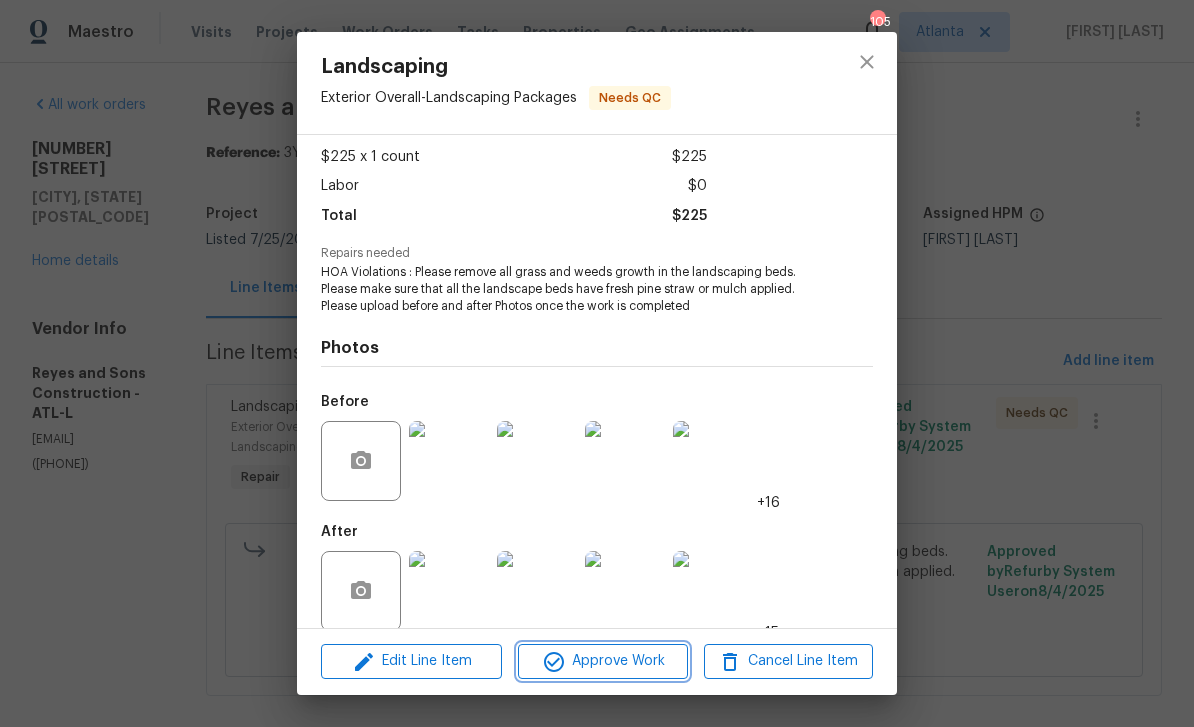click 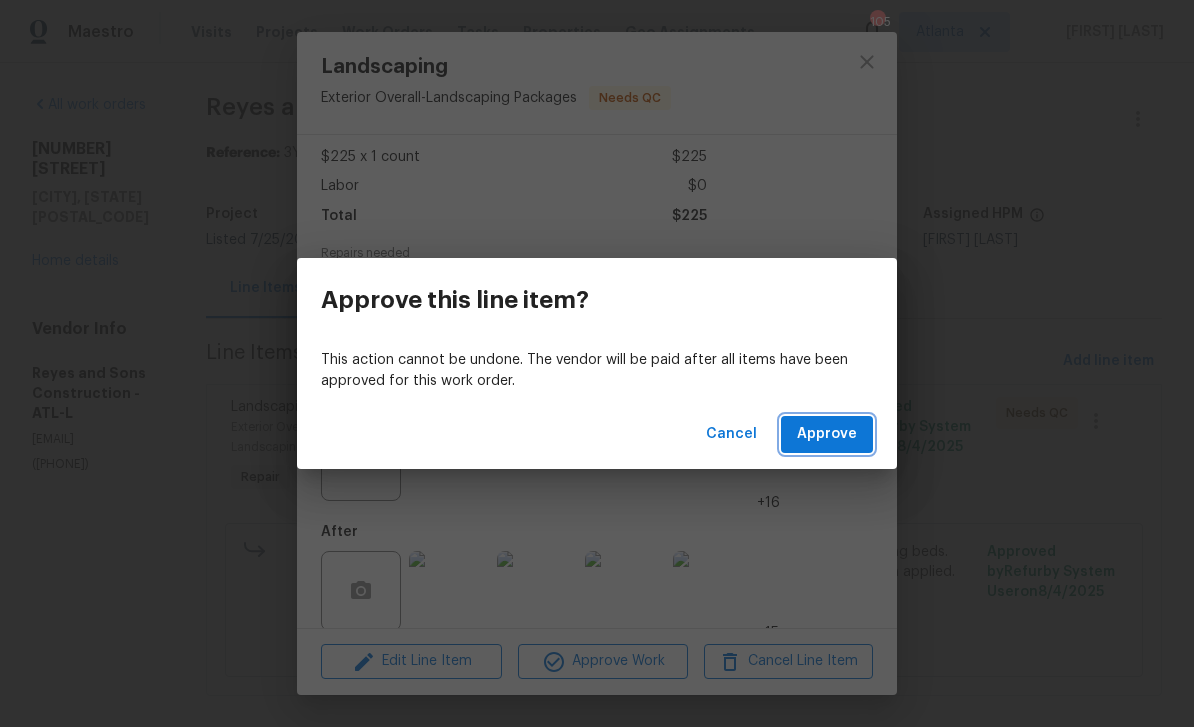 click on "Approve" at bounding box center [827, 434] 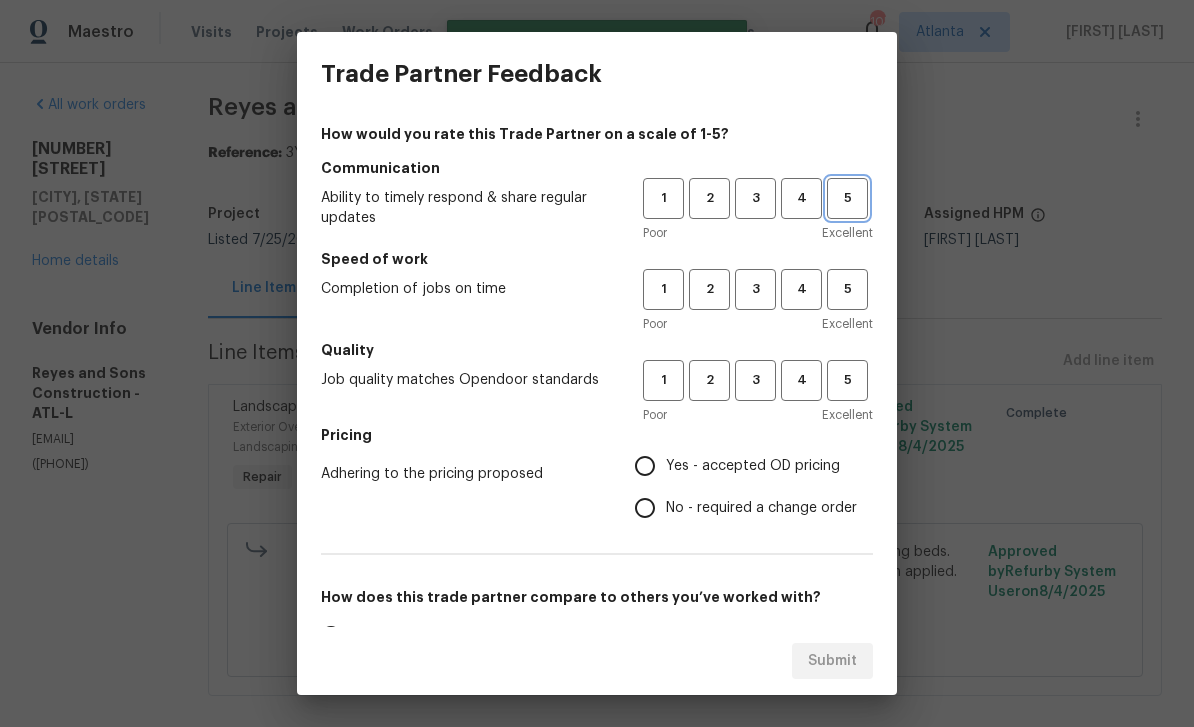 click on "5" at bounding box center (847, 198) 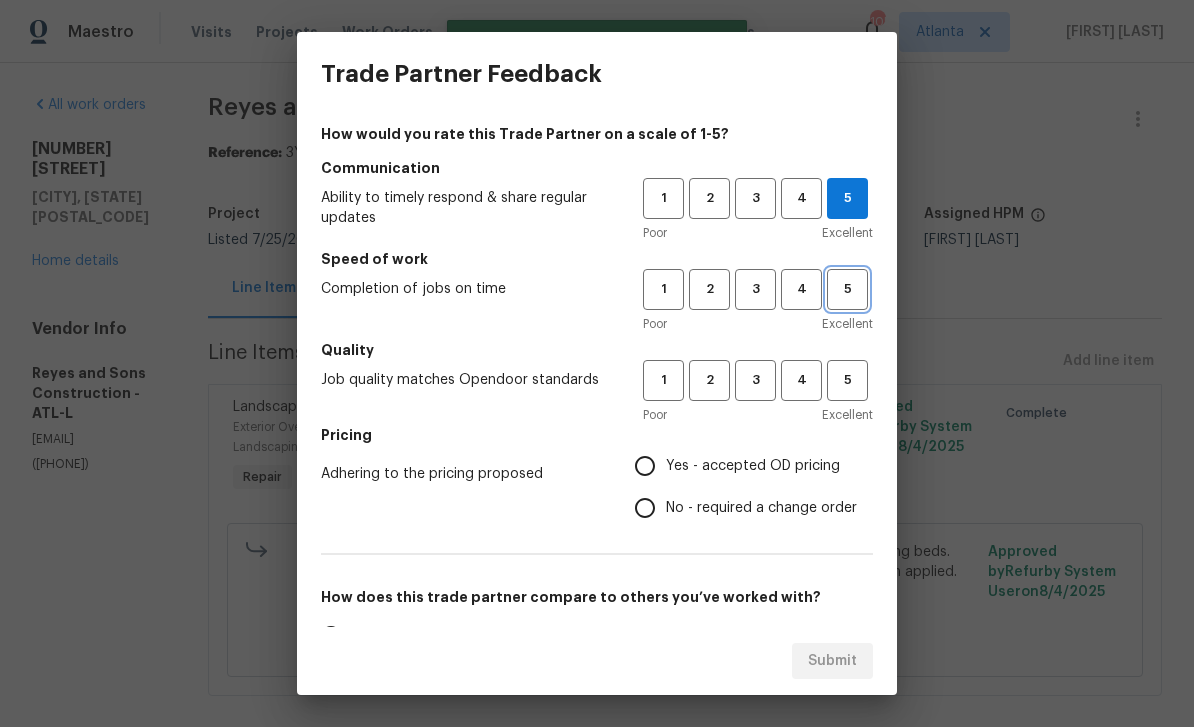 click on "5" at bounding box center [847, 289] 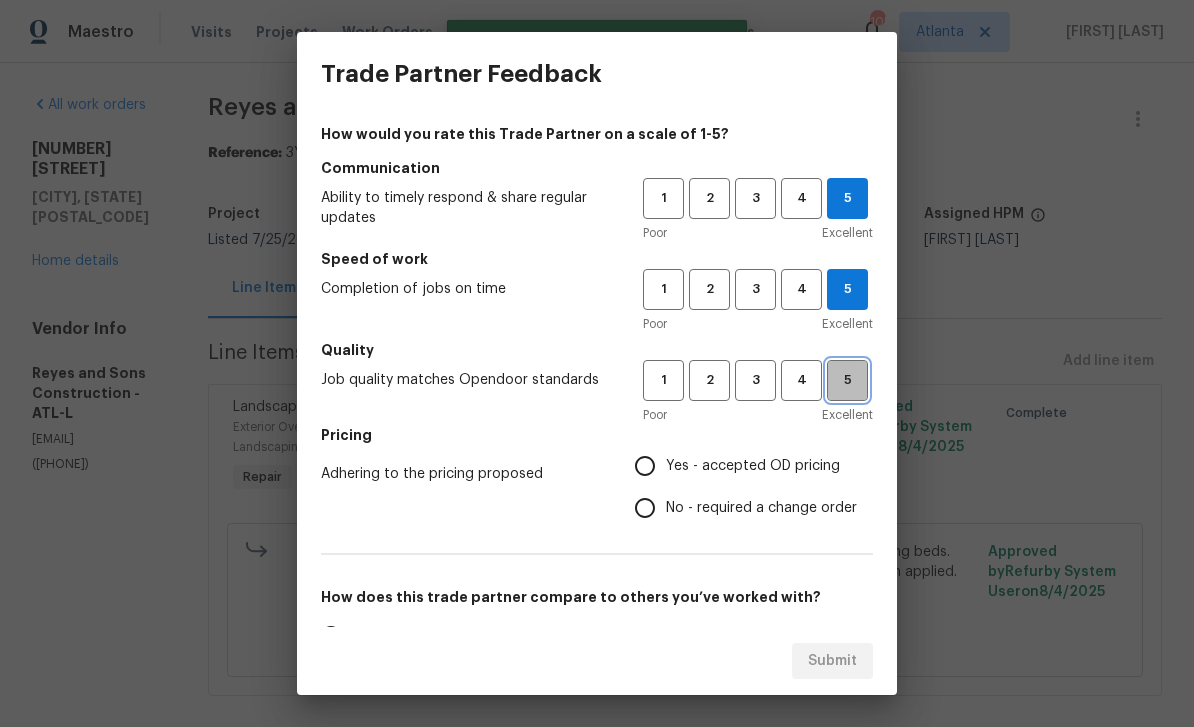 click on "5" at bounding box center [847, 380] 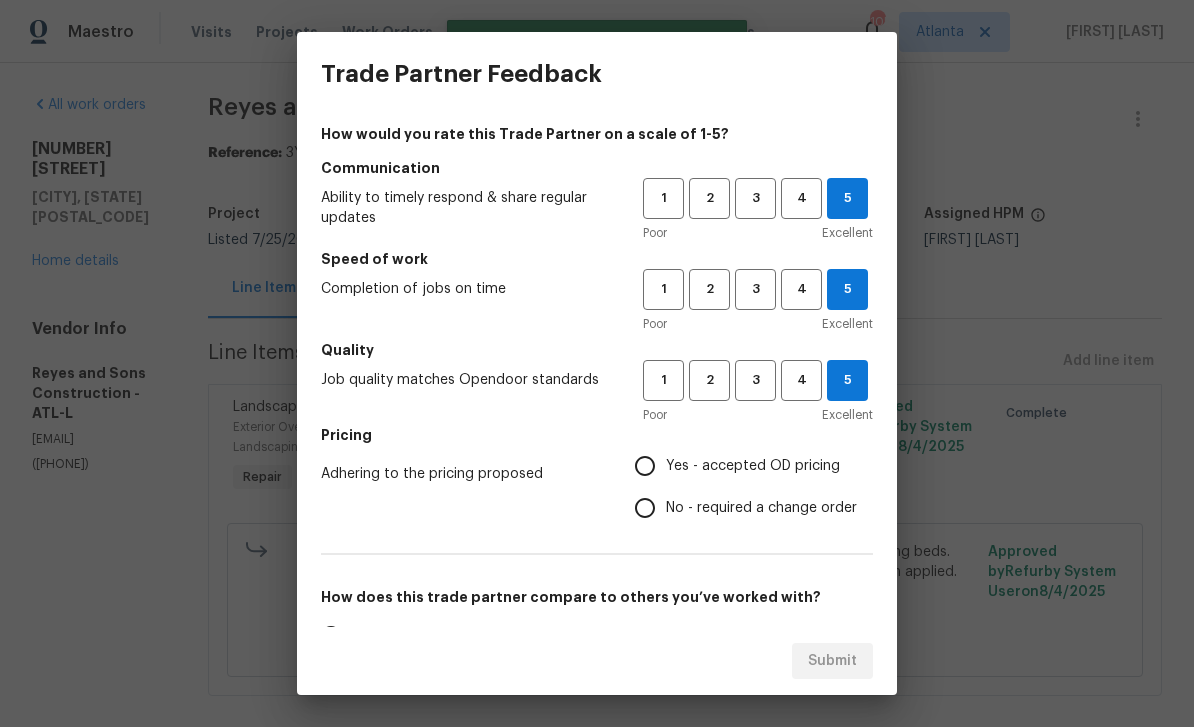 click on "Yes - accepted OD pricing" at bounding box center (645, 466) 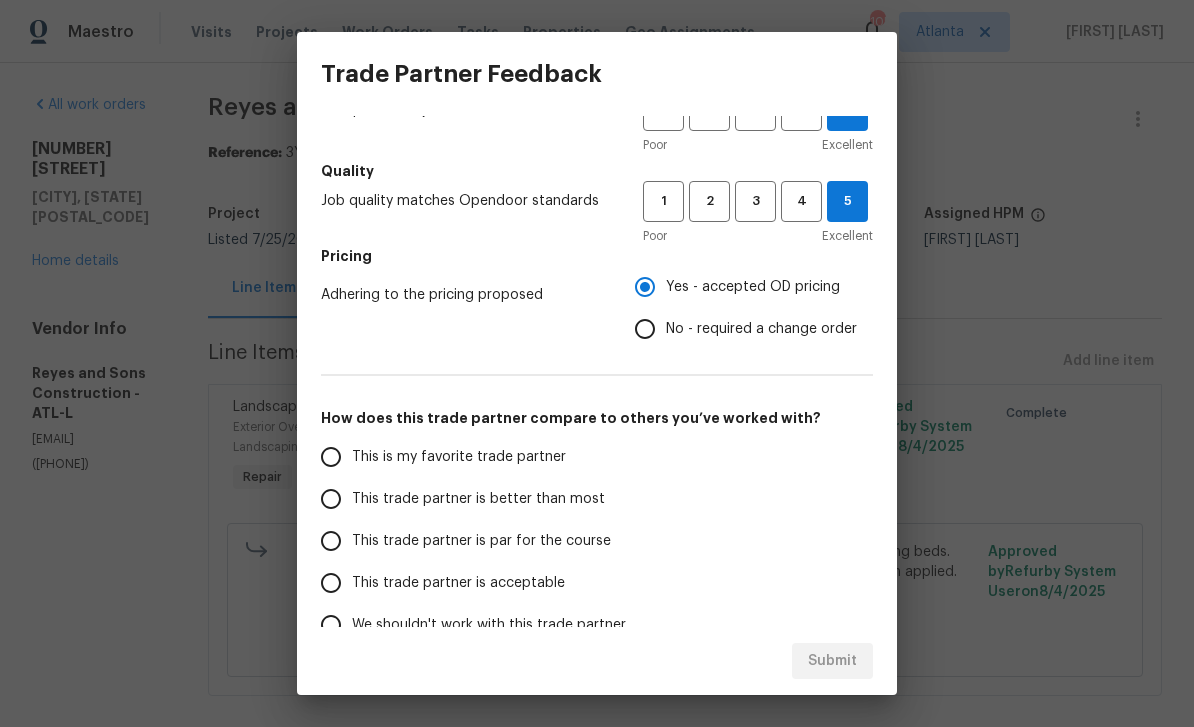 scroll, scrollTop: 208, scrollLeft: 0, axis: vertical 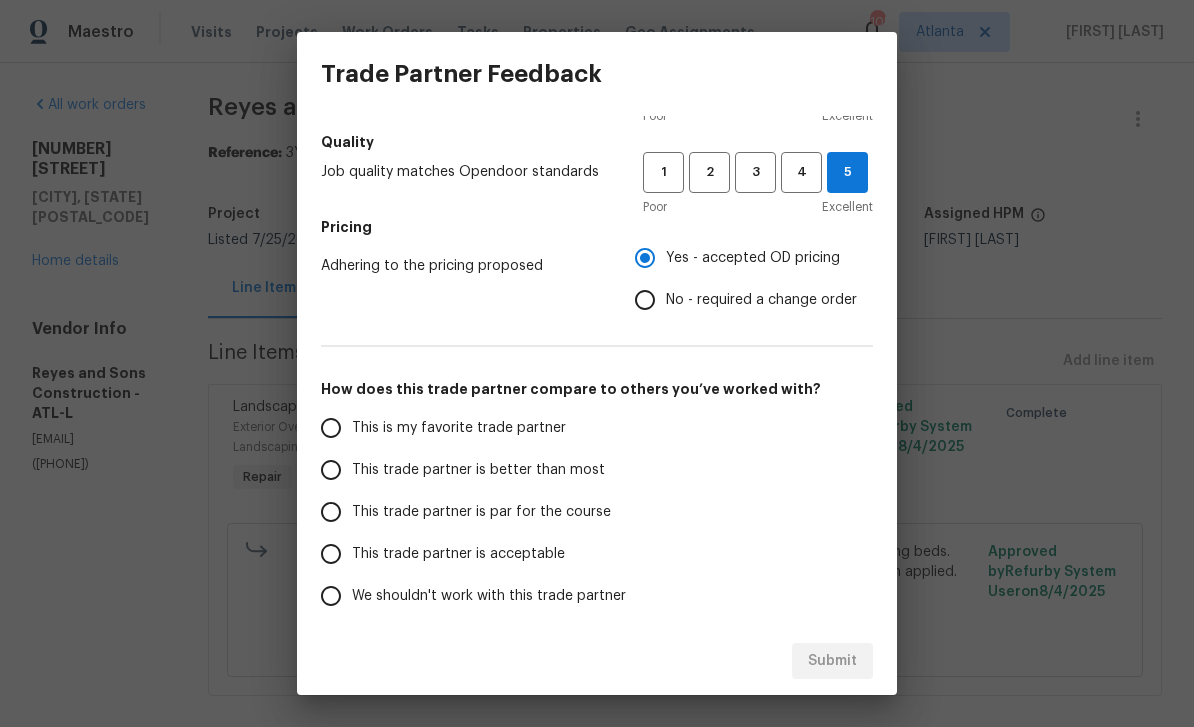 click on "This is my favorite trade partner" at bounding box center [331, 428] 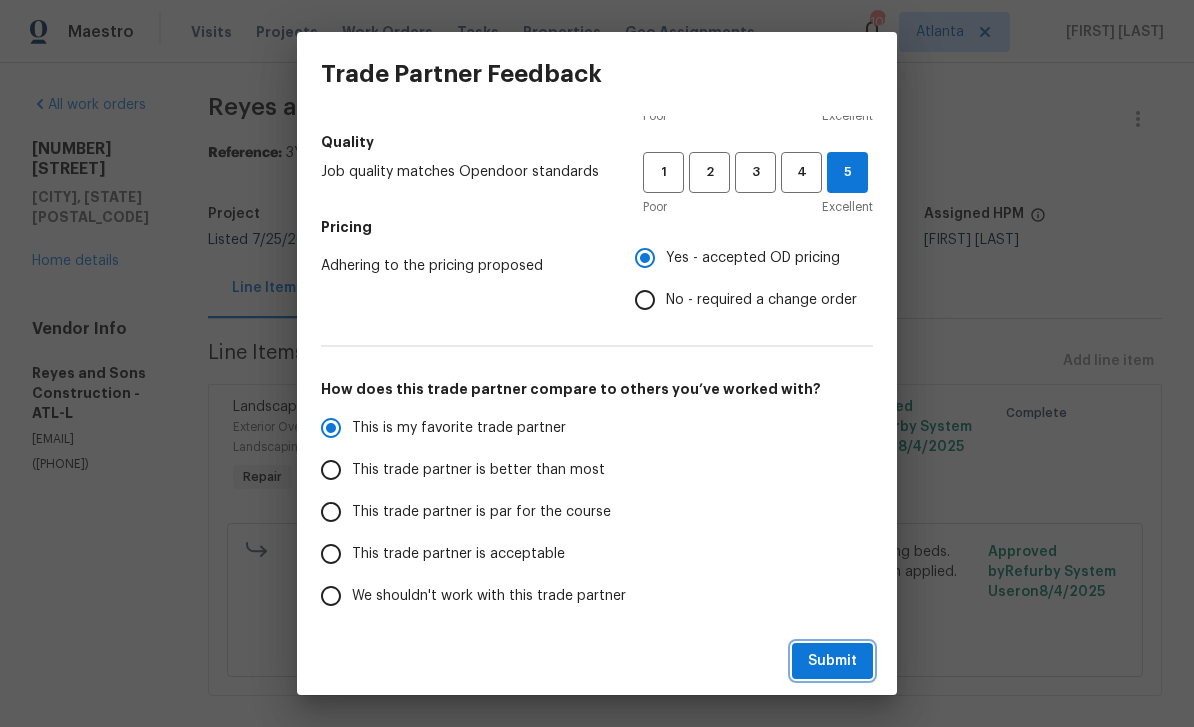 click on "Submit" at bounding box center (832, 661) 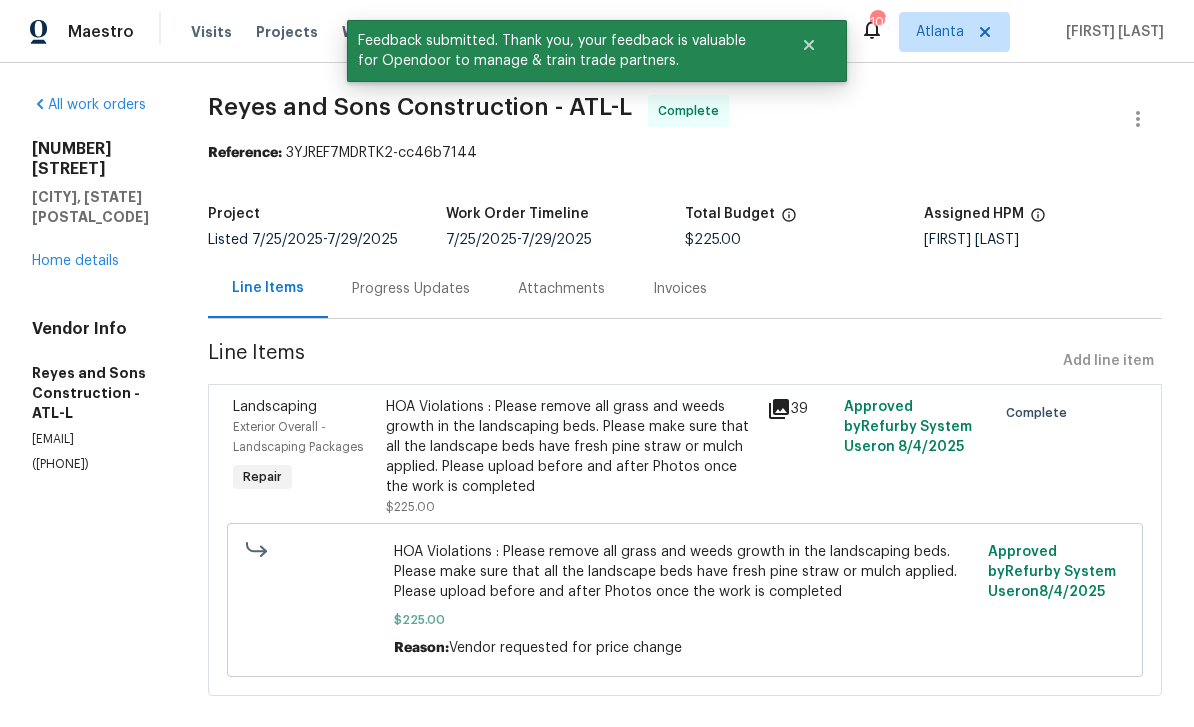 click on "Progress Updates" at bounding box center (411, 289) 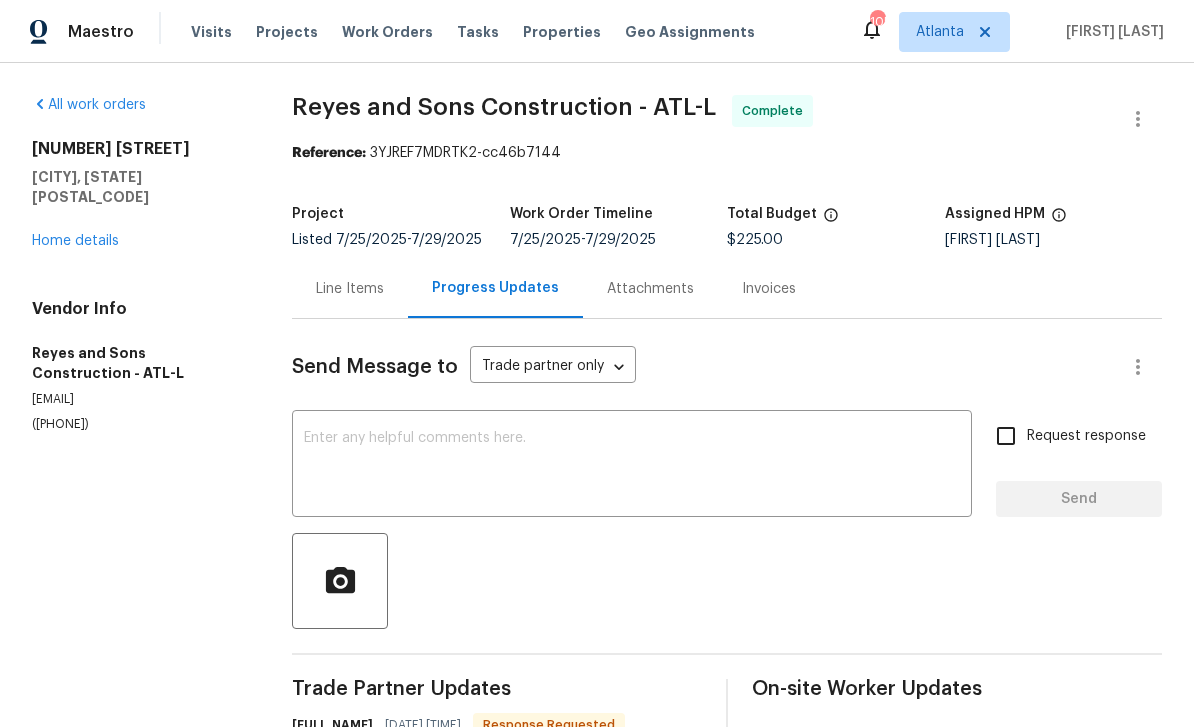 scroll, scrollTop: 35, scrollLeft: 0, axis: vertical 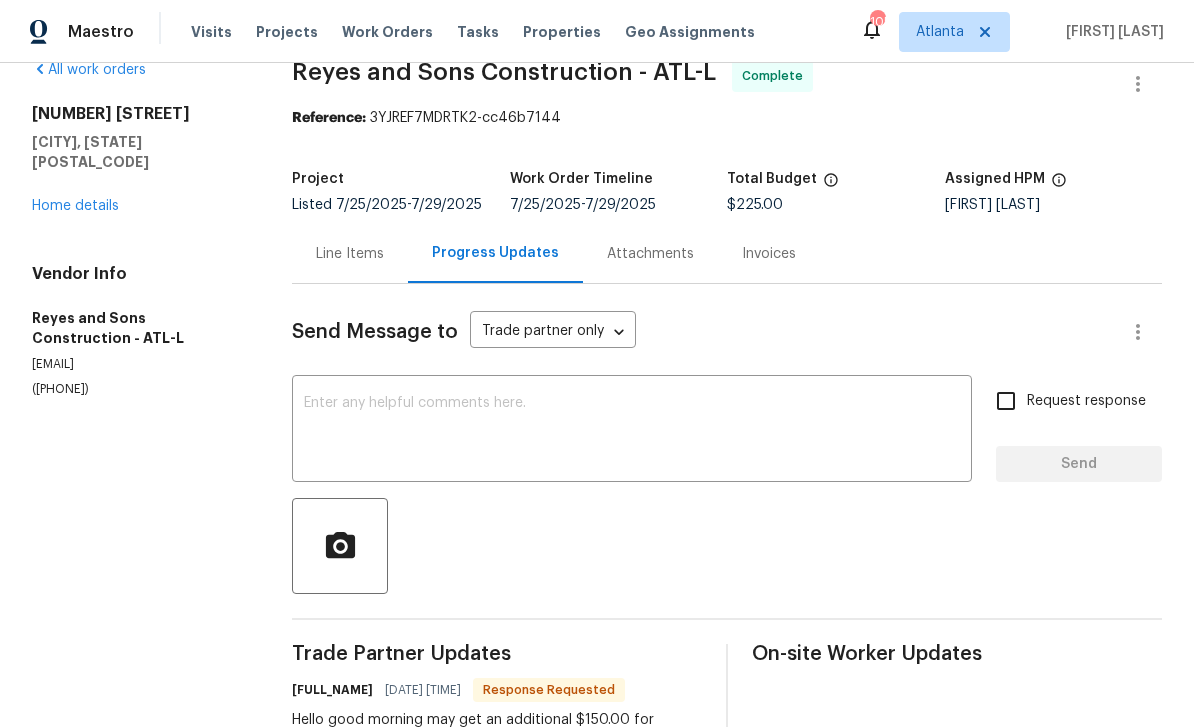 click on "Line Items" at bounding box center [350, 254] 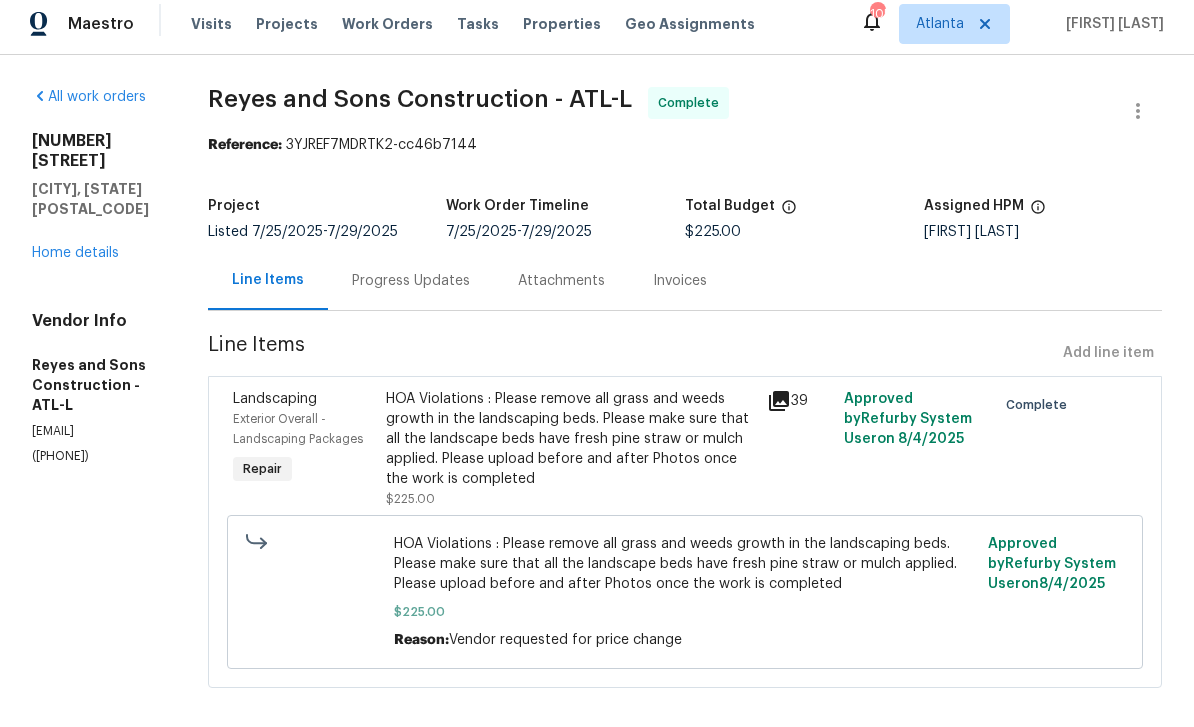 scroll, scrollTop: 0, scrollLeft: 0, axis: both 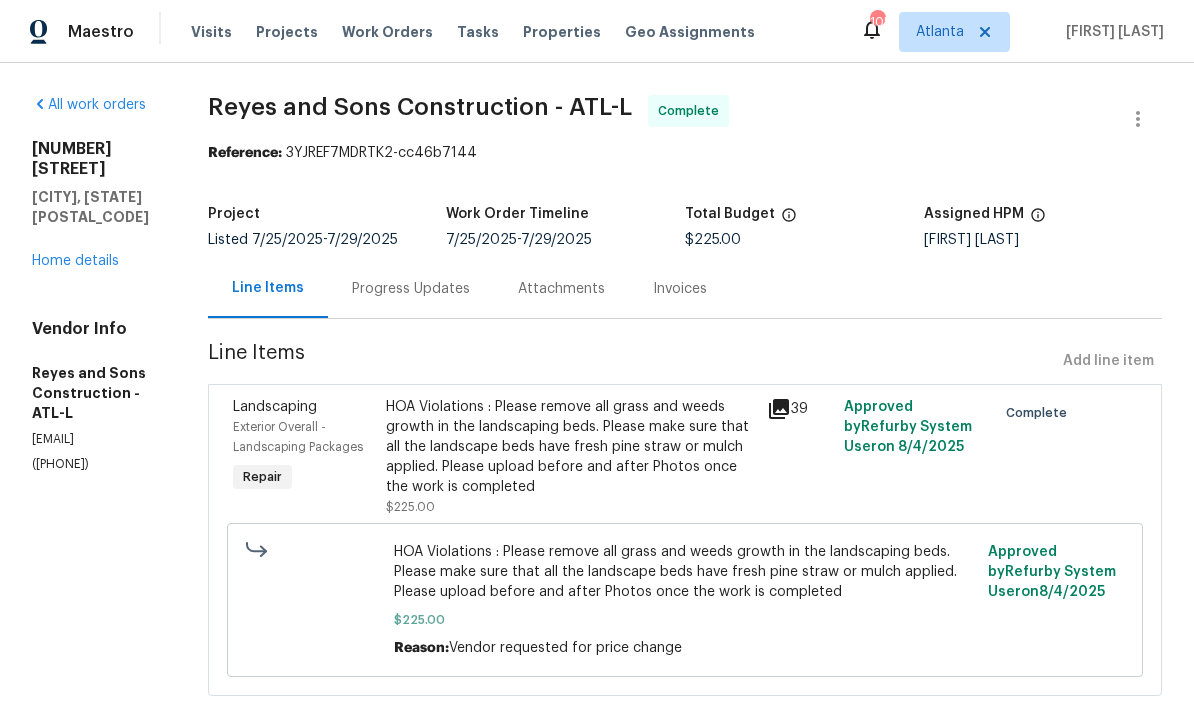 click on "Home details" at bounding box center (75, 261) 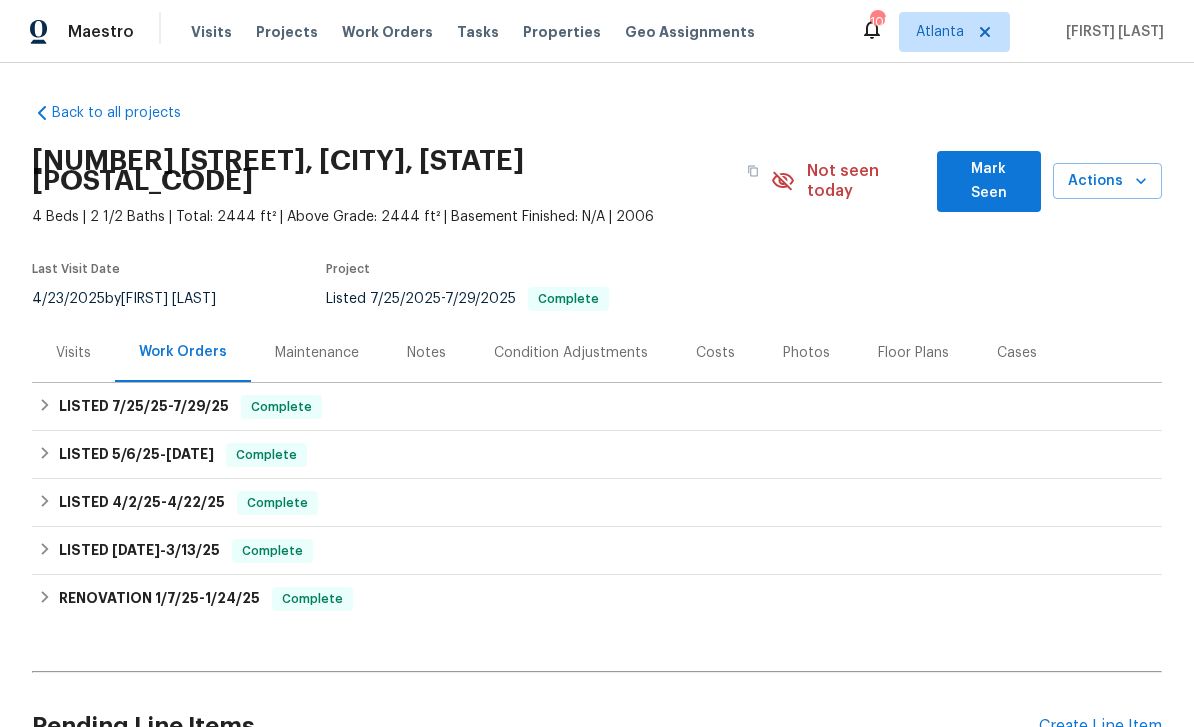 click on "Create Line Item" at bounding box center [1100, 726] 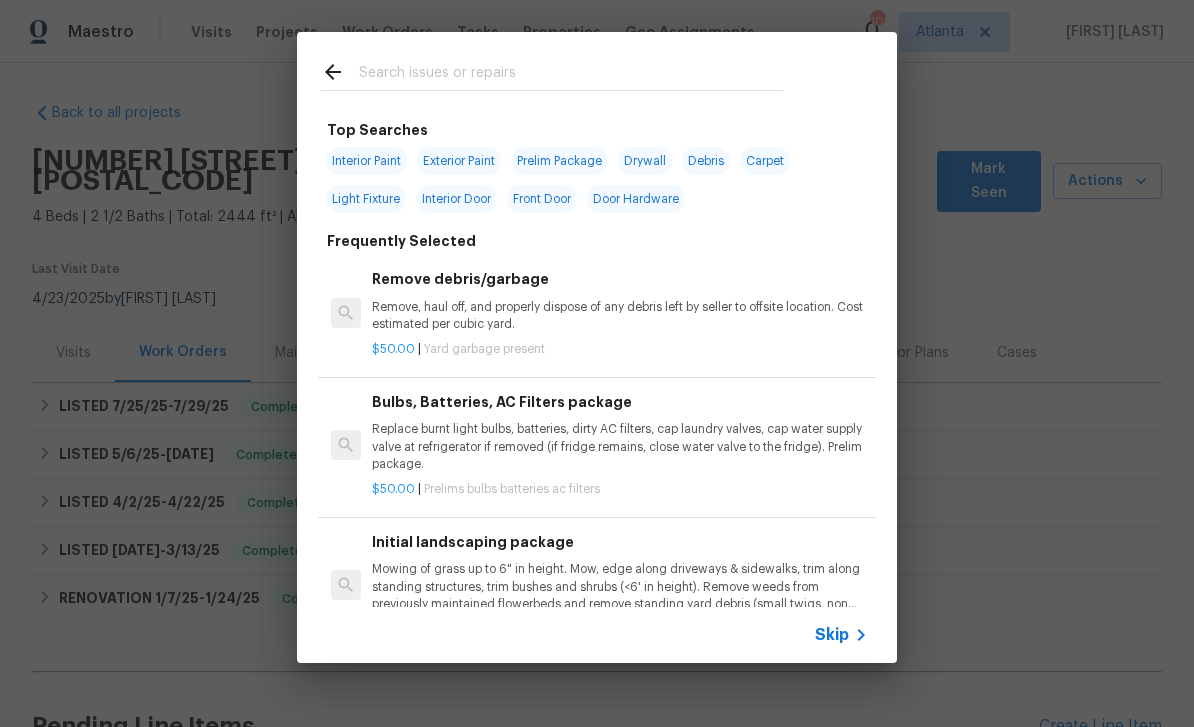 click at bounding box center (571, 75) 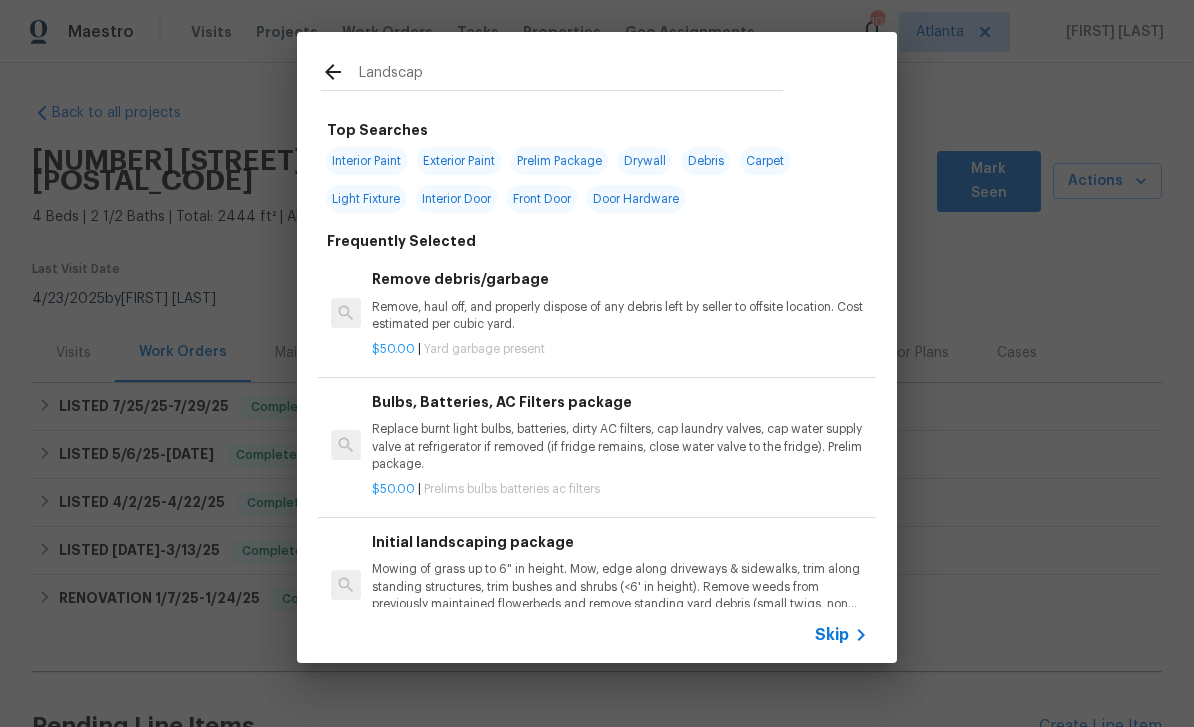 type on "Landscape" 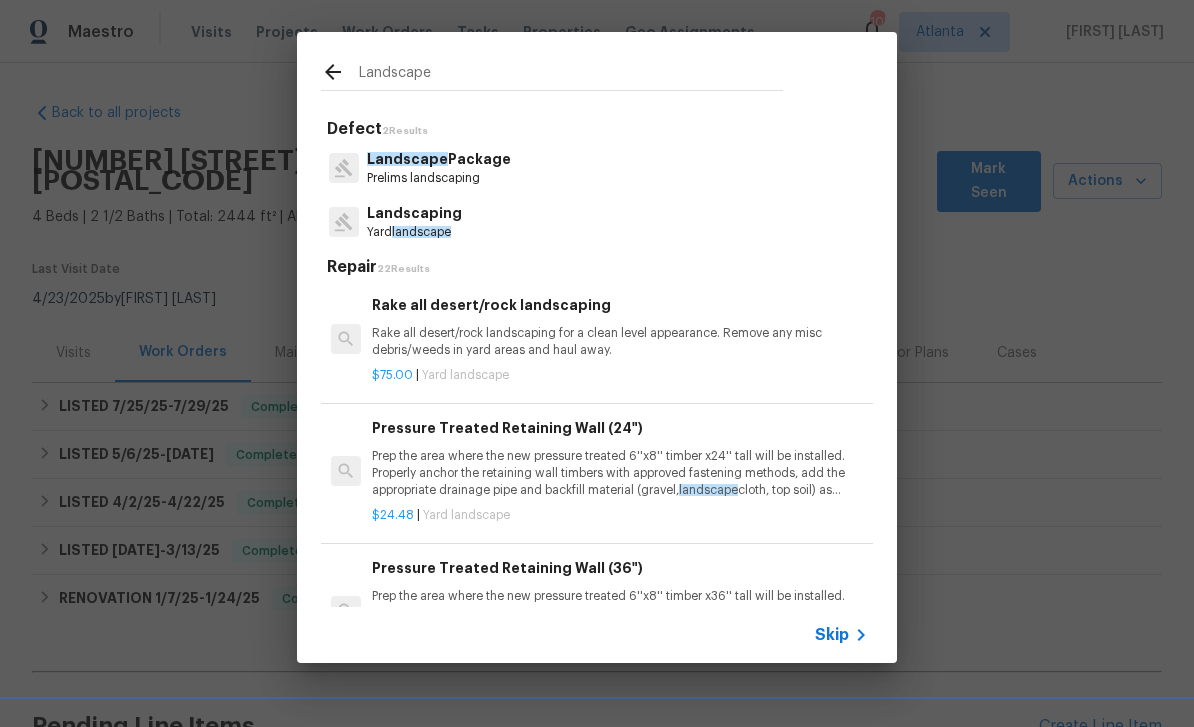 click on "Landscaping" at bounding box center [414, 213] 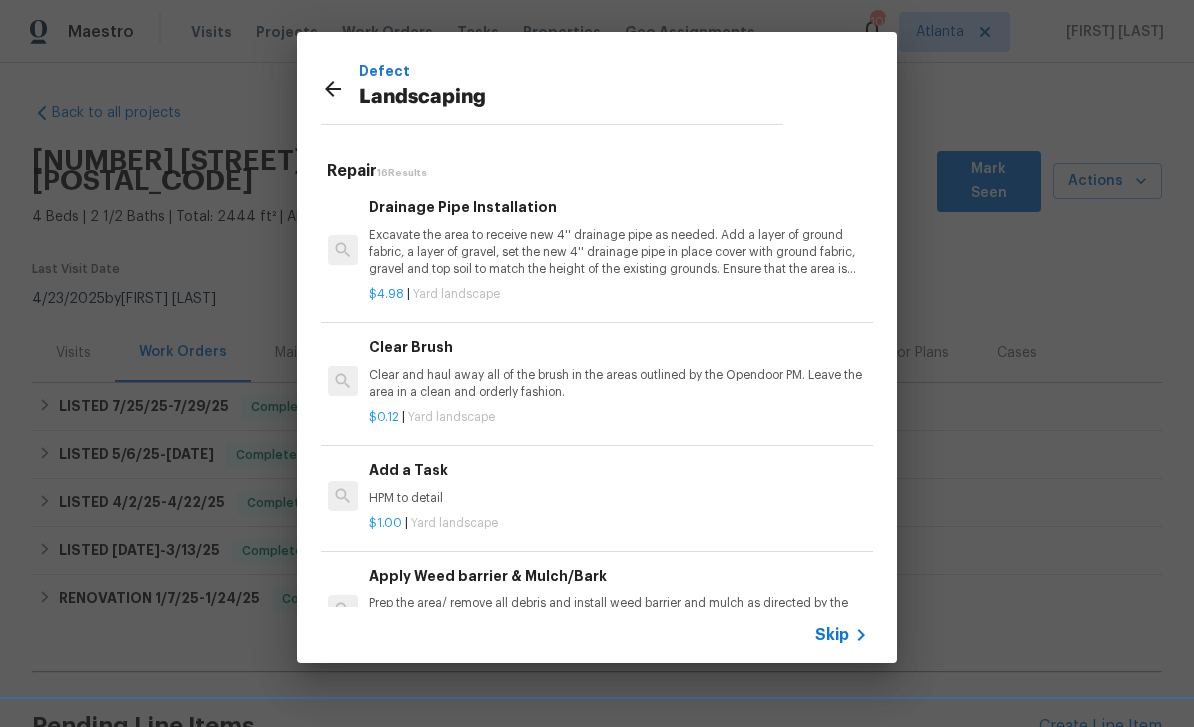 scroll, scrollTop: 931, scrollLeft: 3, axis: both 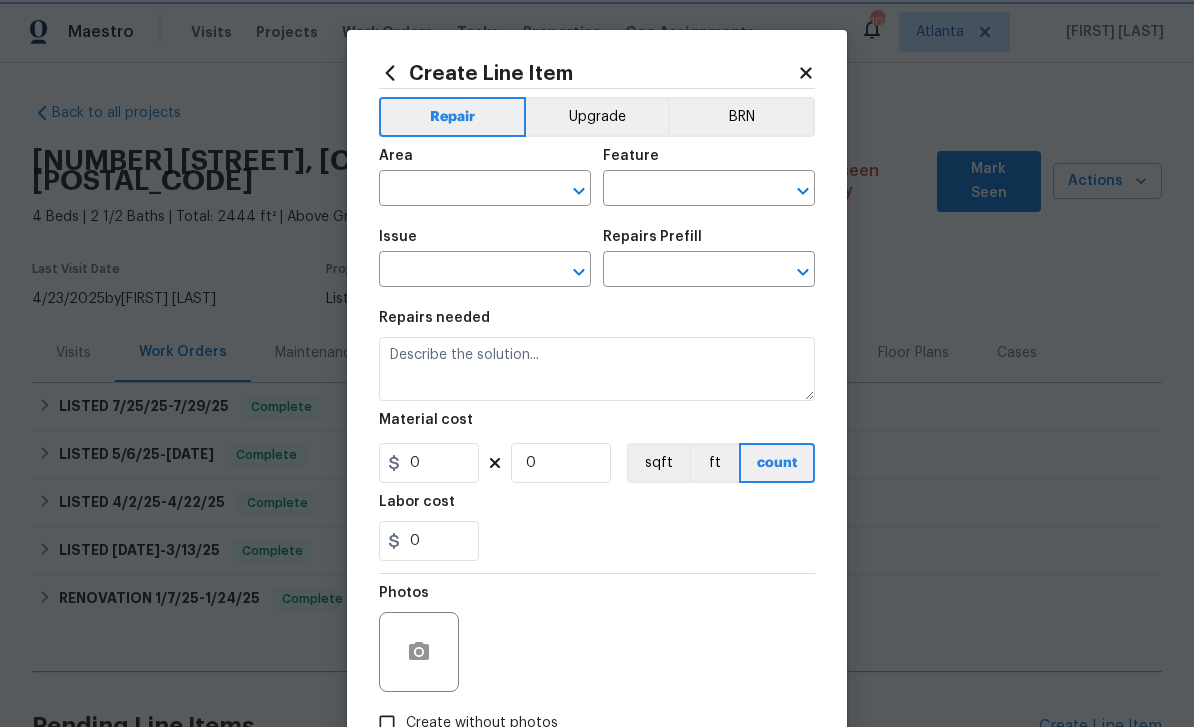 type on "Landscaping" 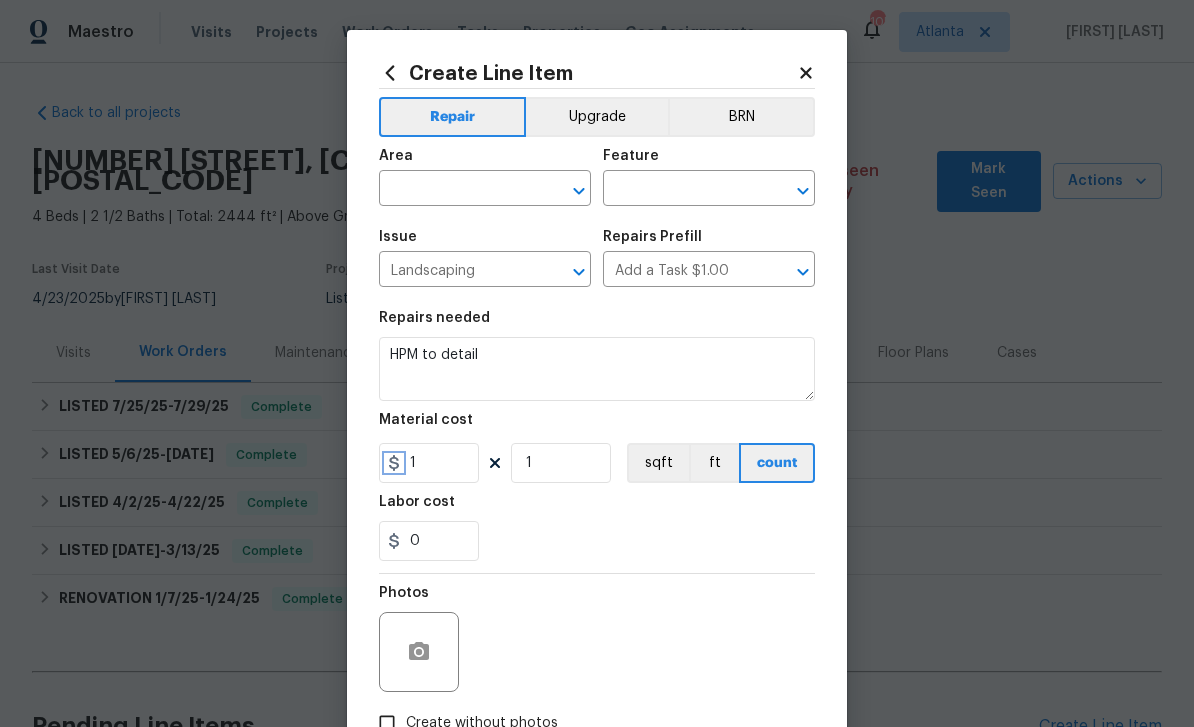 click 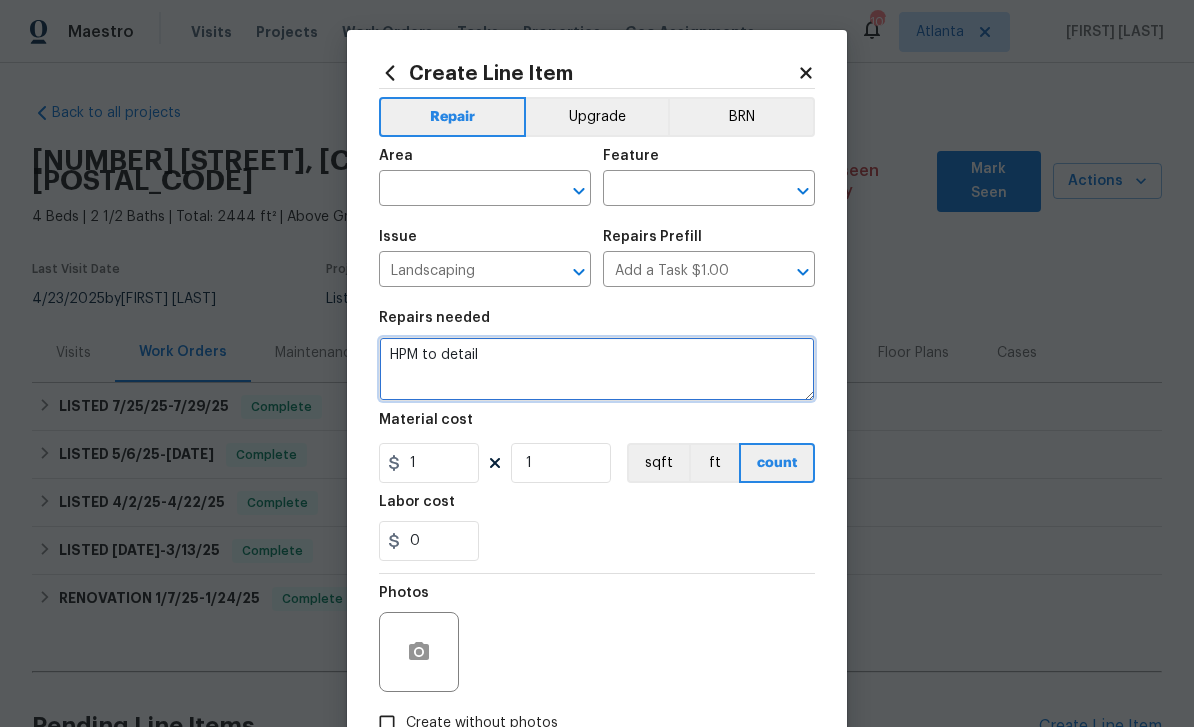 click on "HPM to detail" at bounding box center [597, 369] 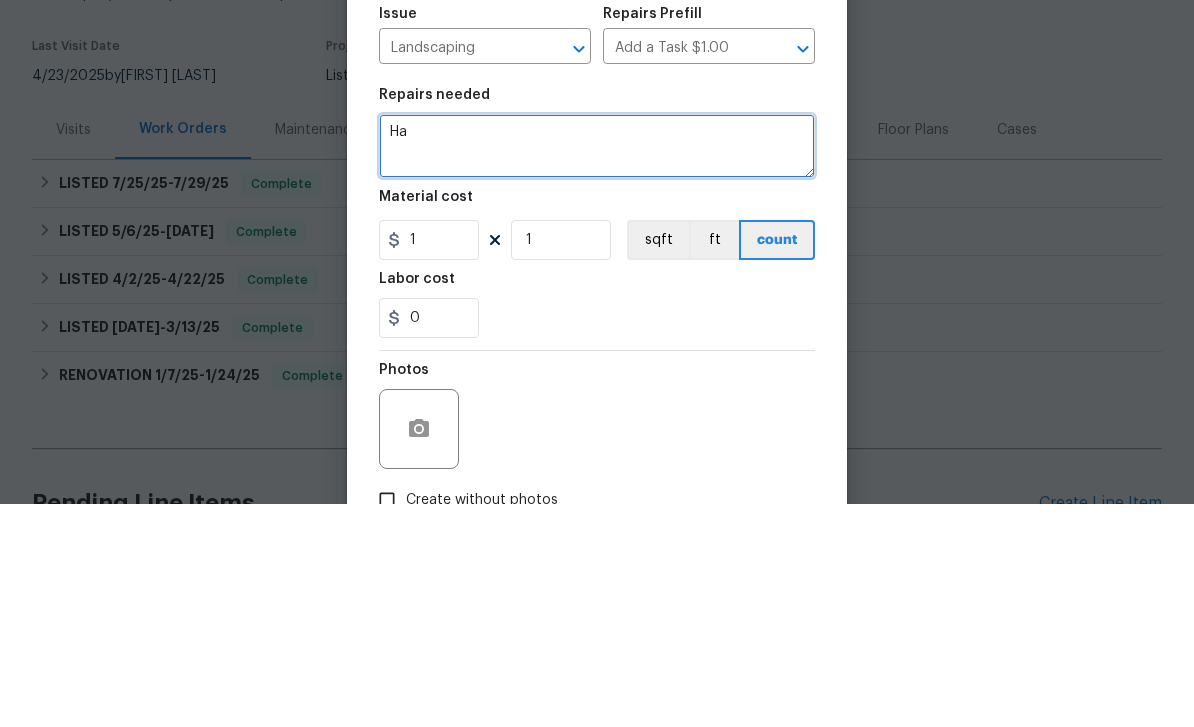 type on "H" 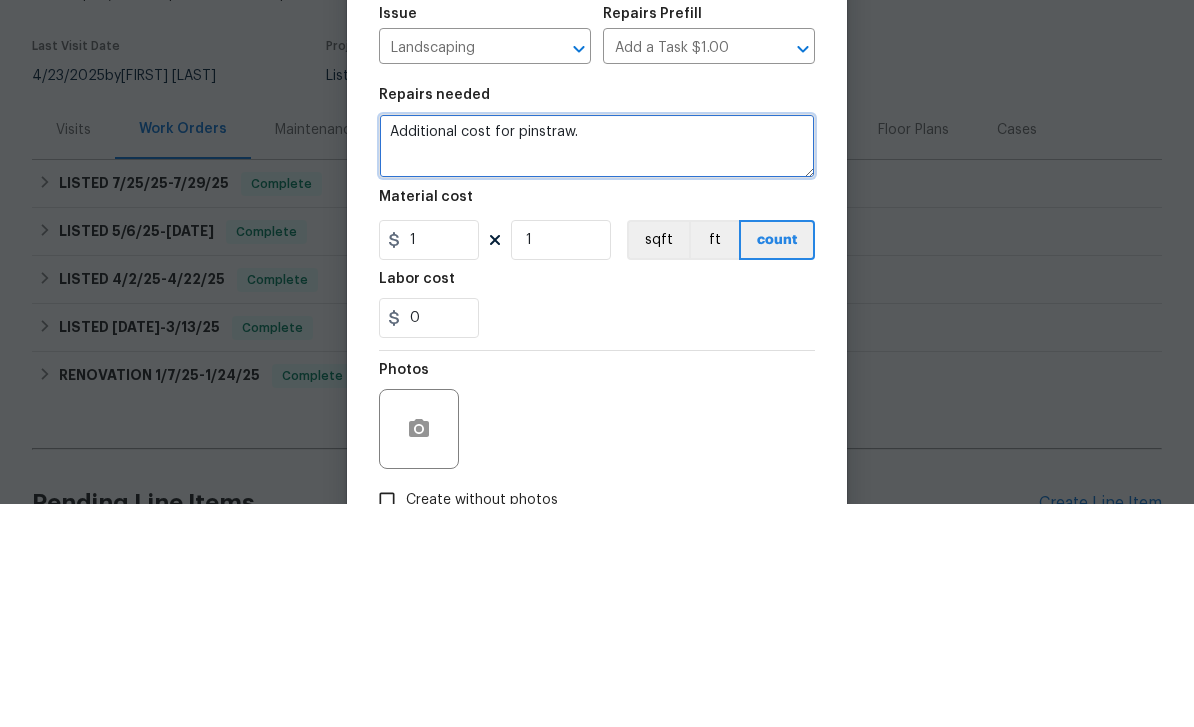 type on "Additional cost for pinstraw." 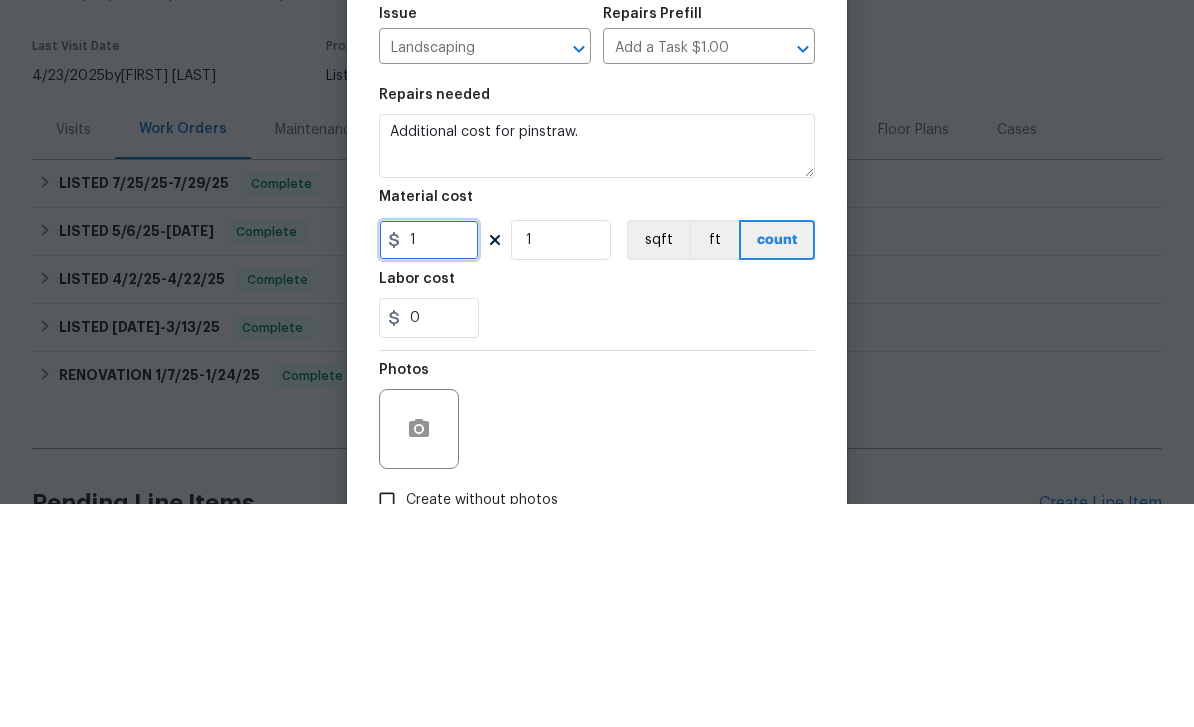 click on "1" at bounding box center (429, 463) 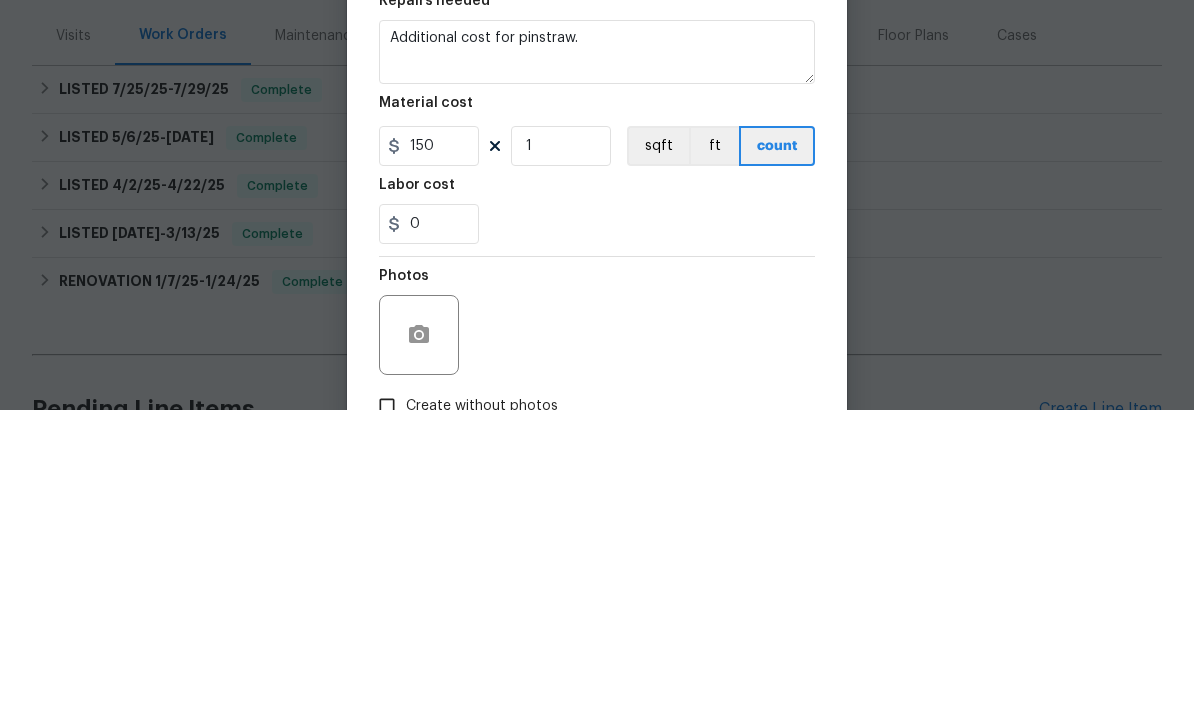 scroll, scrollTop: 64, scrollLeft: 0, axis: vertical 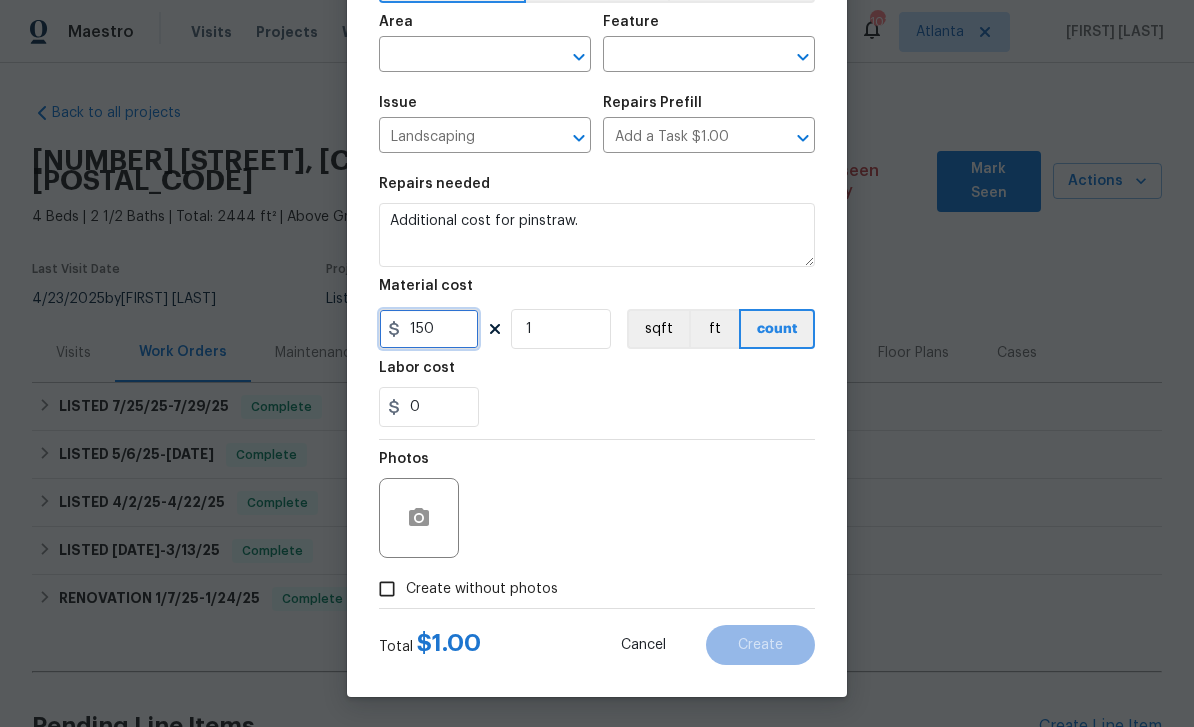 type on "150" 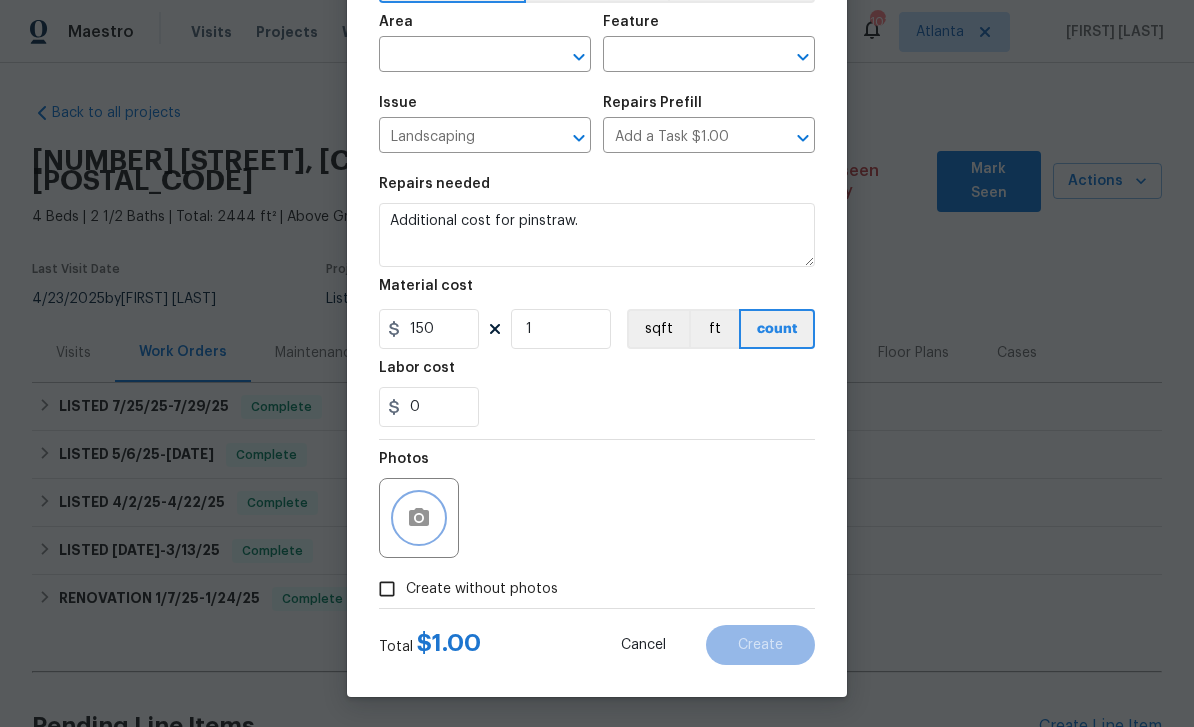 click 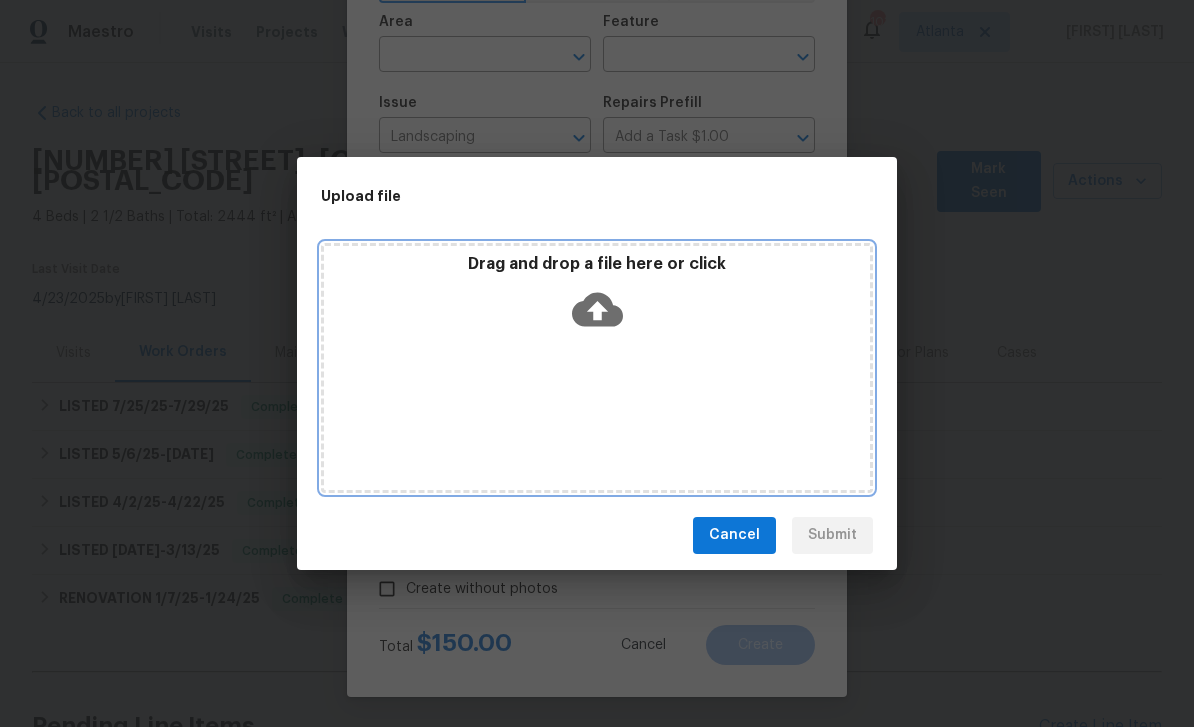 click on "Drag and drop a file here or click" at bounding box center (597, 368) 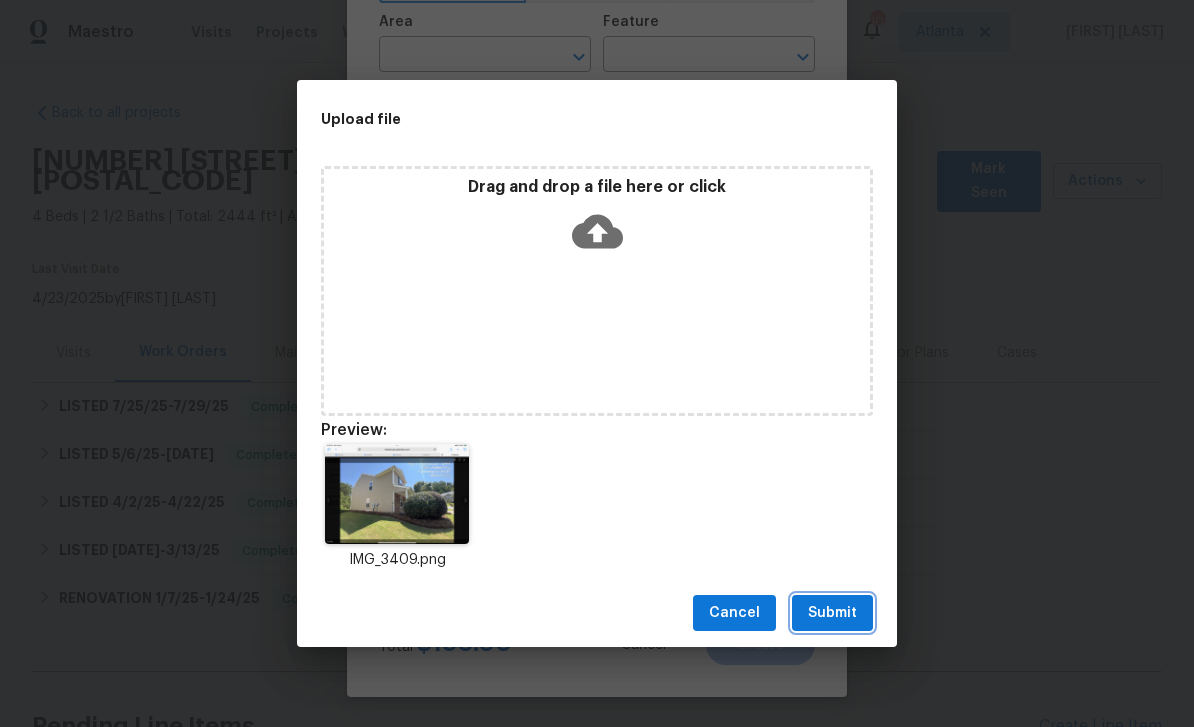 click on "Submit" at bounding box center [832, 613] 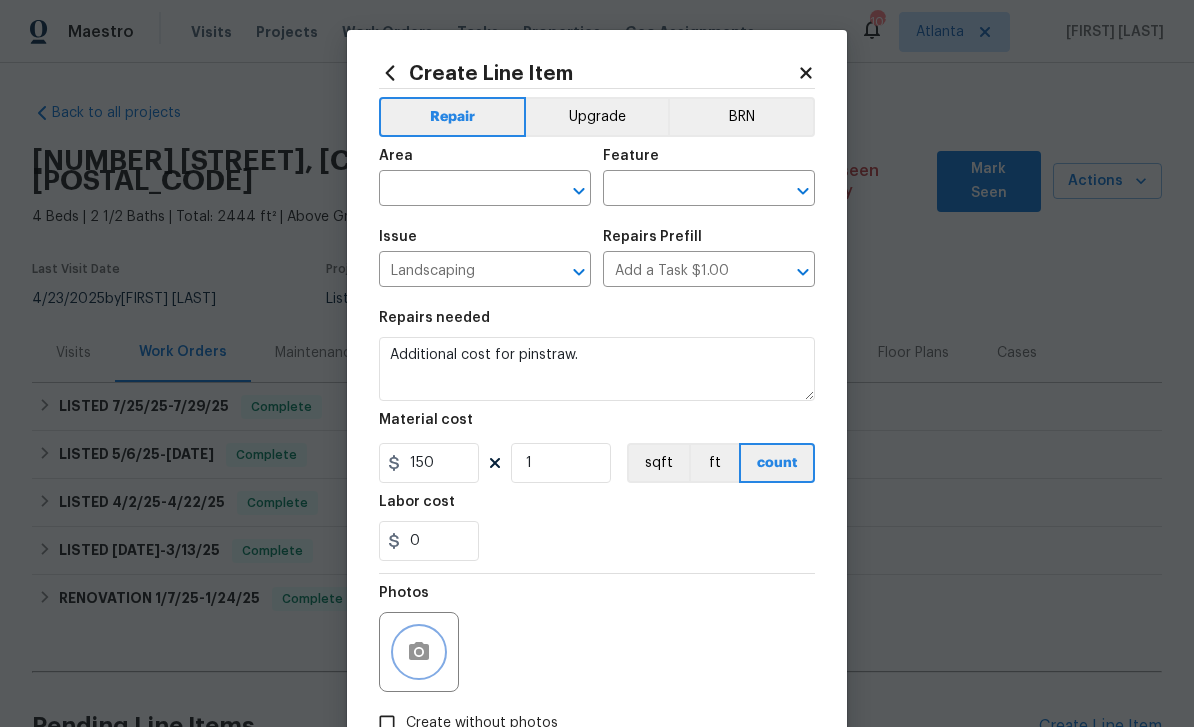 scroll, scrollTop: 0, scrollLeft: 0, axis: both 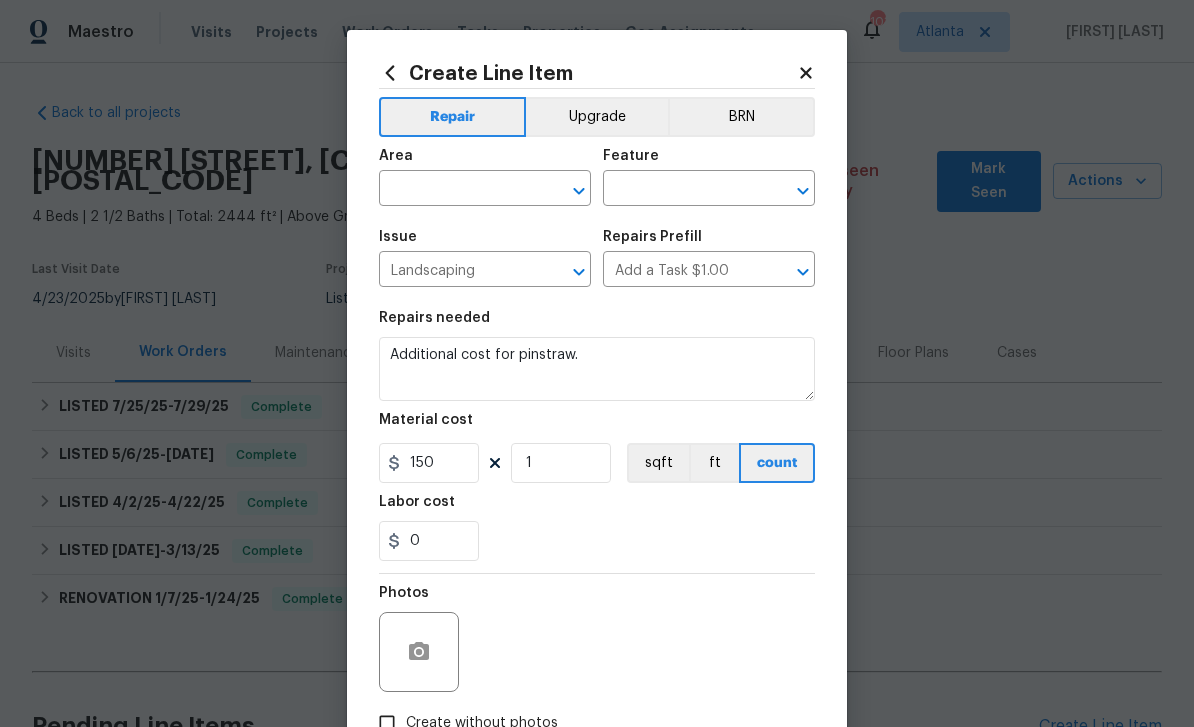 click at bounding box center [457, 190] 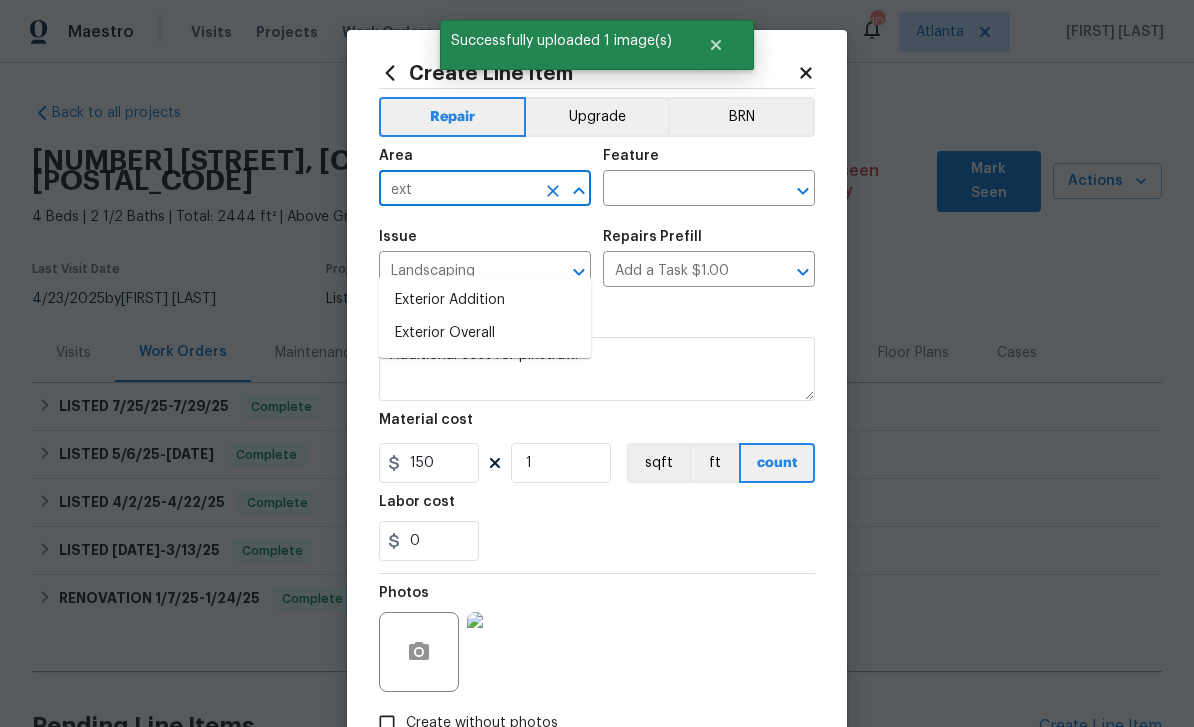 click on "Exterior Overall" at bounding box center (485, 333) 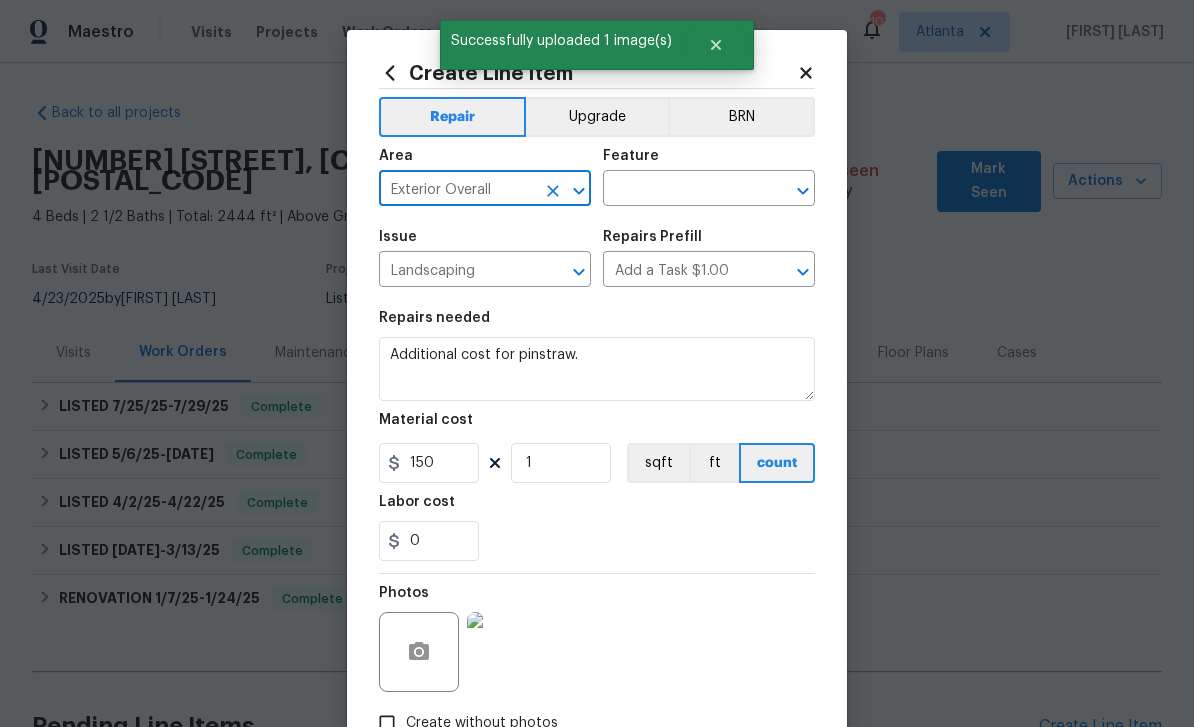click at bounding box center (681, 190) 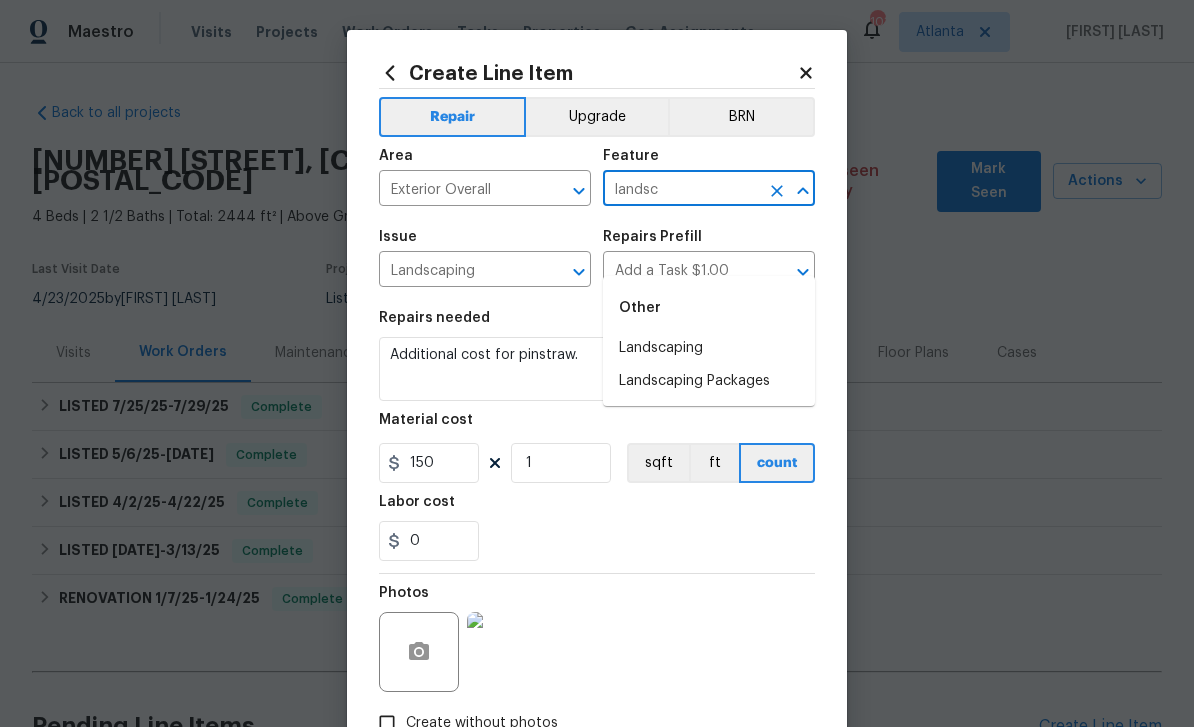 click on "Landscaping" at bounding box center [709, 348] 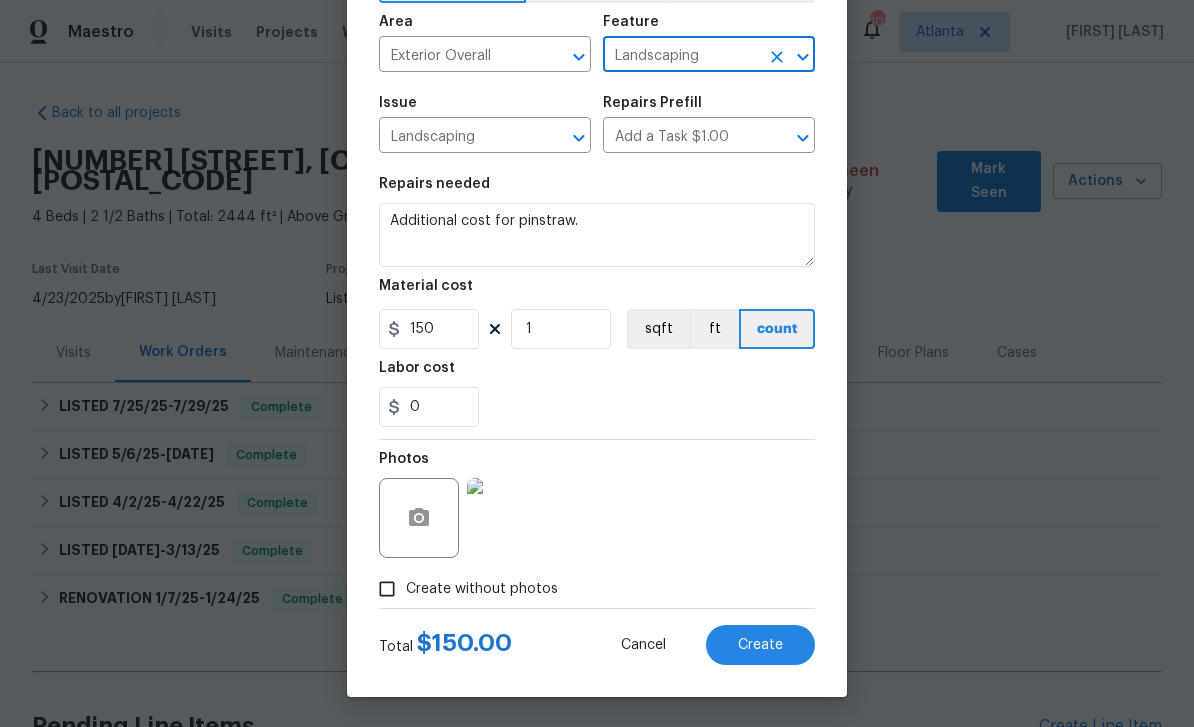scroll, scrollTop: 138, scrollLeft: 0, axis: vertical 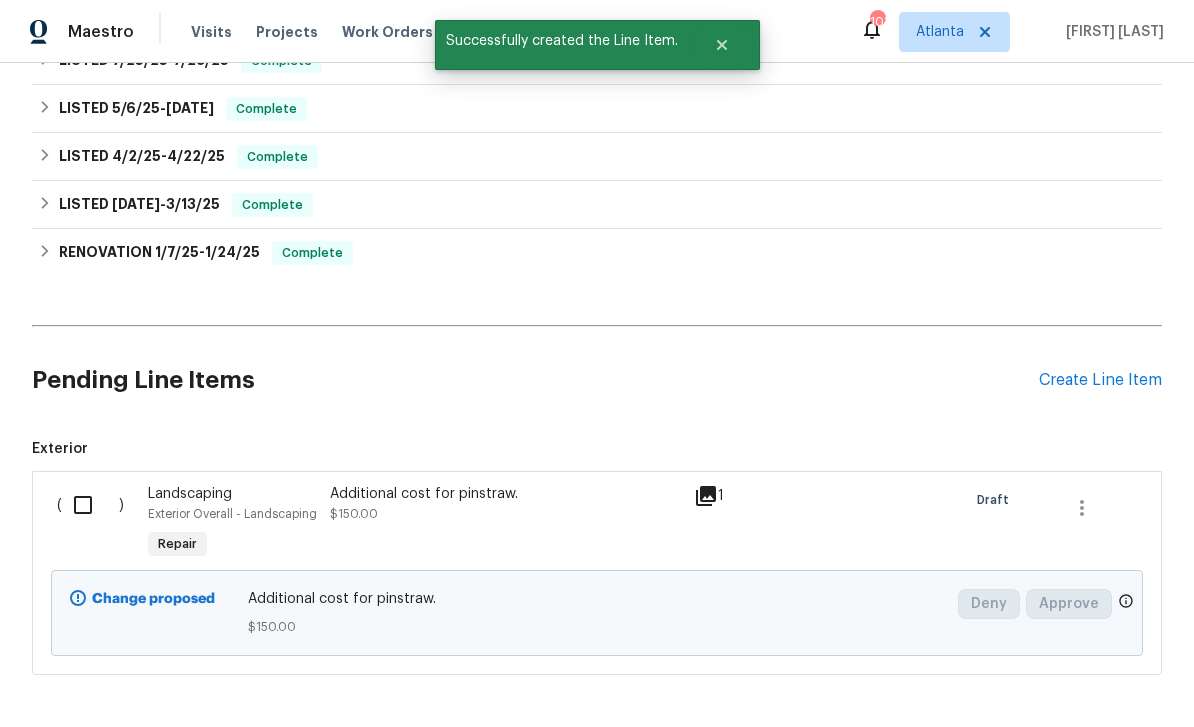 click at bounding box center [90, 505] 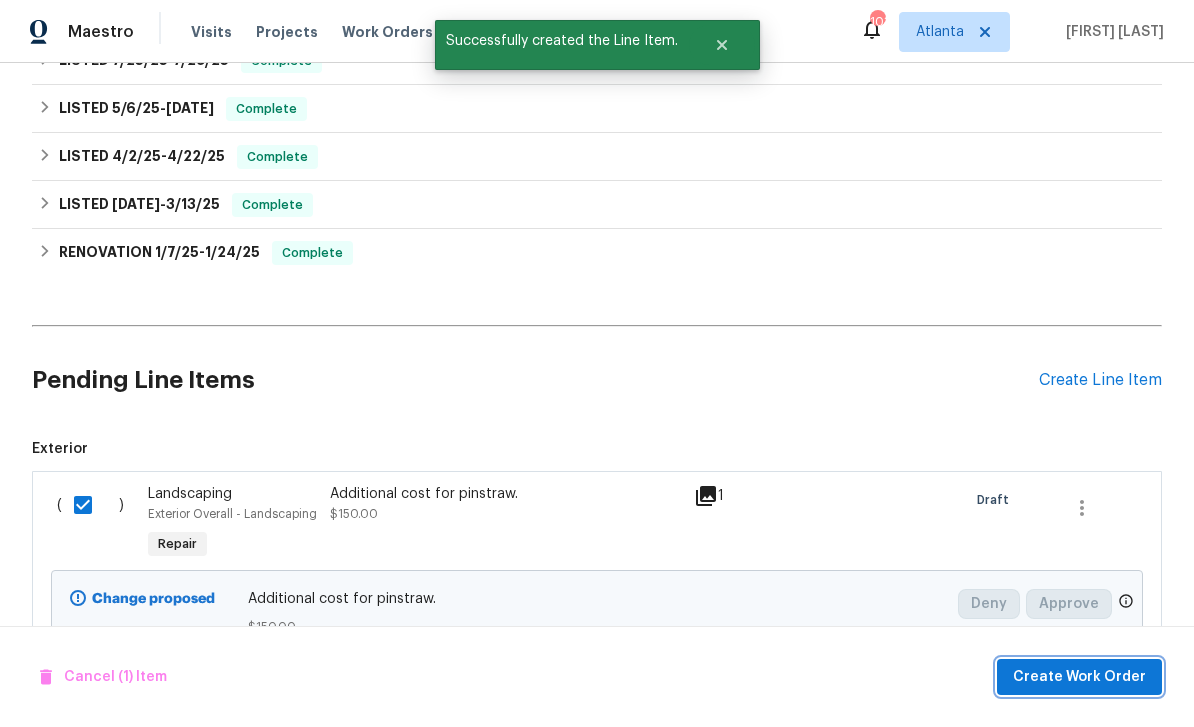 click on "Create Work Order" at bounding box center [1079, 677] 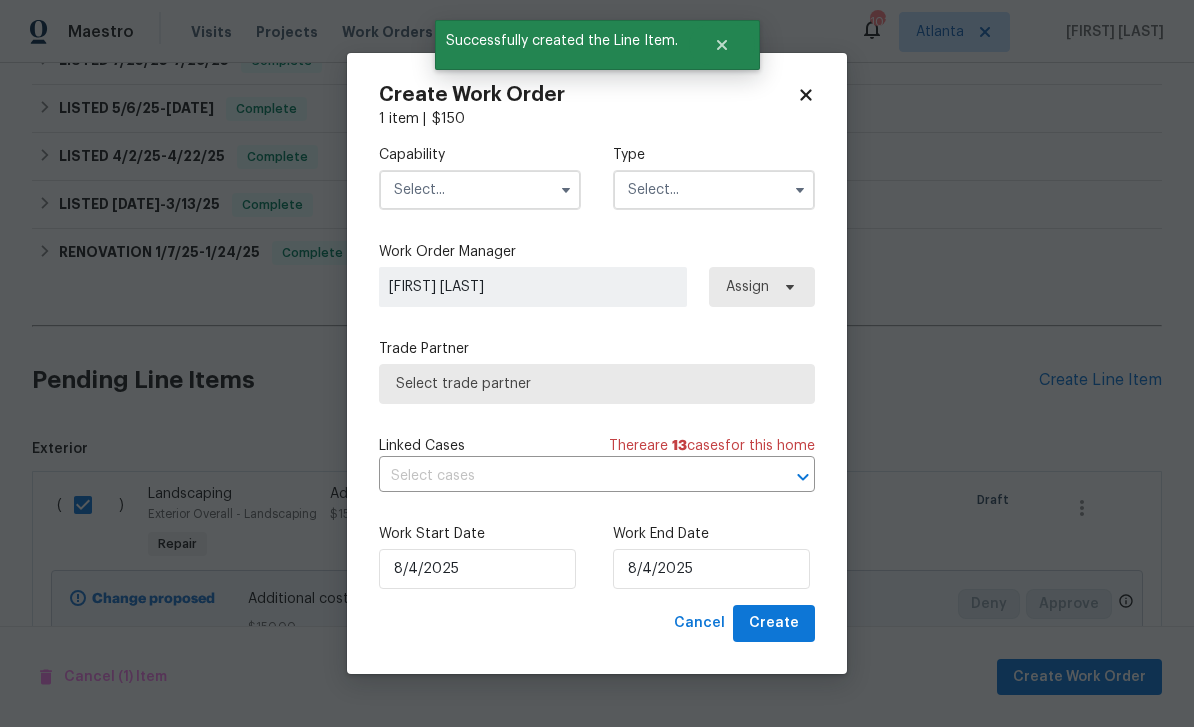click at bounding box center (480, 190) 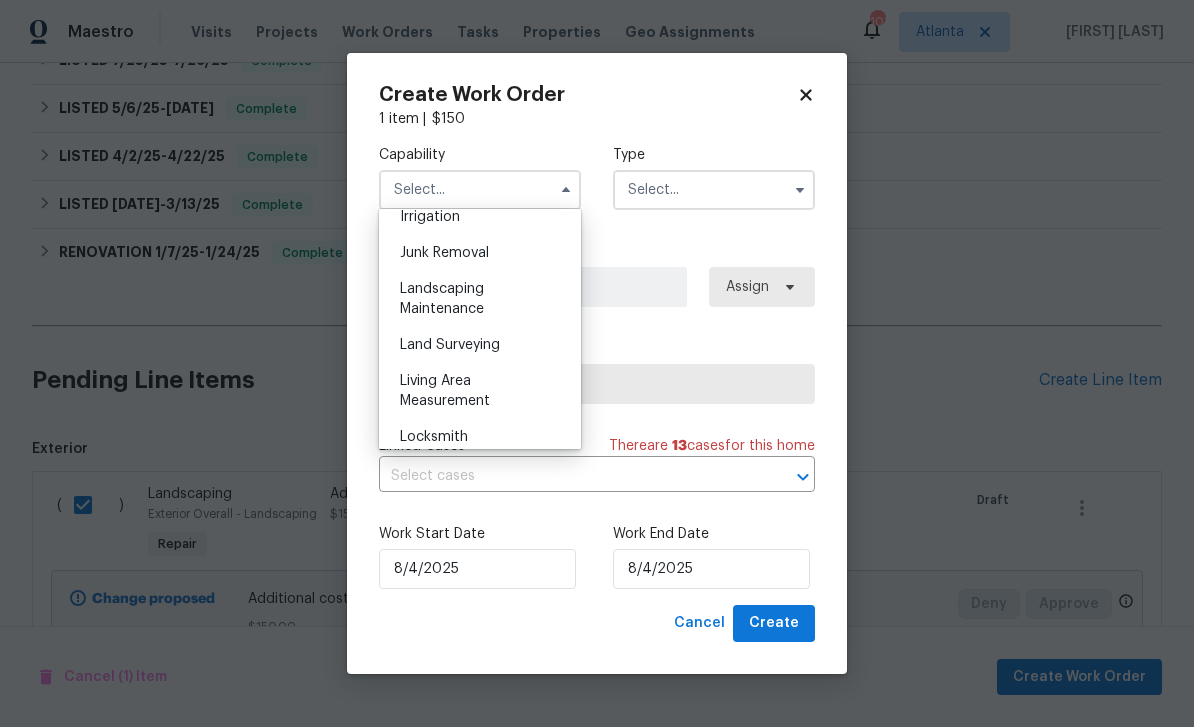 scroll, scrollTop: 1266, scrollLeft: 0, axis: vertical 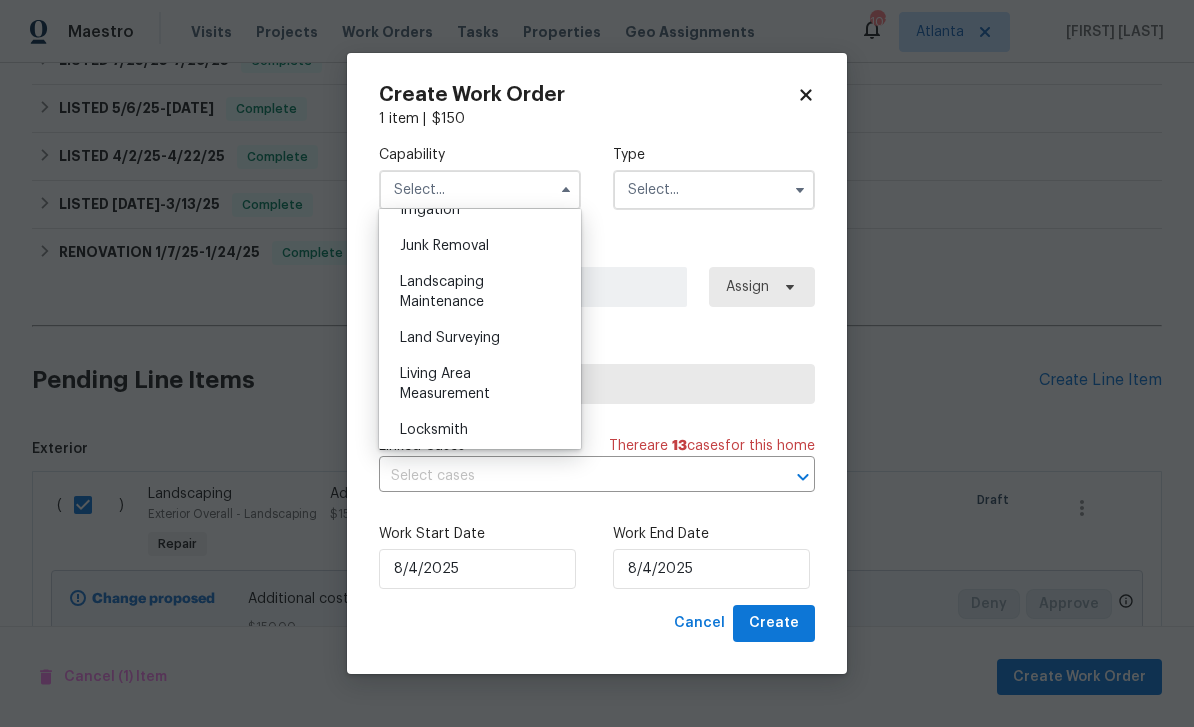 click on "Landscaping Maintenance" at bounding box center [442, 292] 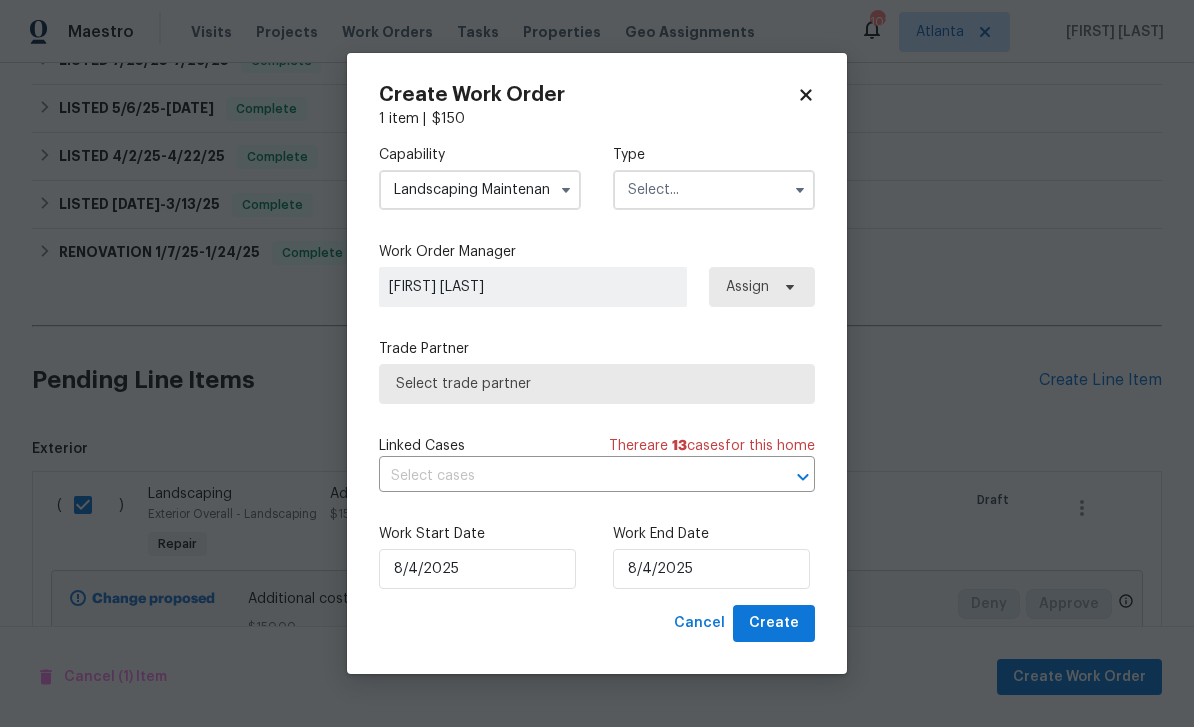 click at bounding box center (714, 190) 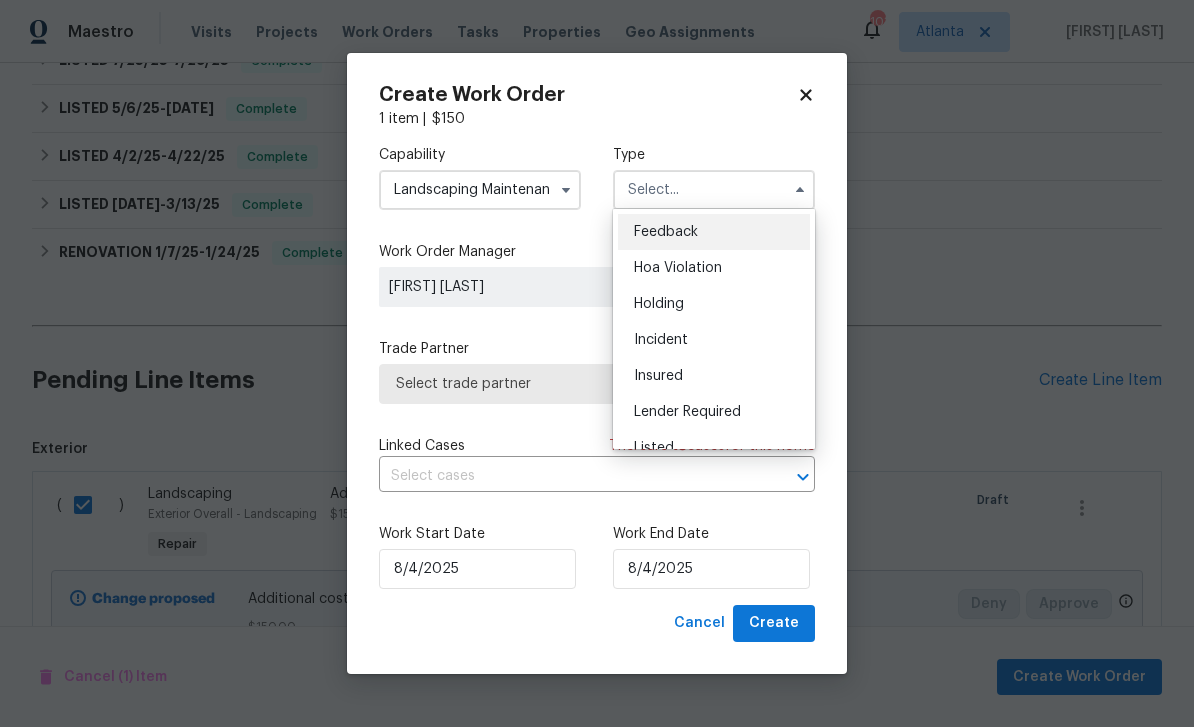 scroll, scrollTop: 0, scrollLeft: 0, axis: both 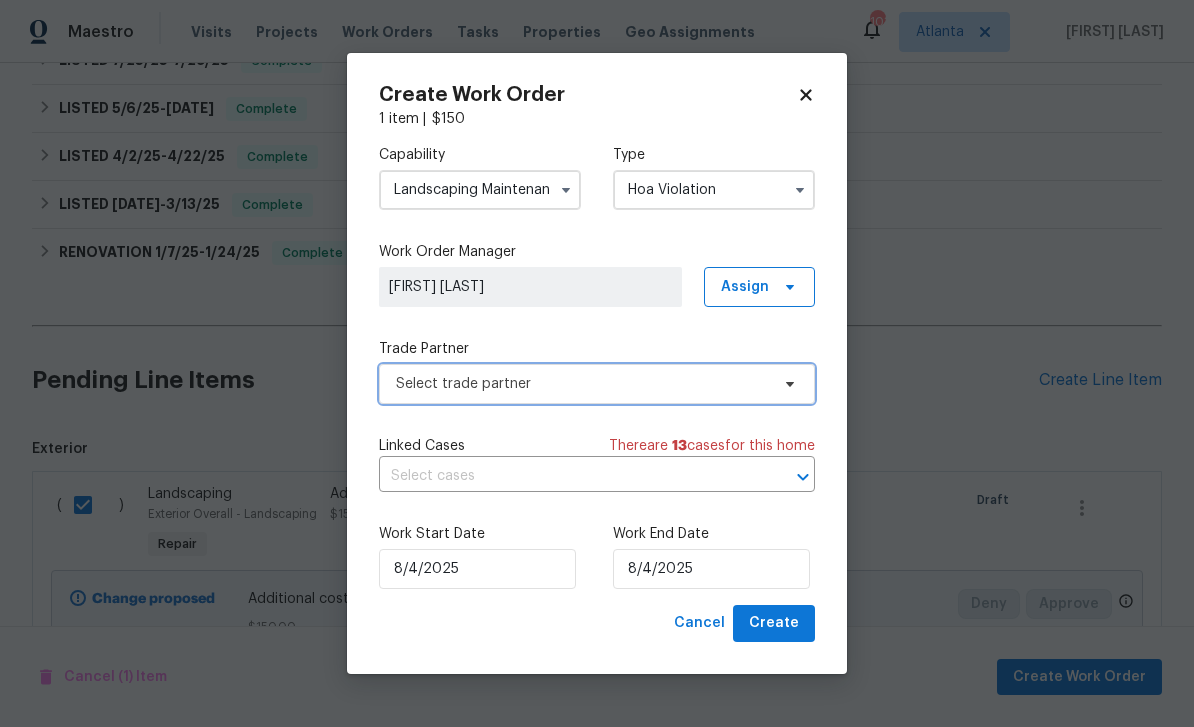 click on "Select trade partner" at bounding box center (582, 384) 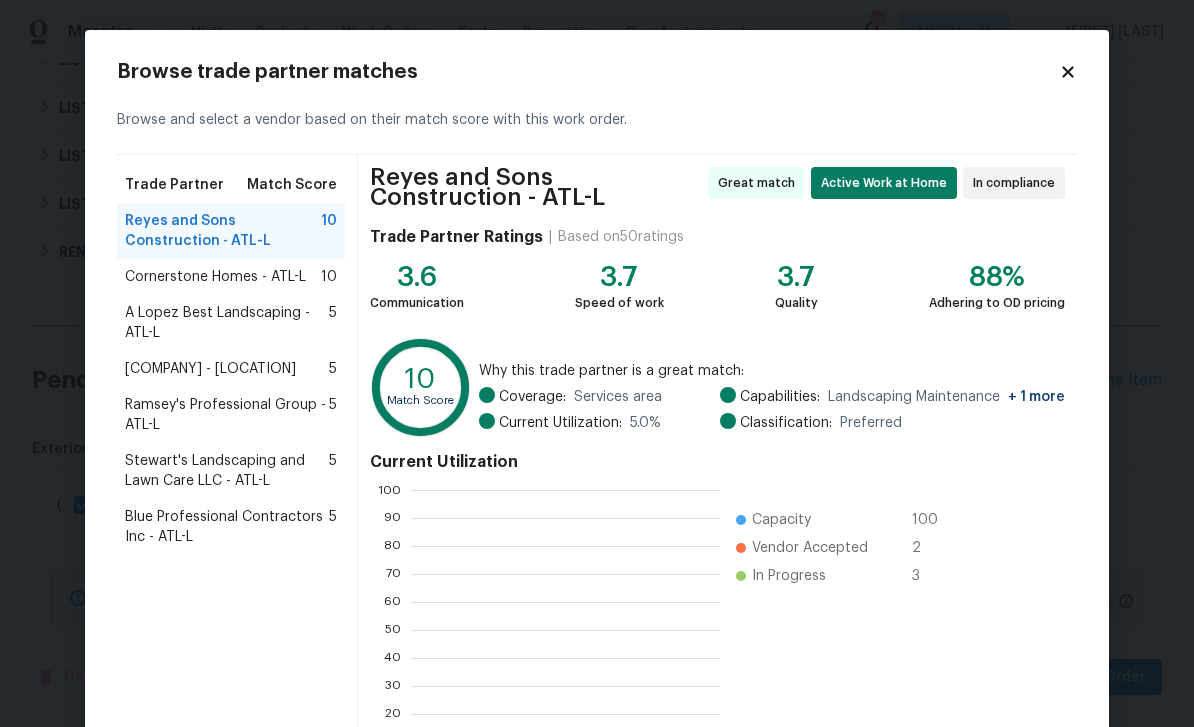 scroll, scrollTop: 2, scrollLeft: 2, axis: both 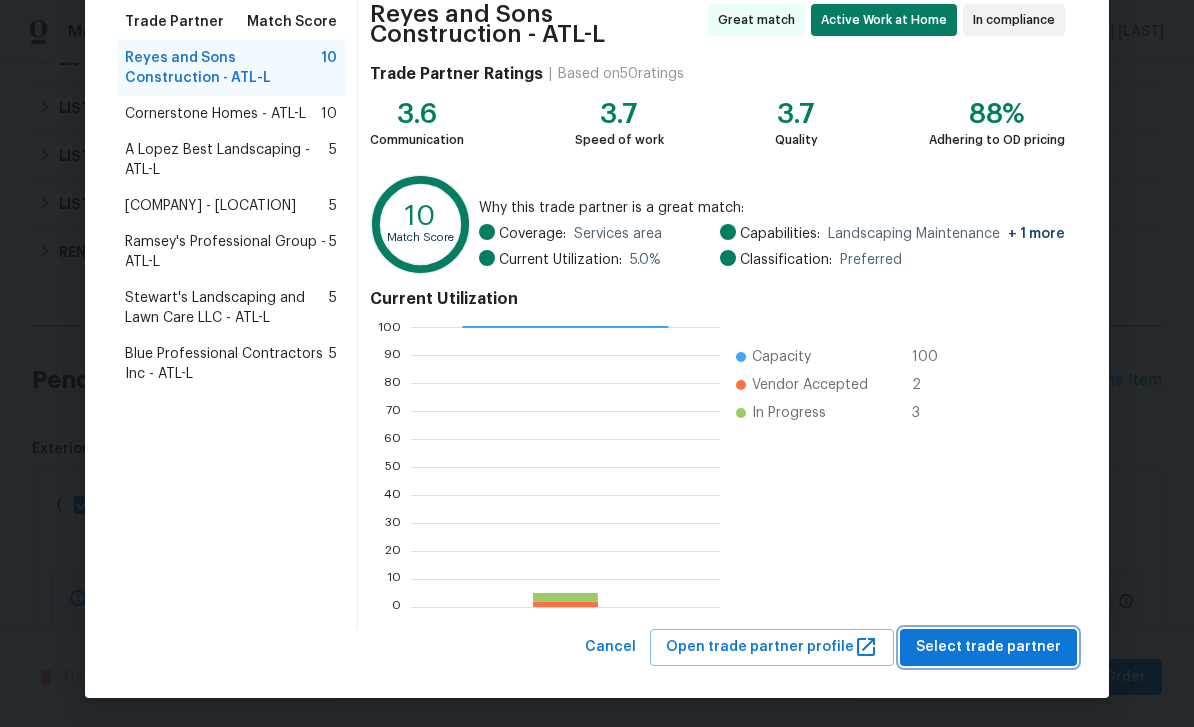click on "Select trade partner" at bounding box center (988, 647) 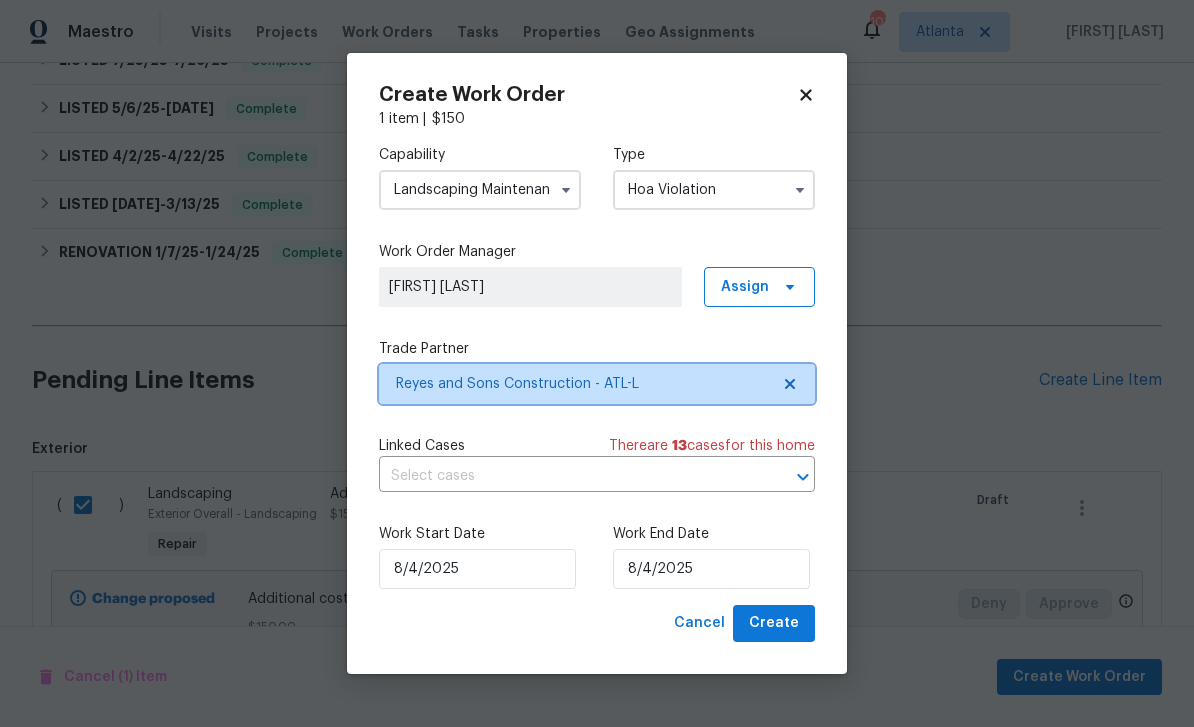 scroll, scrollTop: 0, scrollLeft: 0, axis: both 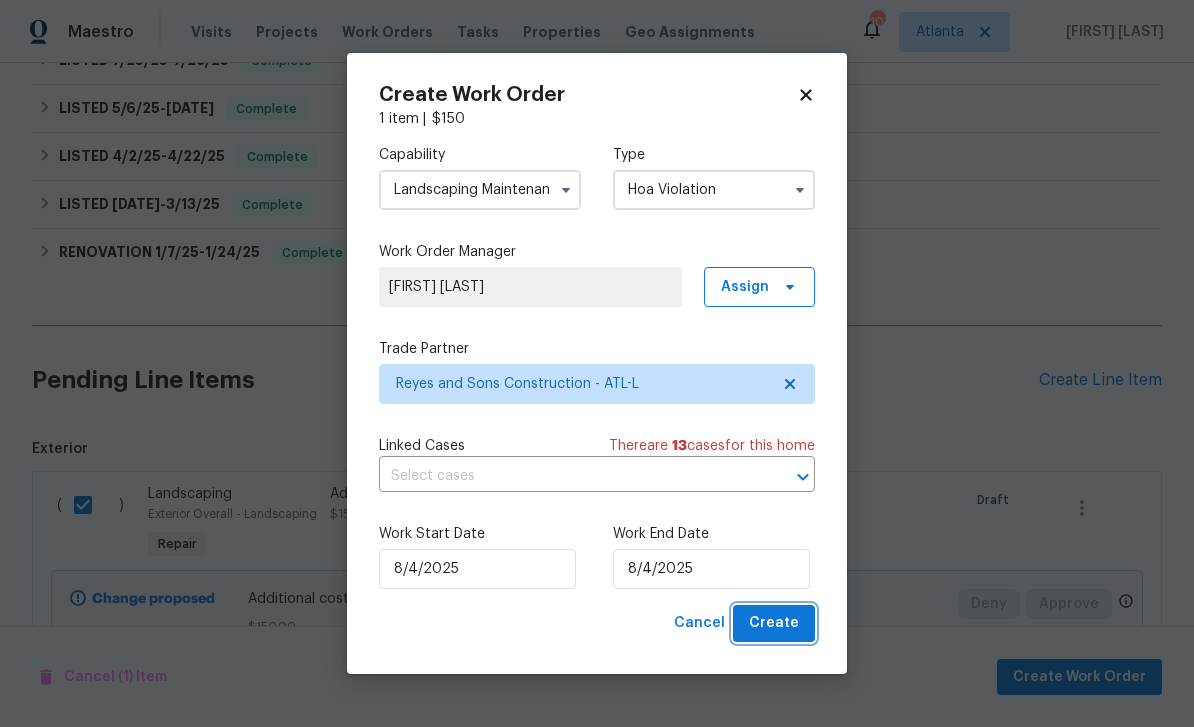 click on "Create" at bounding box center (774, 623) 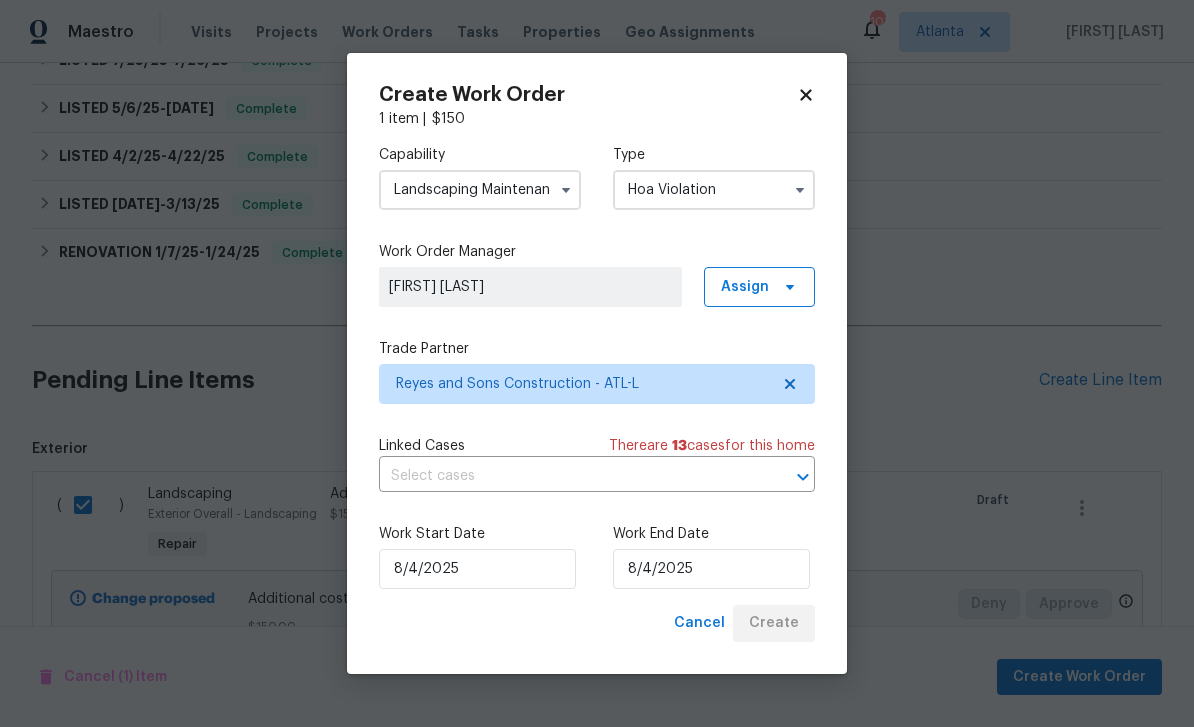 checkbox on "false" 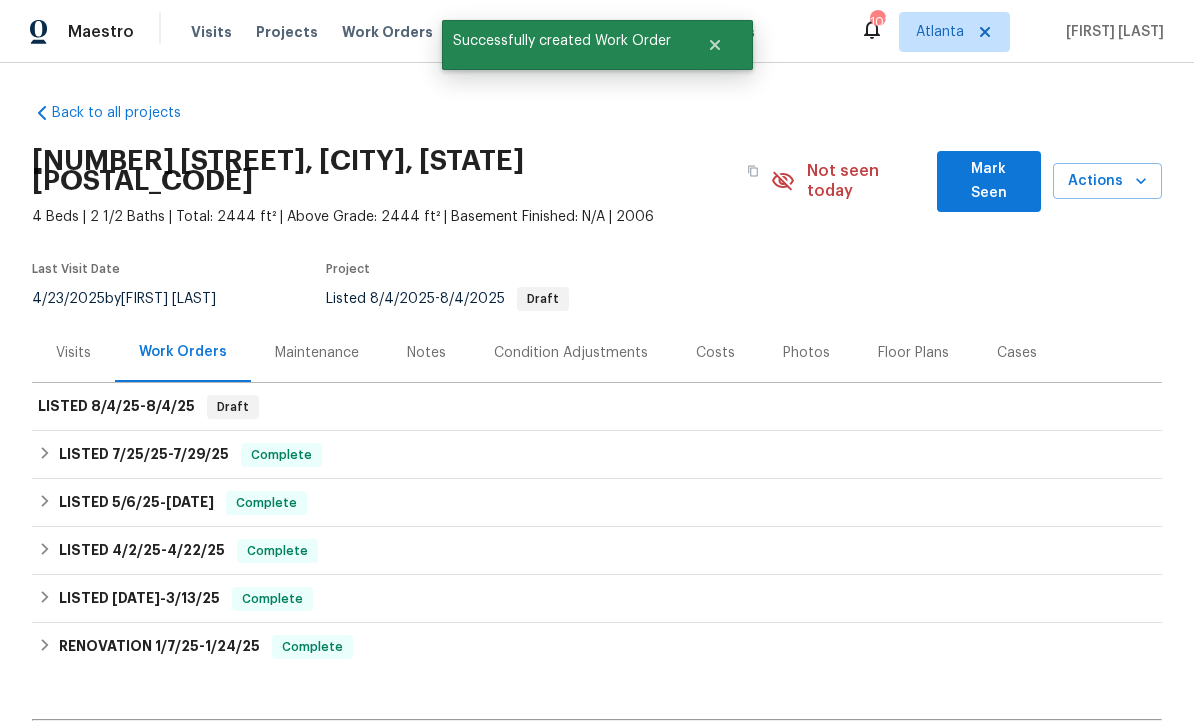 scroll, scrollTop: 0, scrollLeft: 0, axis: both 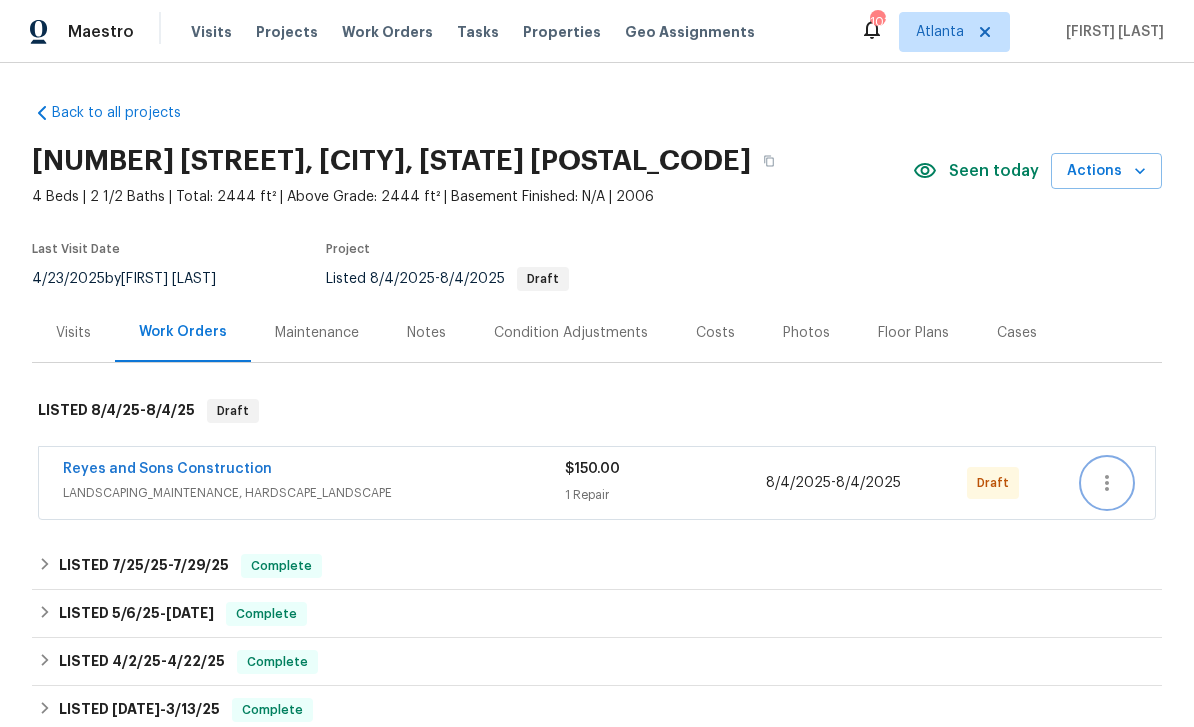 click 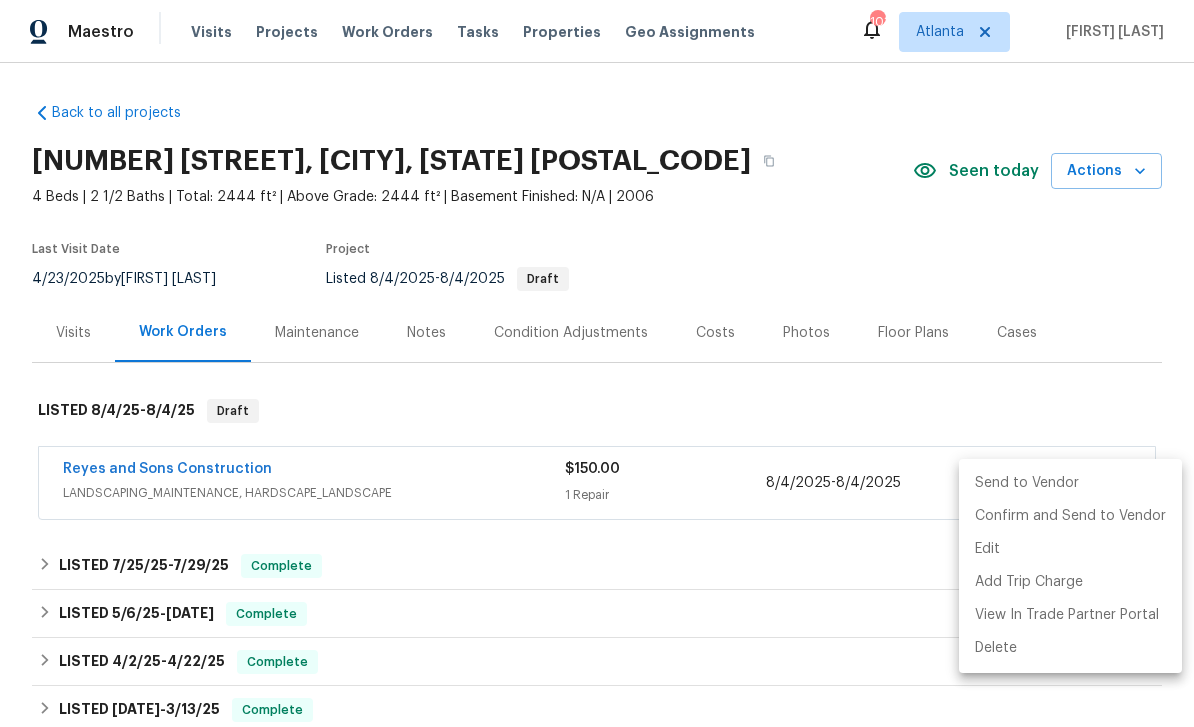 click on "Send to Vendor" at bounding box center [1070, 483] 